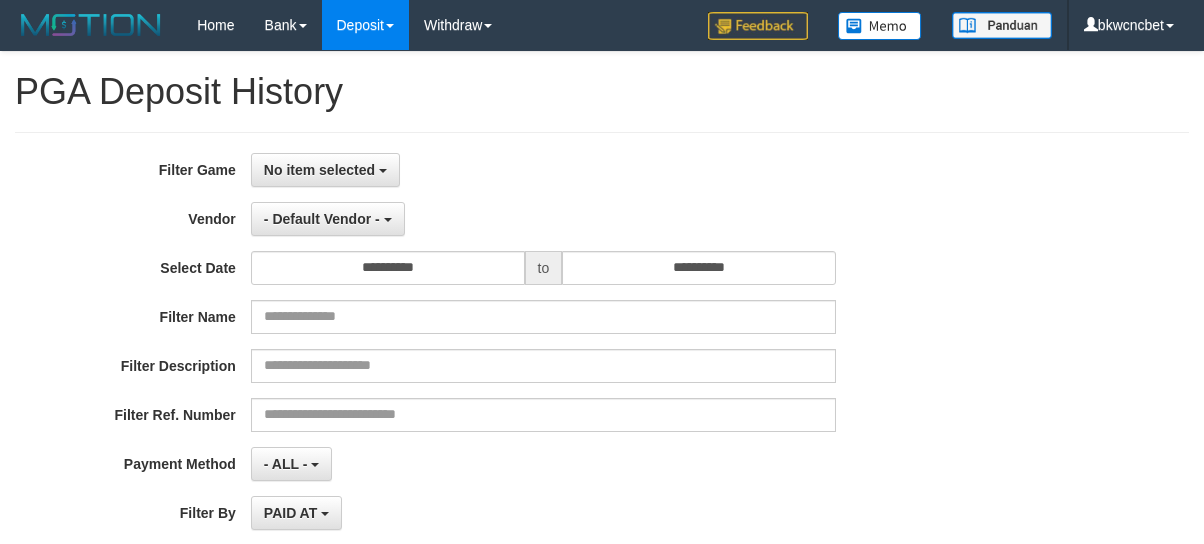 select 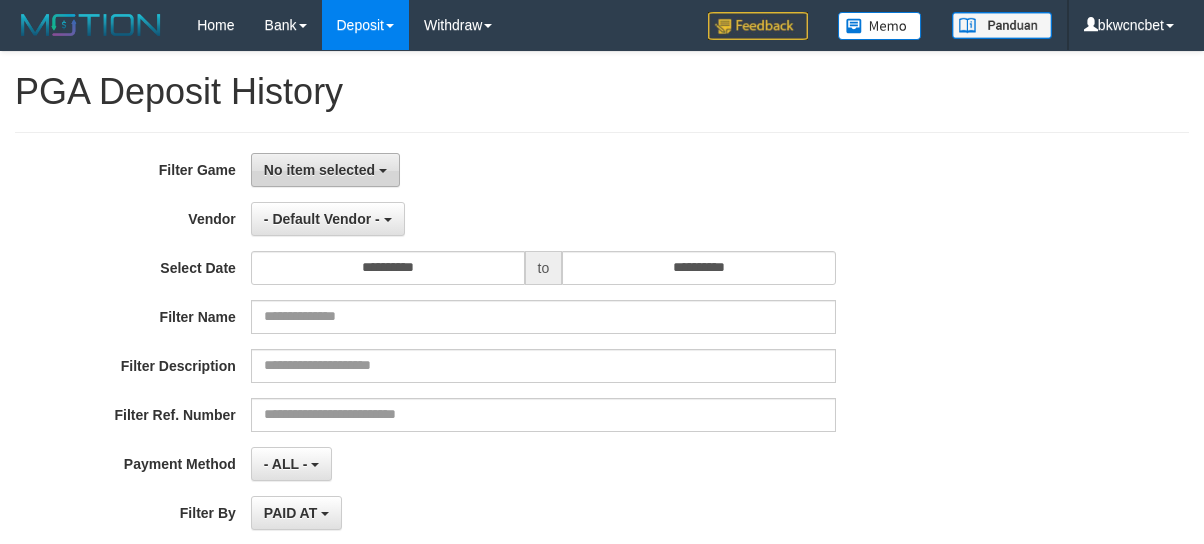 click on "No item selected" at bounding box center (319, 170) 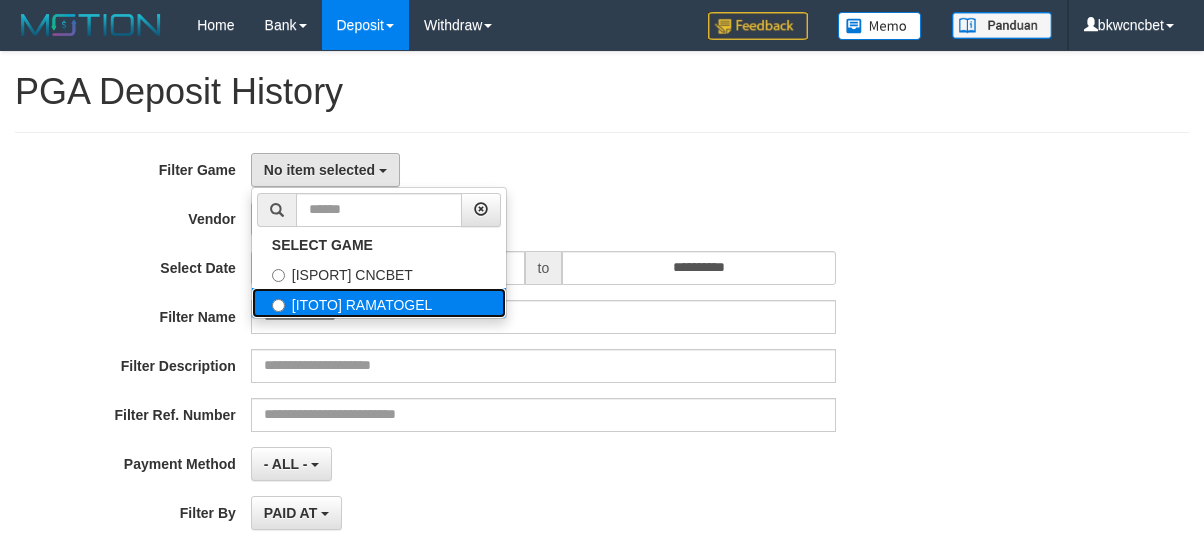 click on "[ITOTO] RAMATOGEL" at bounding box center (379, 303) 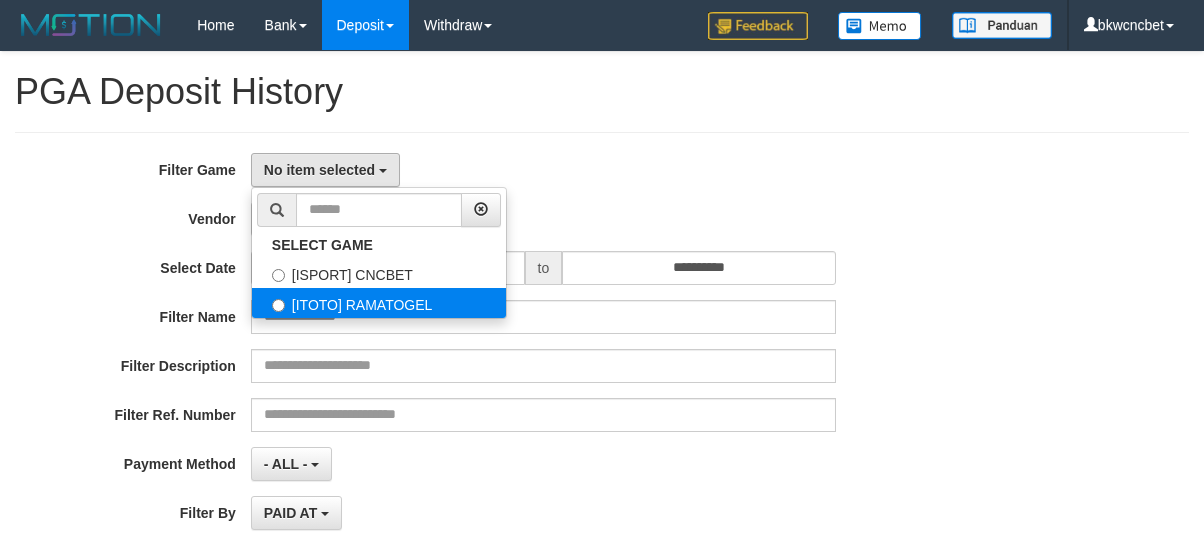 select on "****" 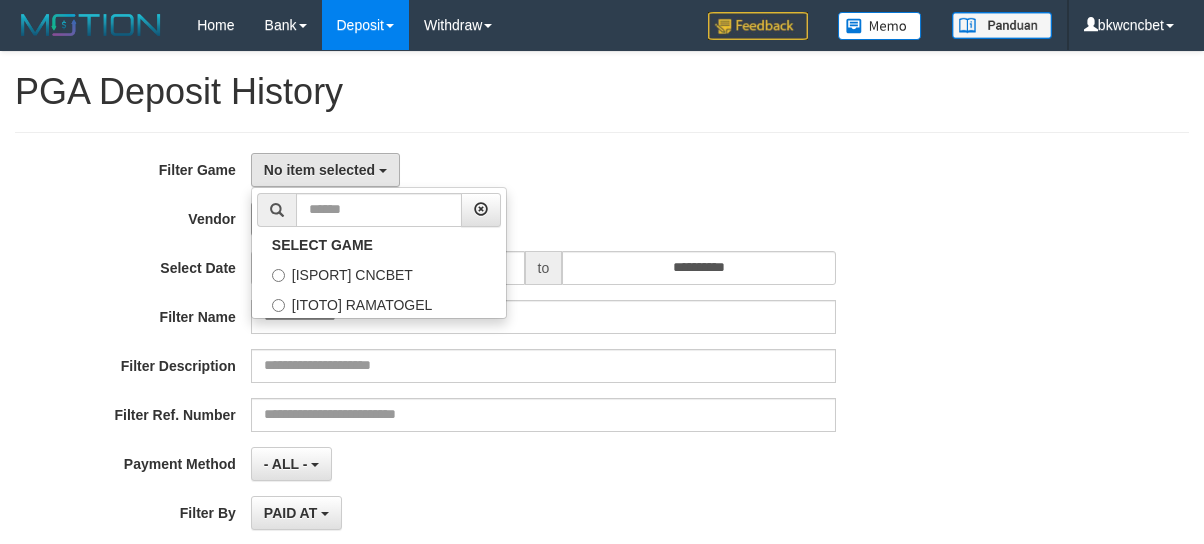 scroll, scrollTop: 34, scrollLeft: 0, axis: vertical 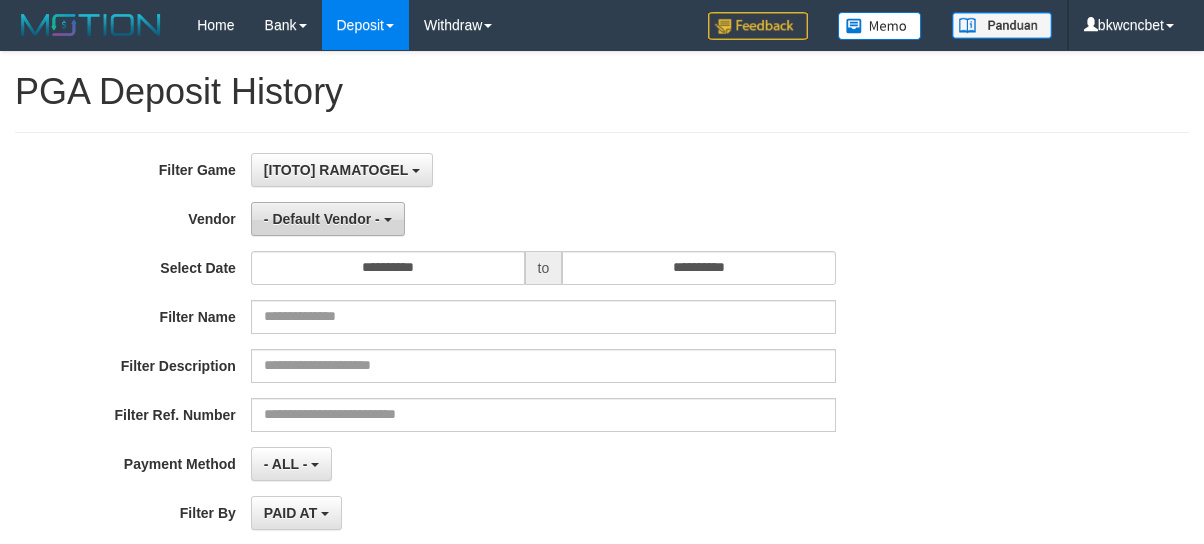 click on "- Default Vendor -" at bounding box center [328, 219] 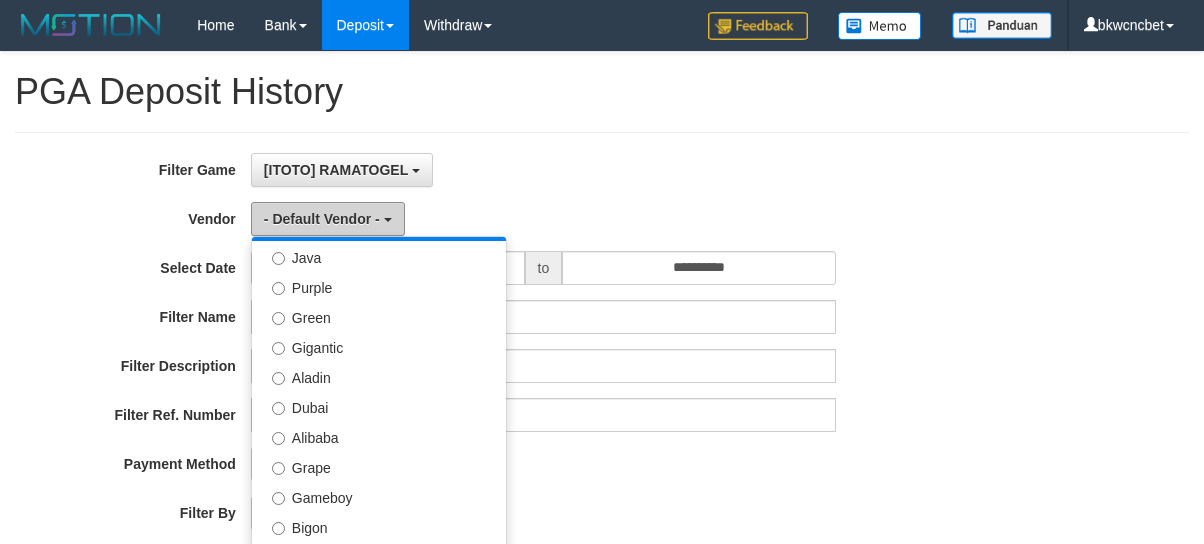 scroll, scrollTop: 222, scrollLeft: 0, axis: vertical 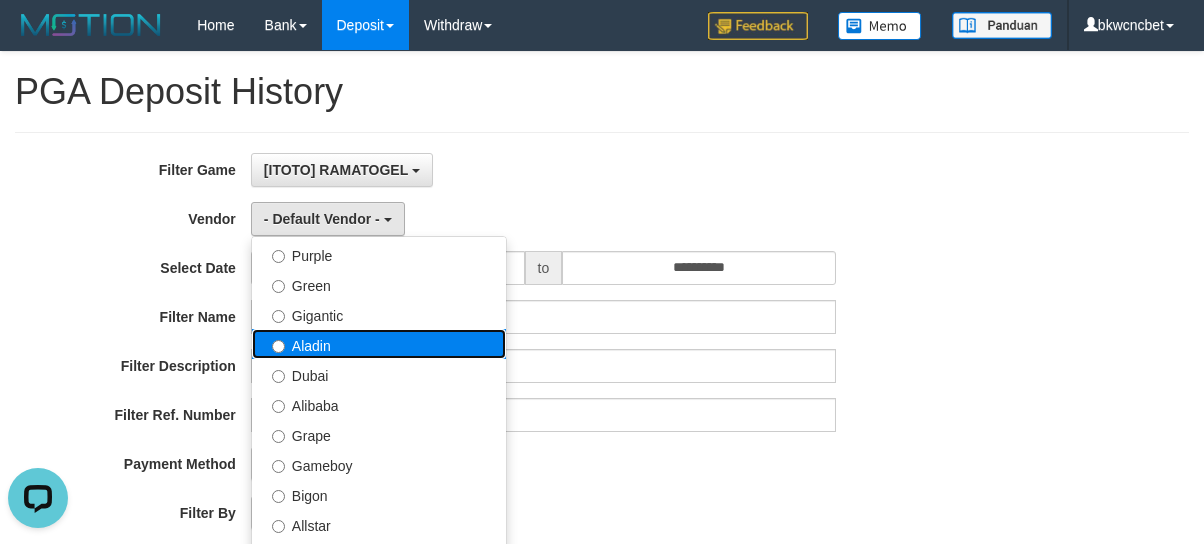 click on "Aladin" at bounding box center (379, 344) 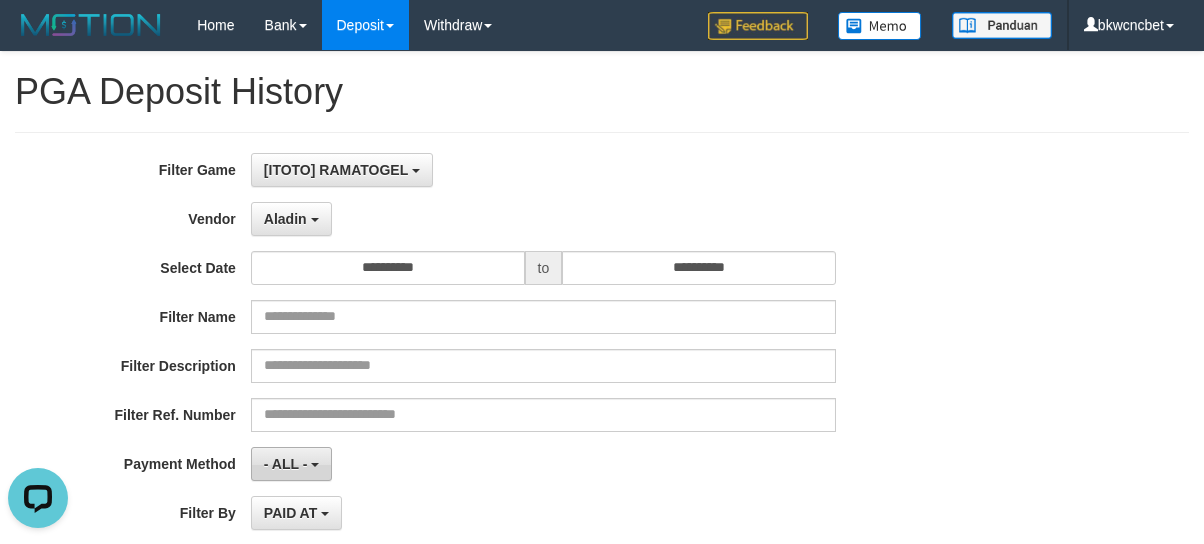 scroll, scrollTop: 222, scrollLeft: 0, axis: vertical 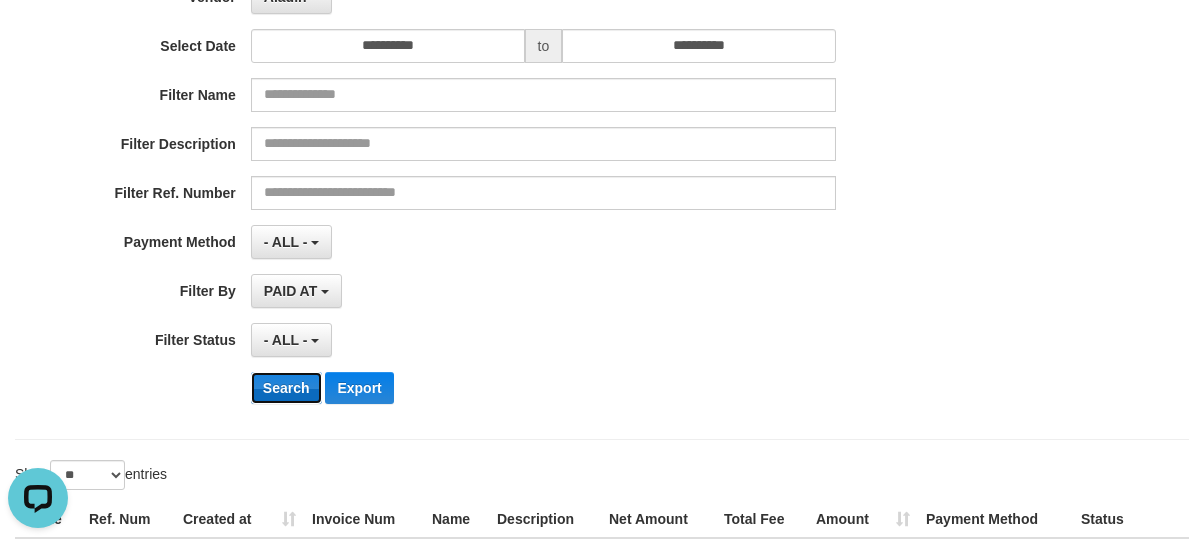 click on "Search" at bounding box center [286, 388] 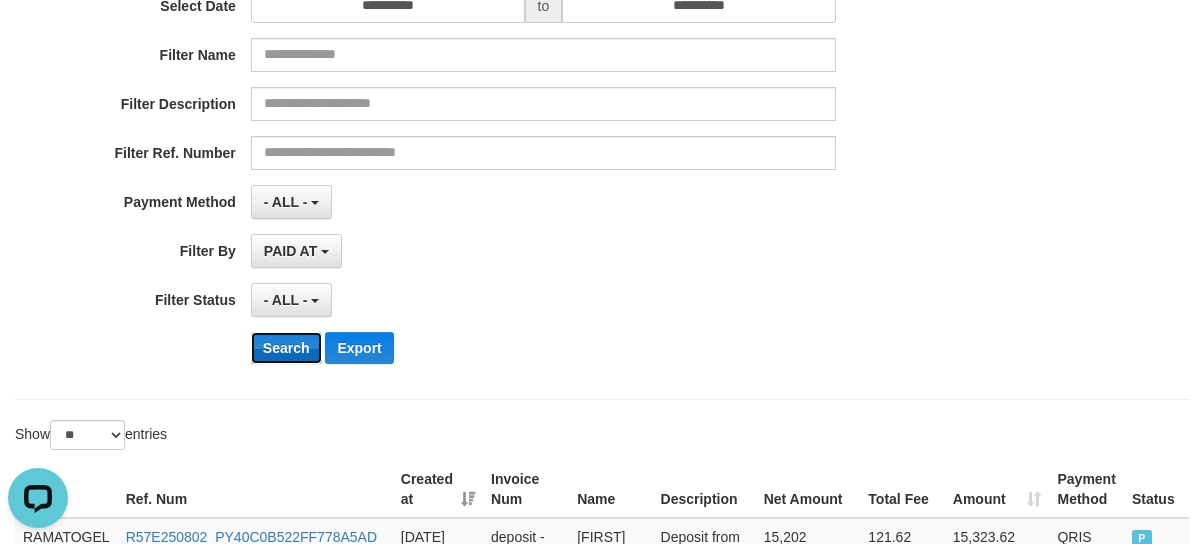scroll, scrollTop: 0, scrollLeft: 0, axis: both 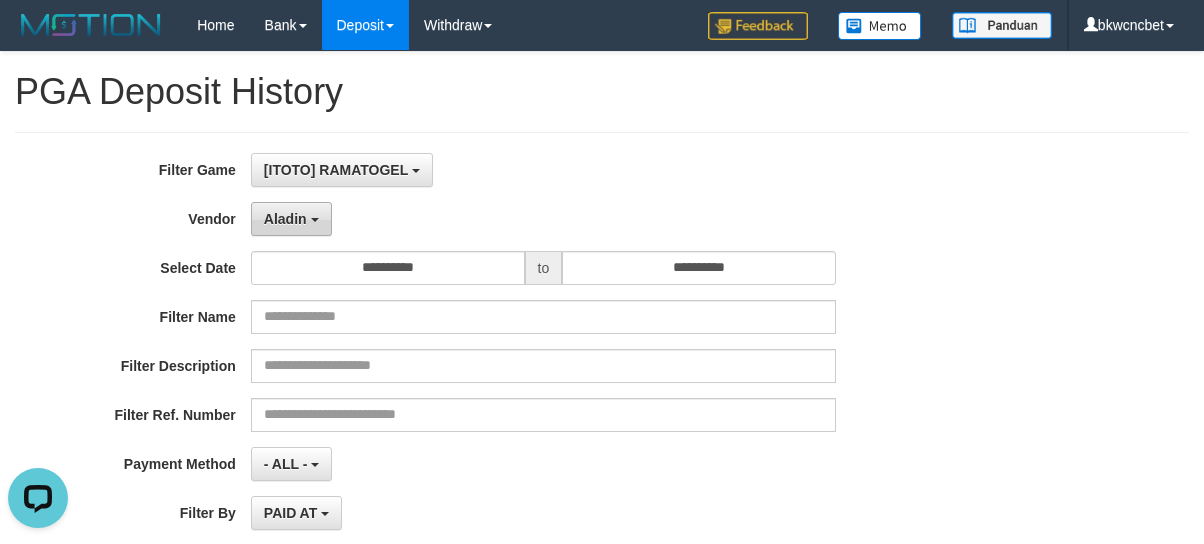 click on "Aladin" at bounding box center (285, 219) 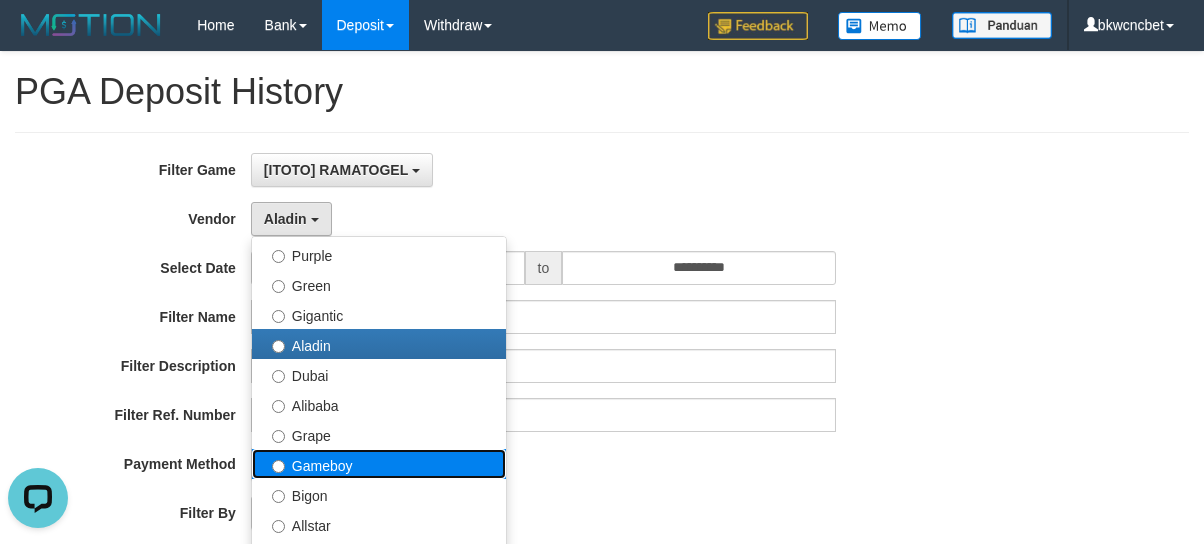 click on "Gameboy" at bounding box center (379, 464) 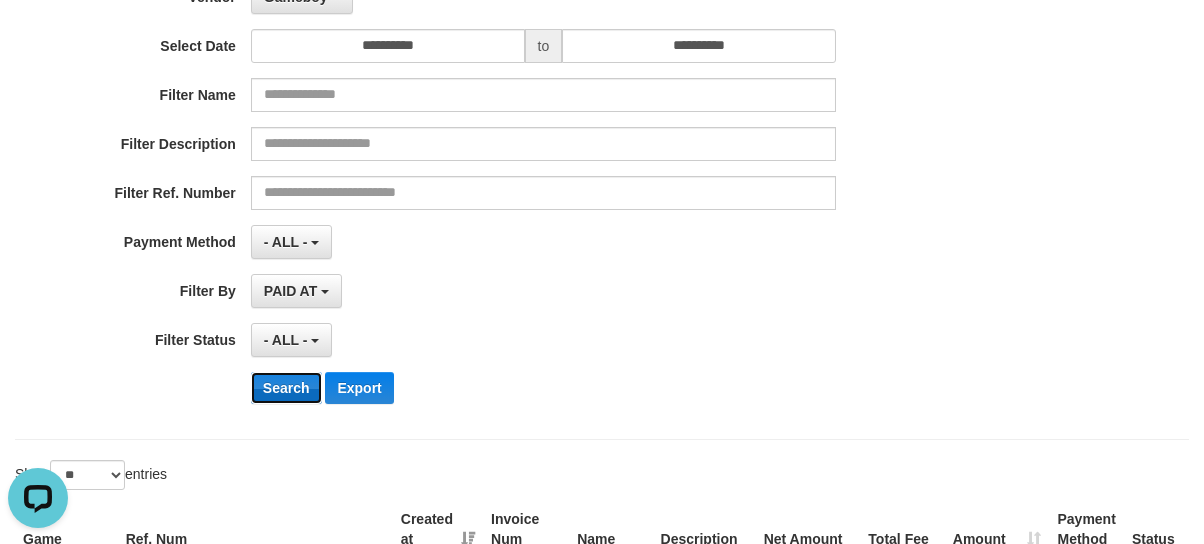 click on "Search" at bounding box center [286, 388] 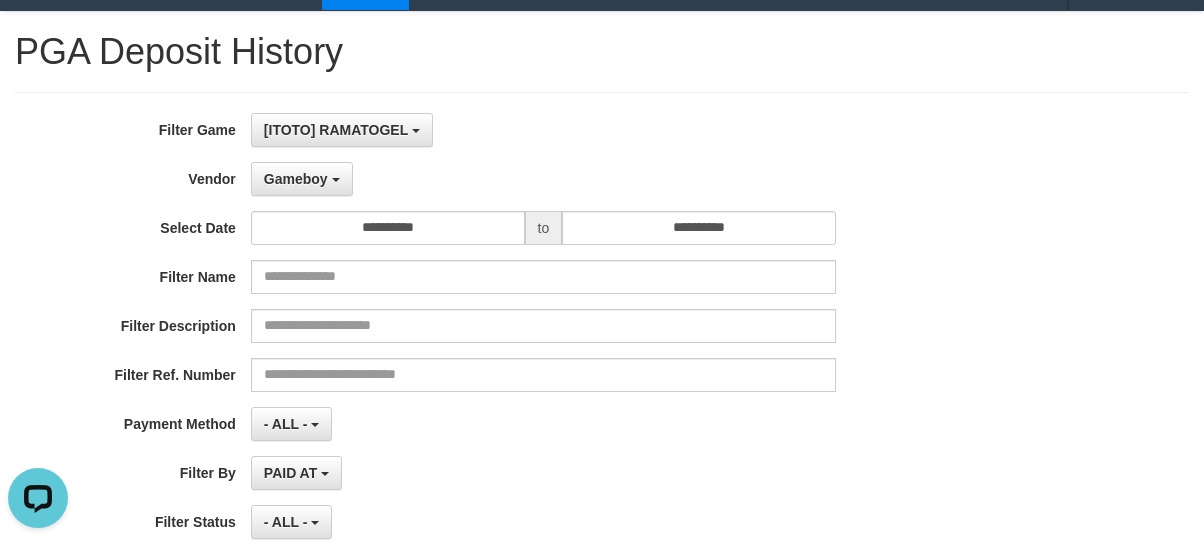 scroll, scrollTop: 0, scrollLeft: 0, axis: both 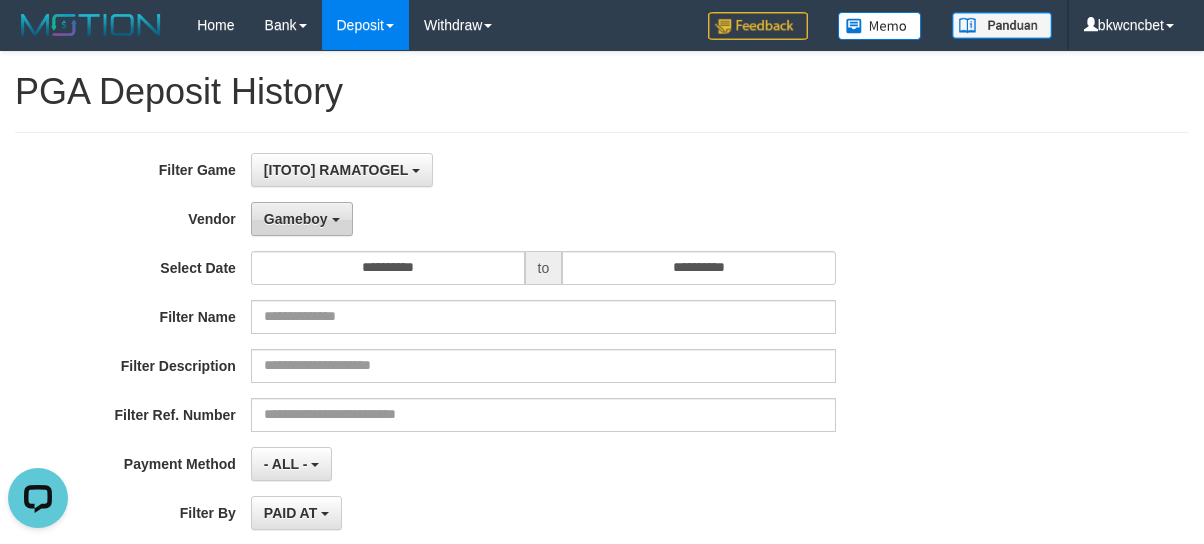 click on "Gameboy" at bounding box center [302, 219] 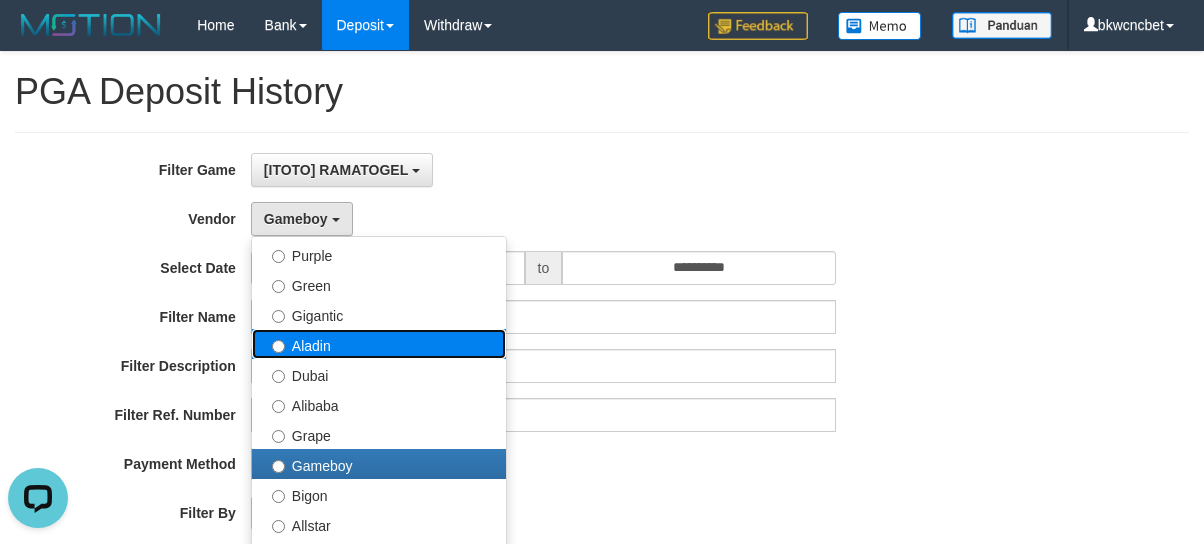 click on "Aladin" at bounding box center (379, 344) 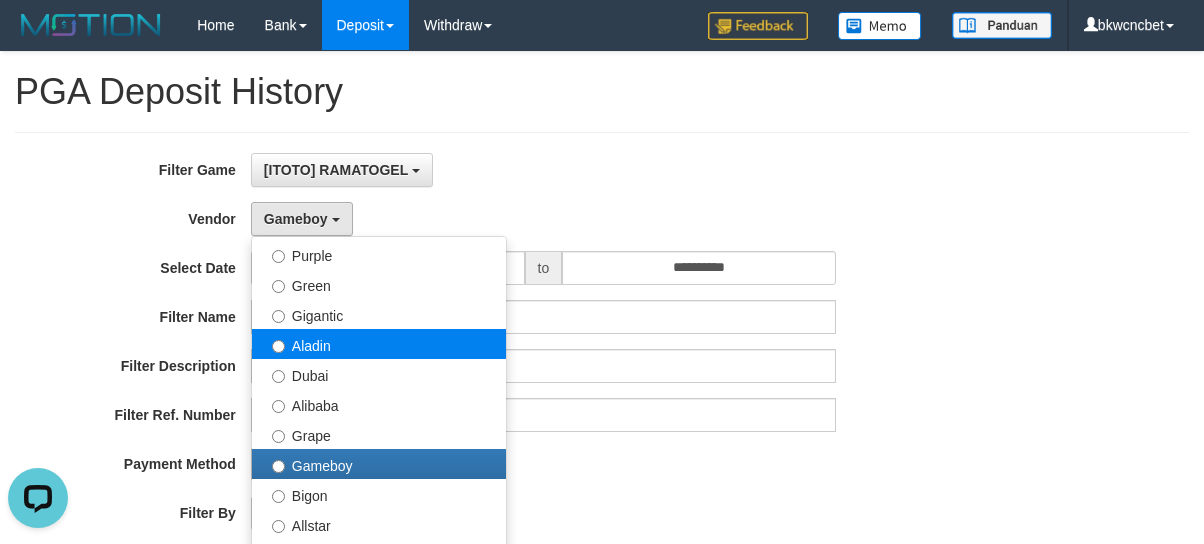 select on "**********" 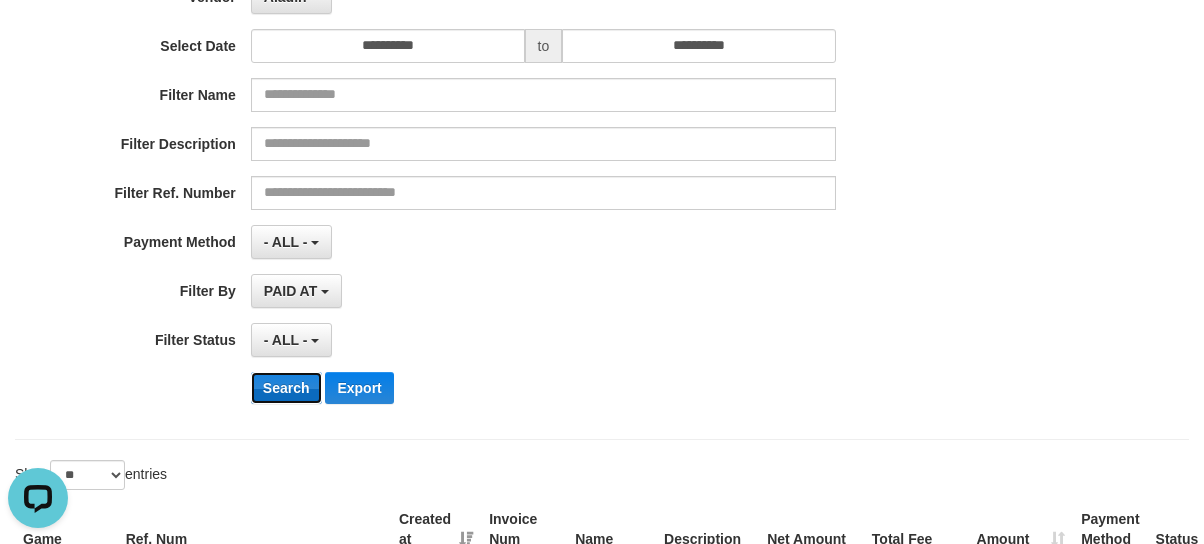 click on "Search" at bounding box center [286, 388] 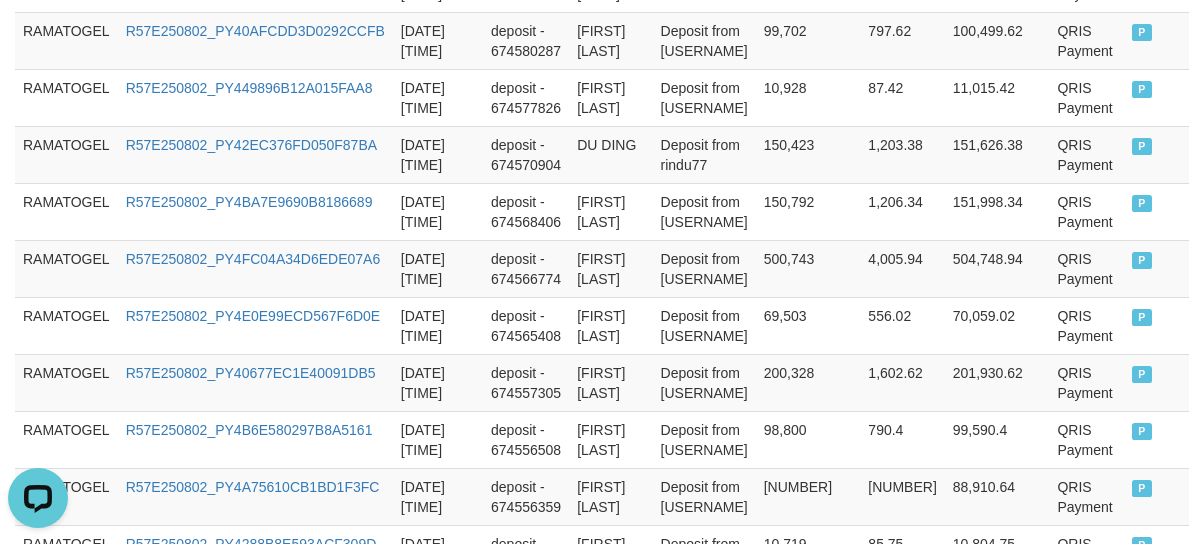scroll, scrollTop: 1910, scrollLeft: 0, axis: vertical 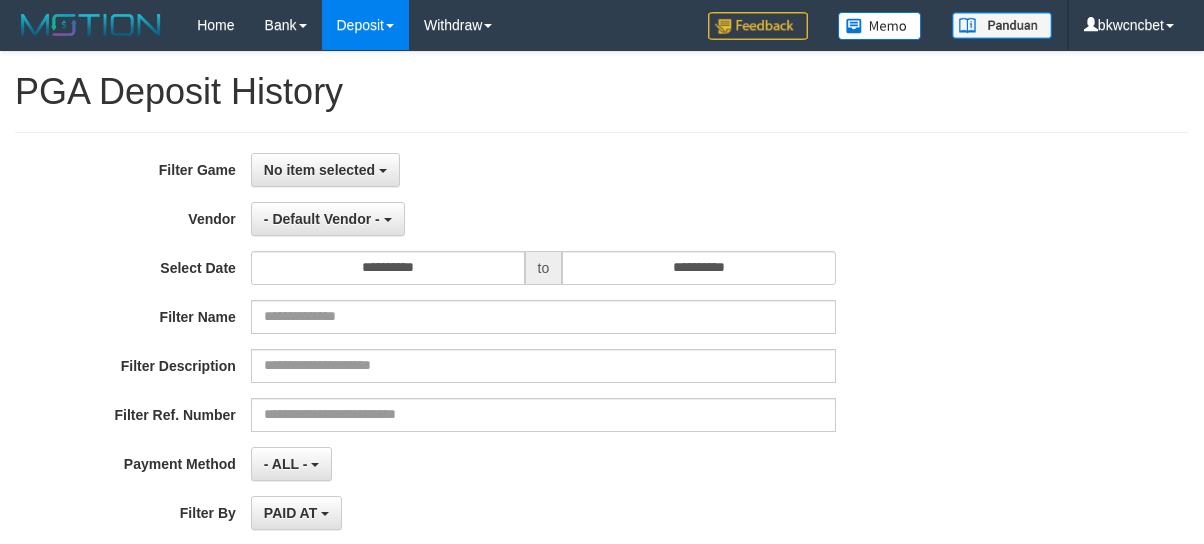 select 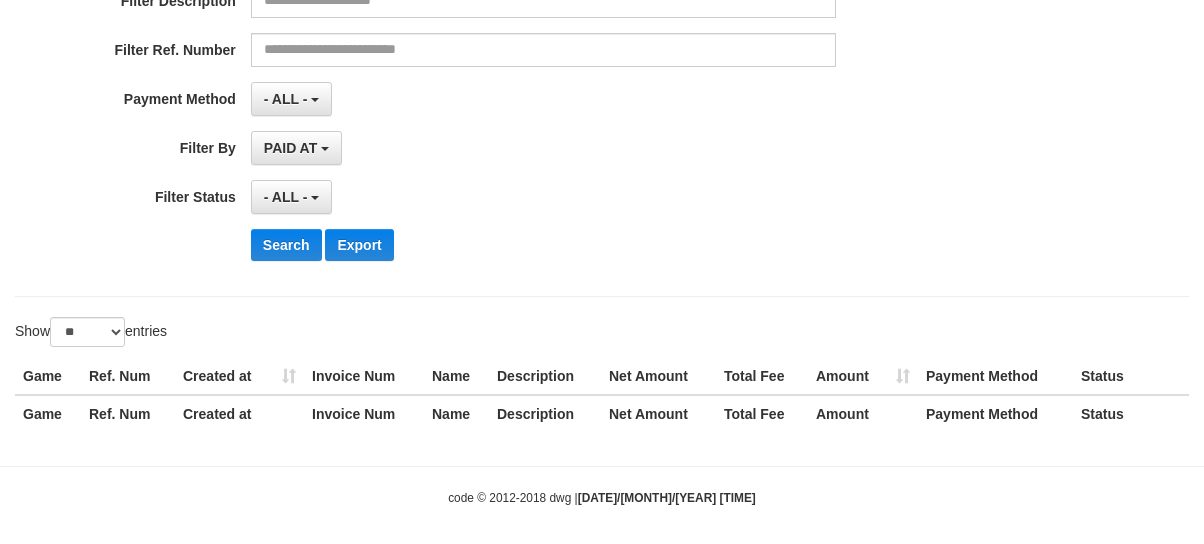 scroll, scrollTop: 0, scrollLeft: 0, axis: both 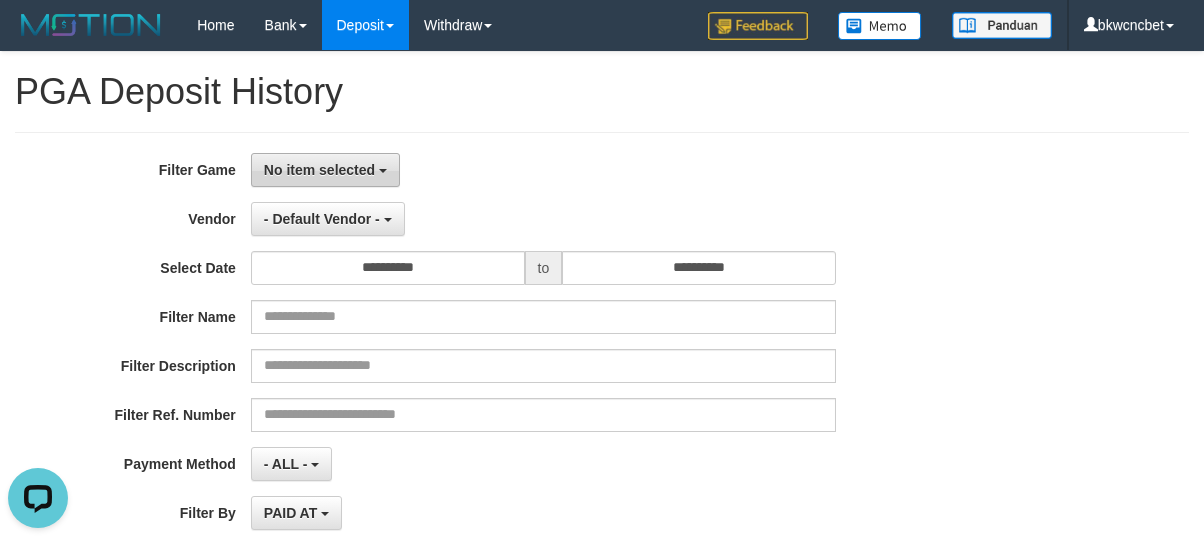 click on "No item selected" at bounding box center [325, 170] 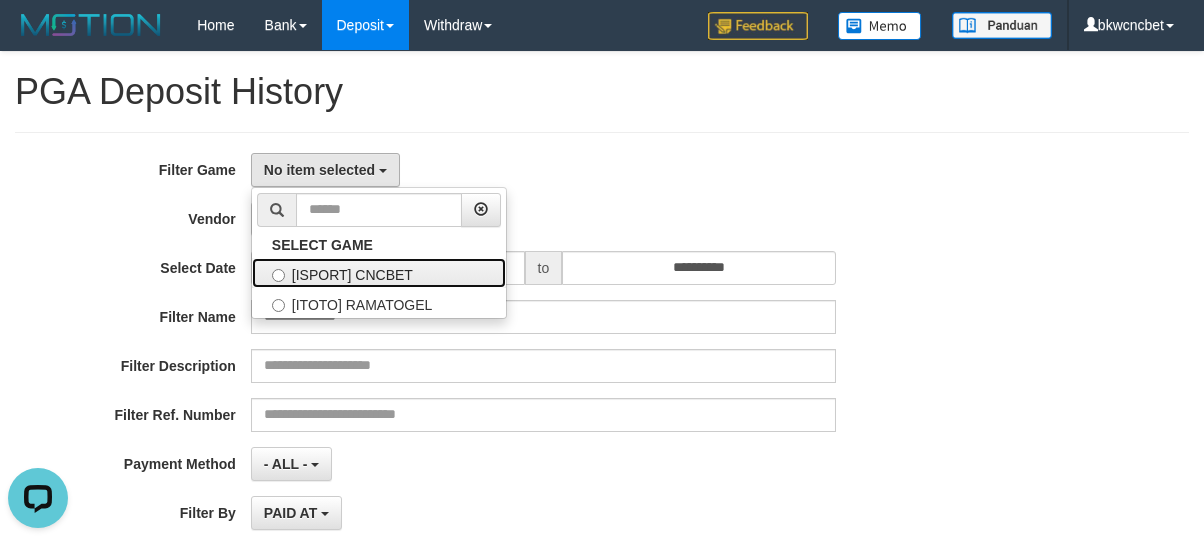 drag, startPoint x: 344, startPoint y: 285, endPoint x: 360, endPoint y: 246, distance: 42.154476 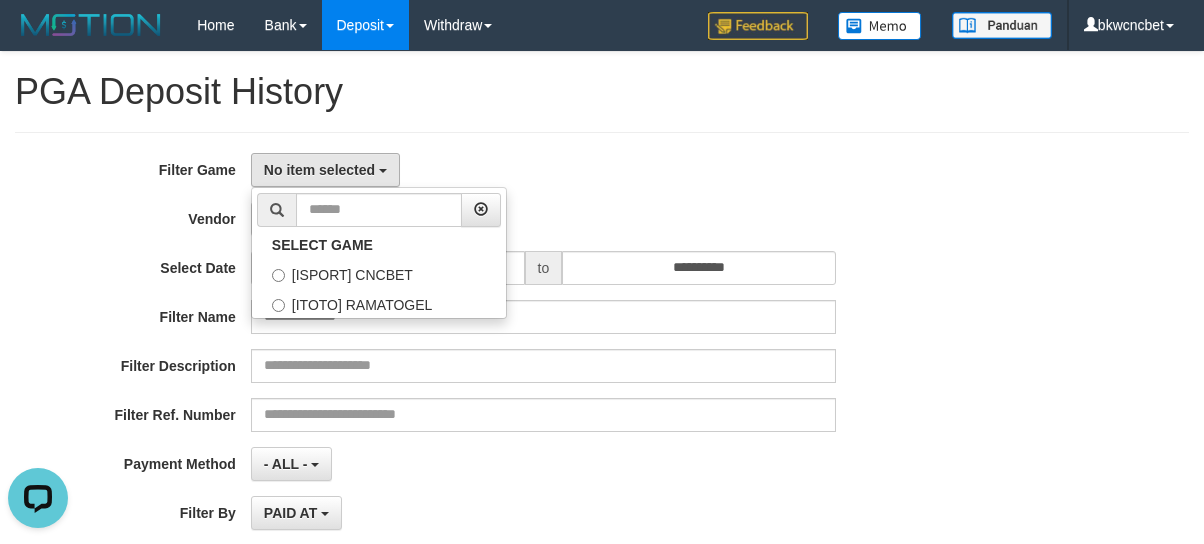 scroll, scrollTop: 17, scrollLeft: 0, axis: vertical 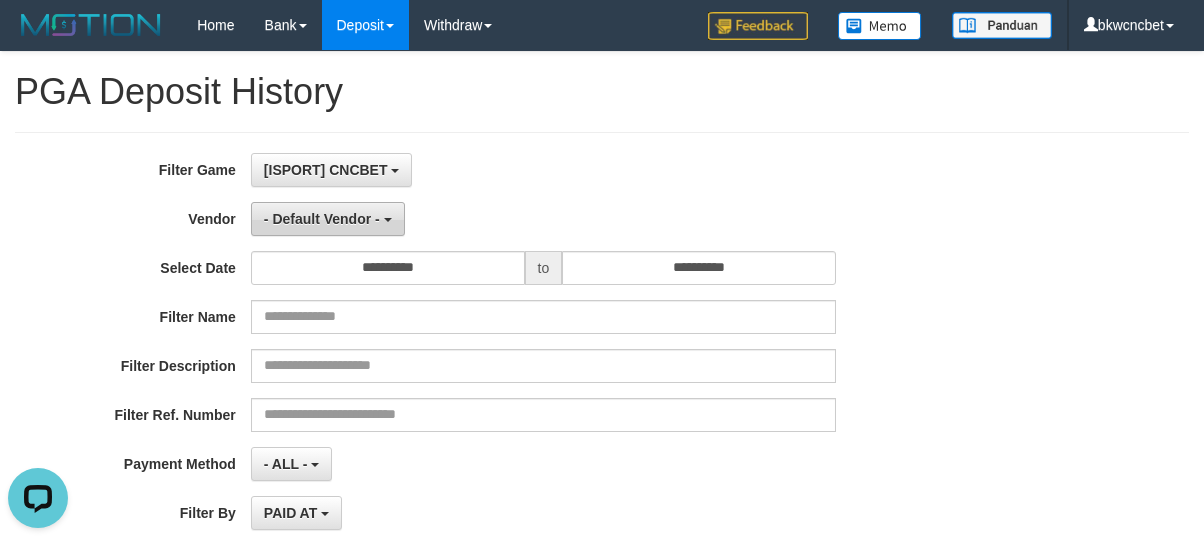 click on "- Default Vendor -" at bounding box center (322, 219) 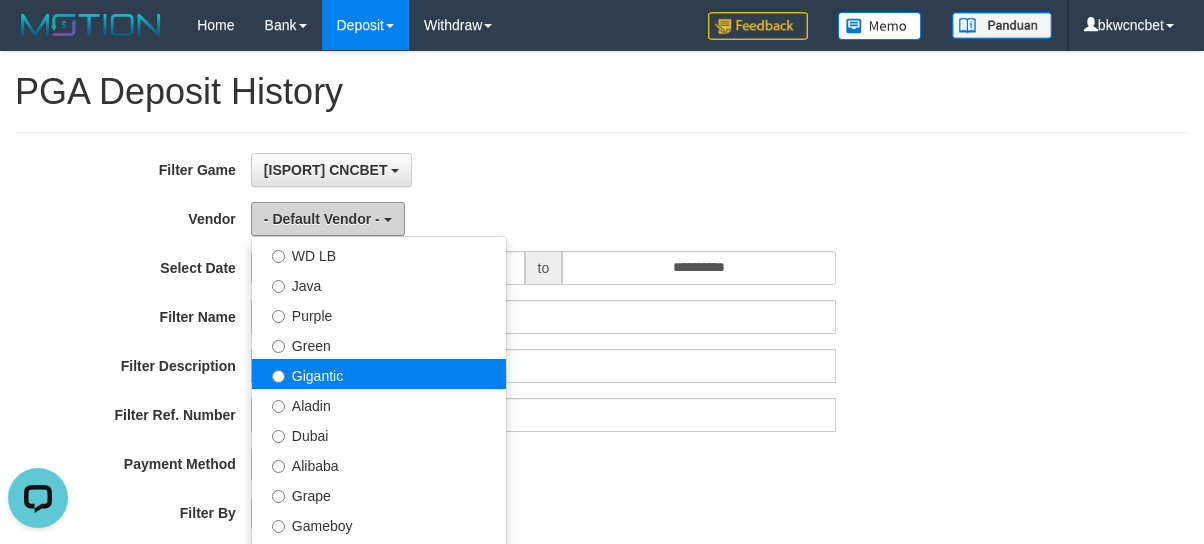 scroll, scrollTop: 222, scrollLeft: 0, axis: vertical 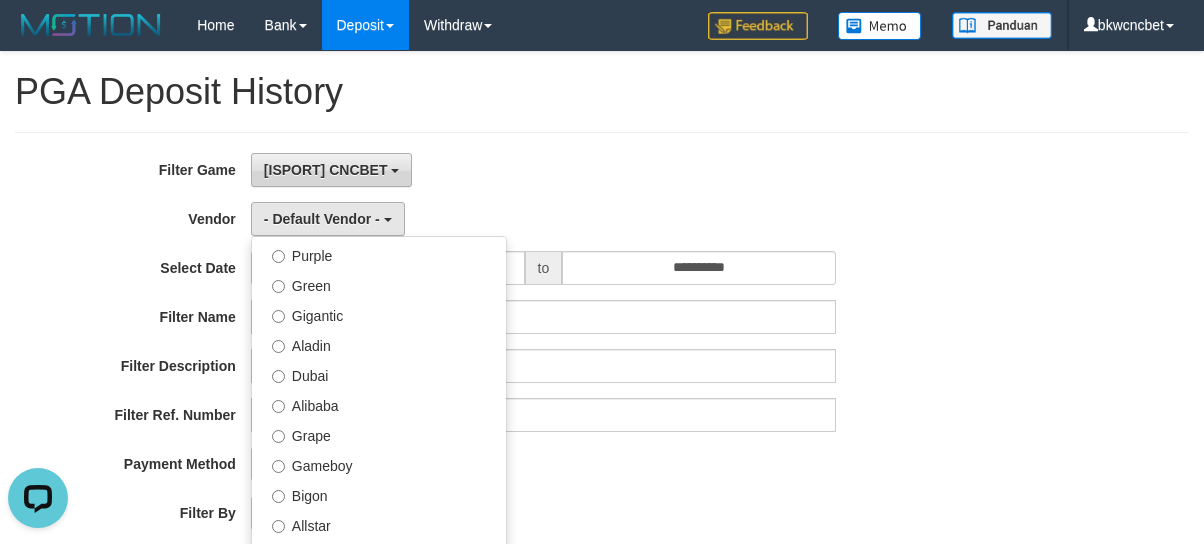 click on "[ISPORT] CNCBET" at bounding box center [332, 170] 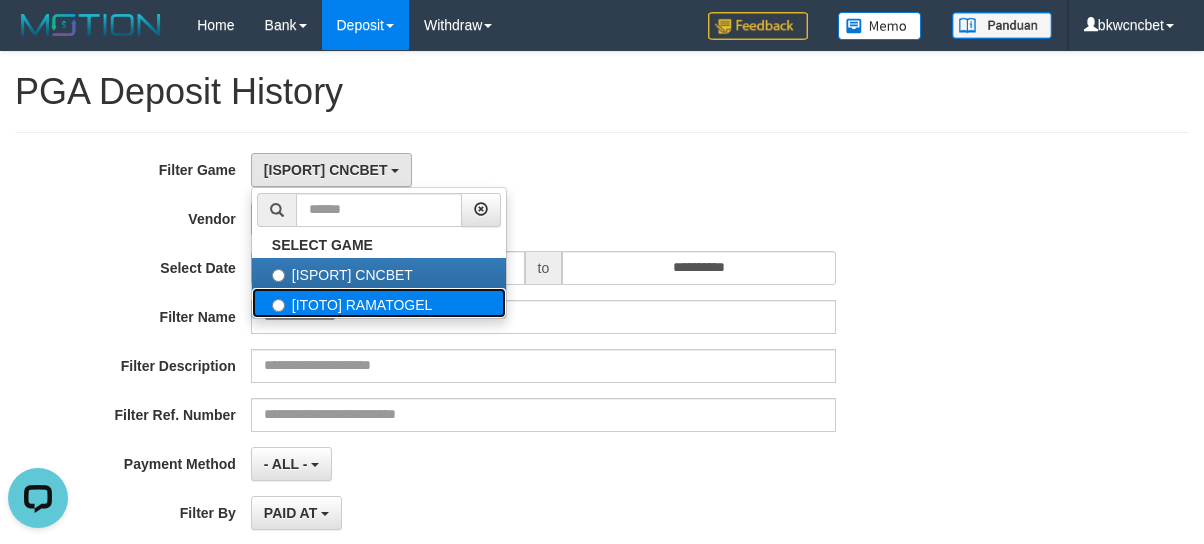 click on "[ITOTO] RAMATOGEL" at bounding box center (379, 303) 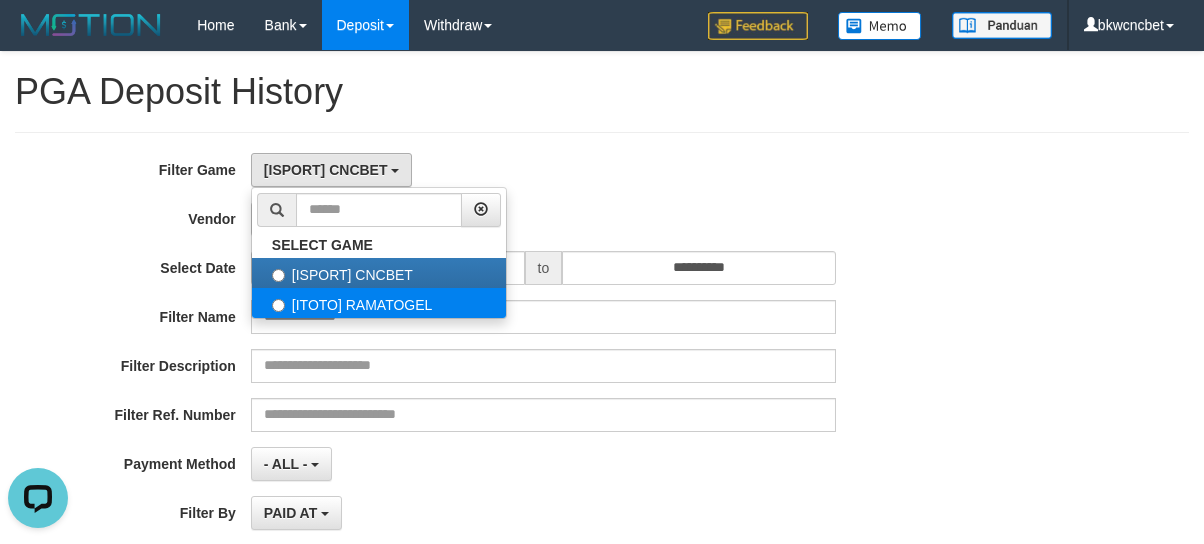 select on "****" 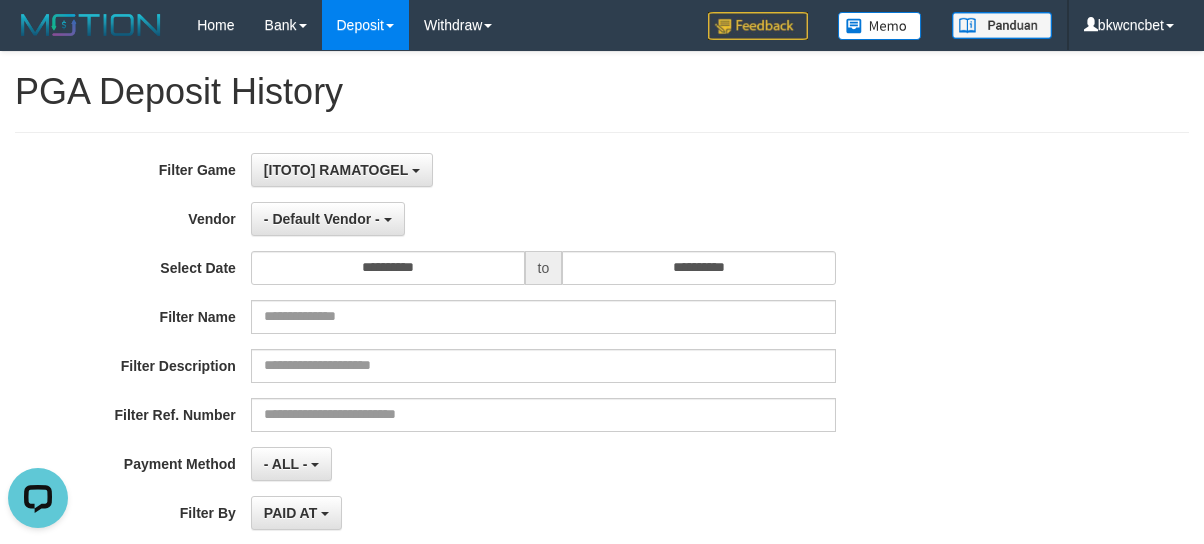 scroll, scrollTop: 34, scrollLeft: 0, axis: vertical 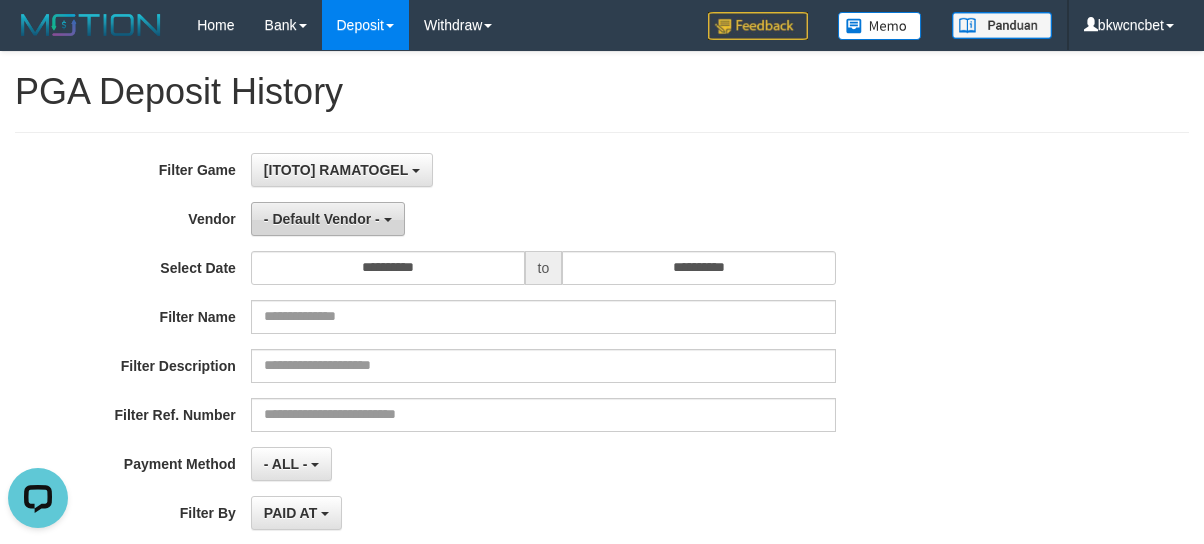 click on "- Default Vendor -" at bounding box center (322, 219) 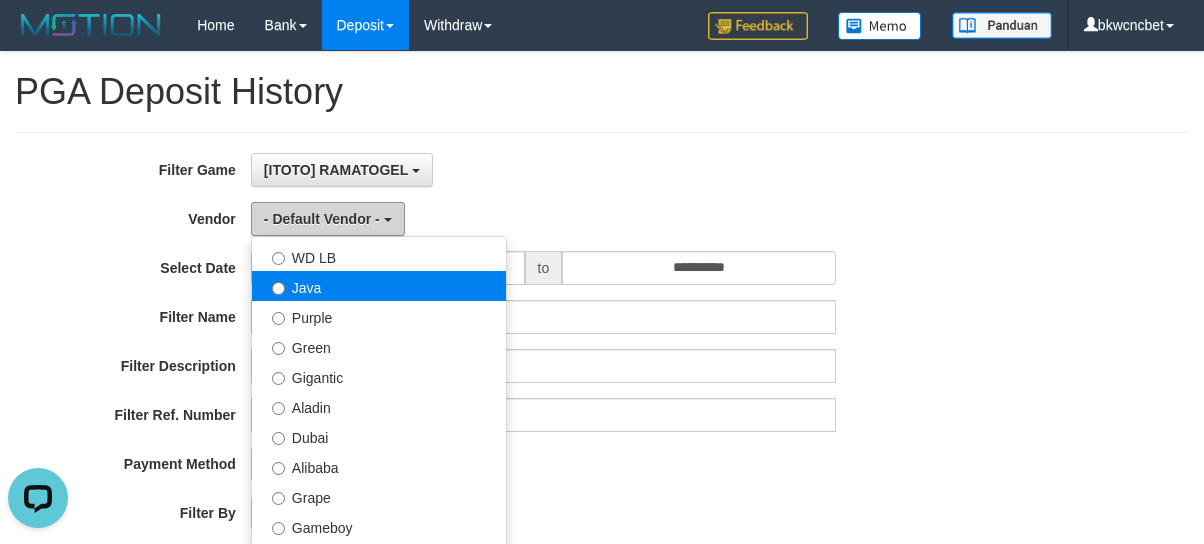 scroll, scrollTop: 222, scrollLeft: 0, axis: vertical 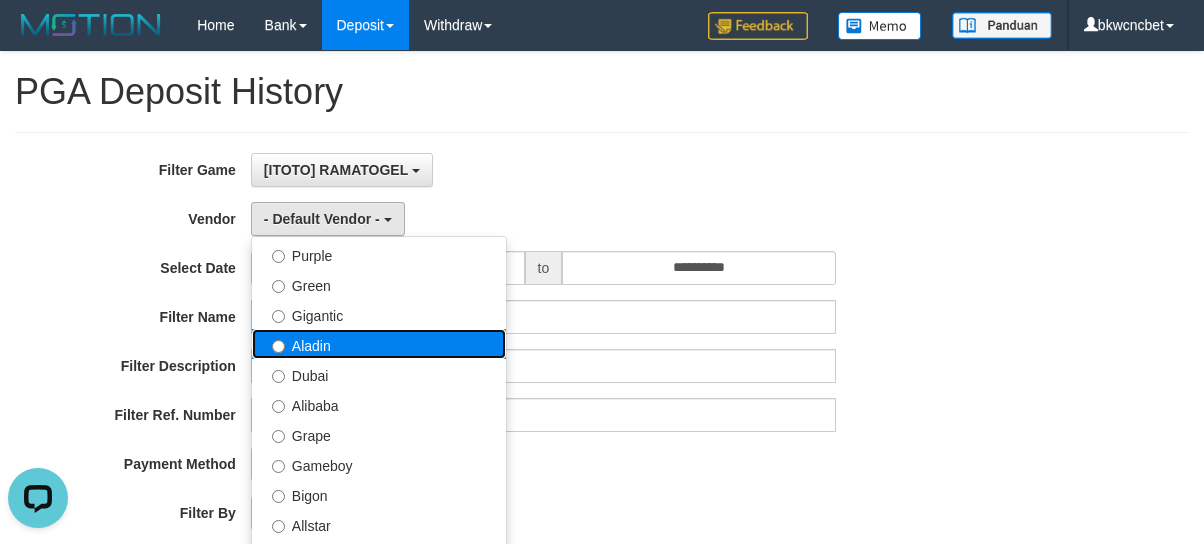 click on "Aladin" at bounding box center [379, 344] 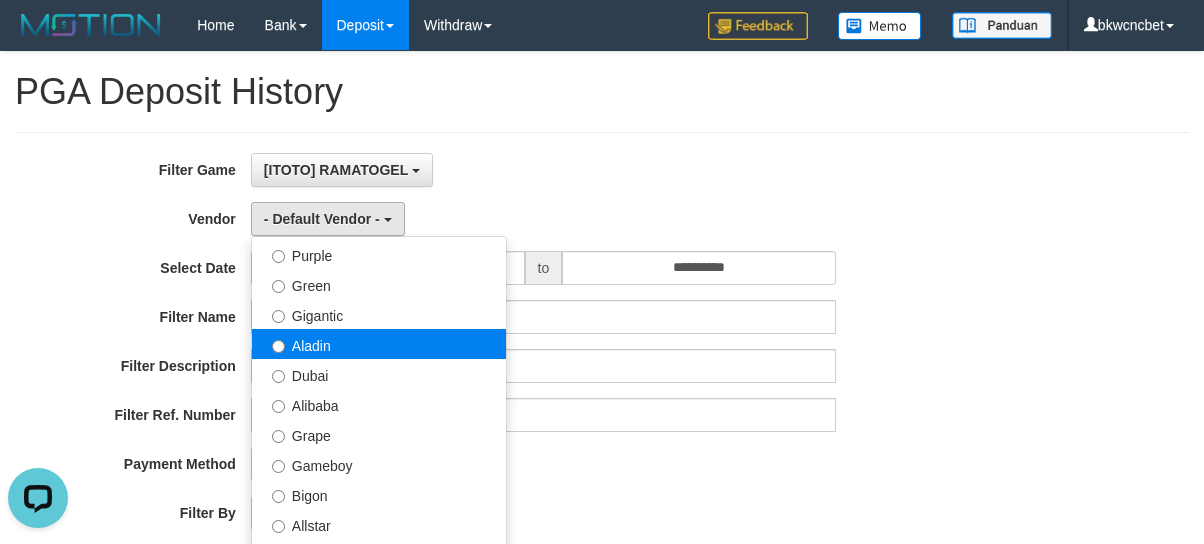 select on "**********" 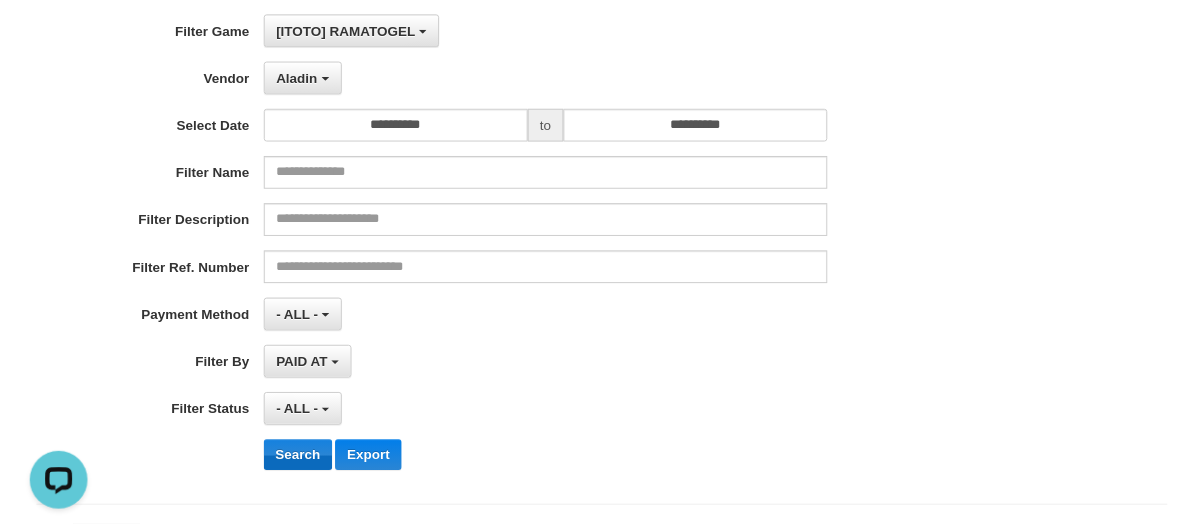 scroll, scrollTop: 222, scrollLeft: 0, axis: vertical 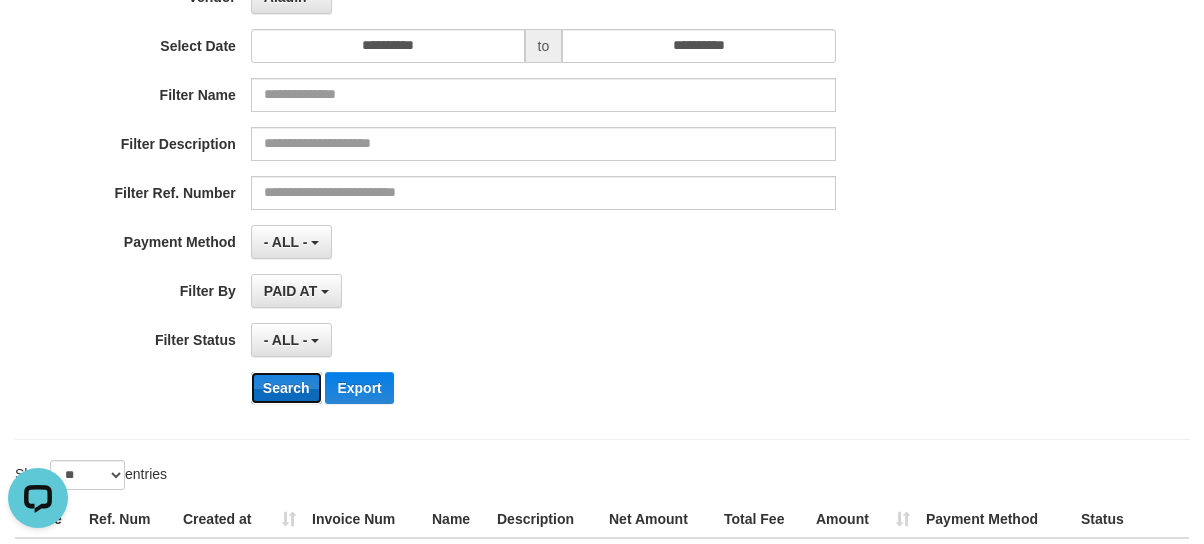 click on "Search" at bounding box center [286, 388] 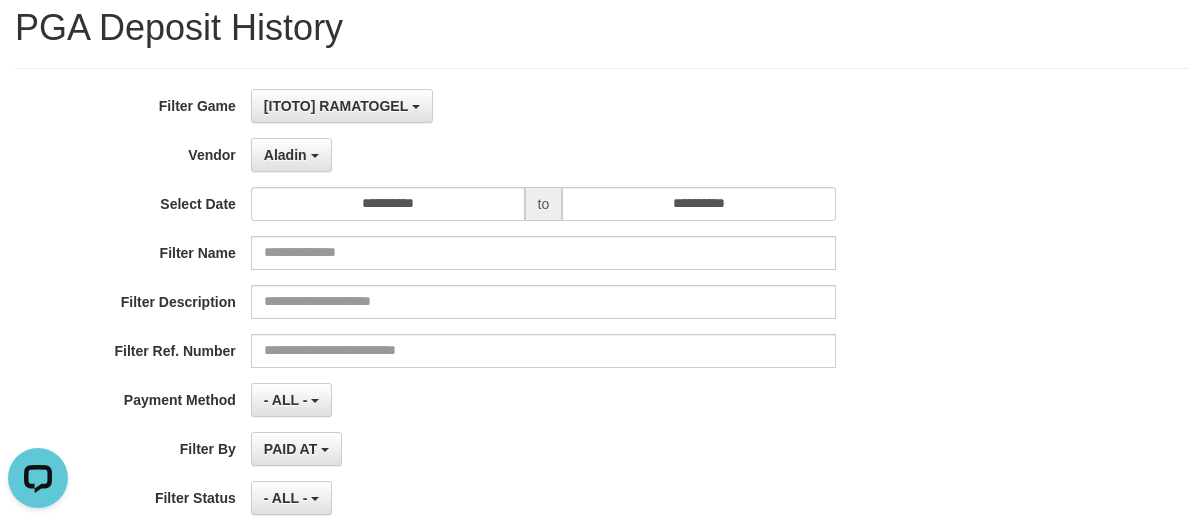 scroll, scrollTop: 0, scrollLeft: 0, axis: both 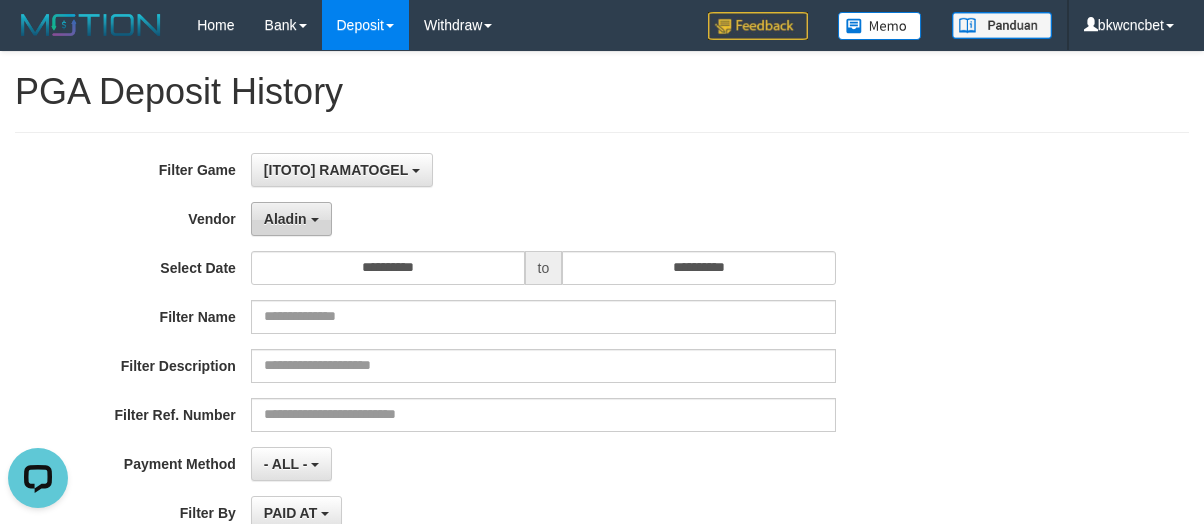 click on "Aladin" at bounding box center (285, 219) 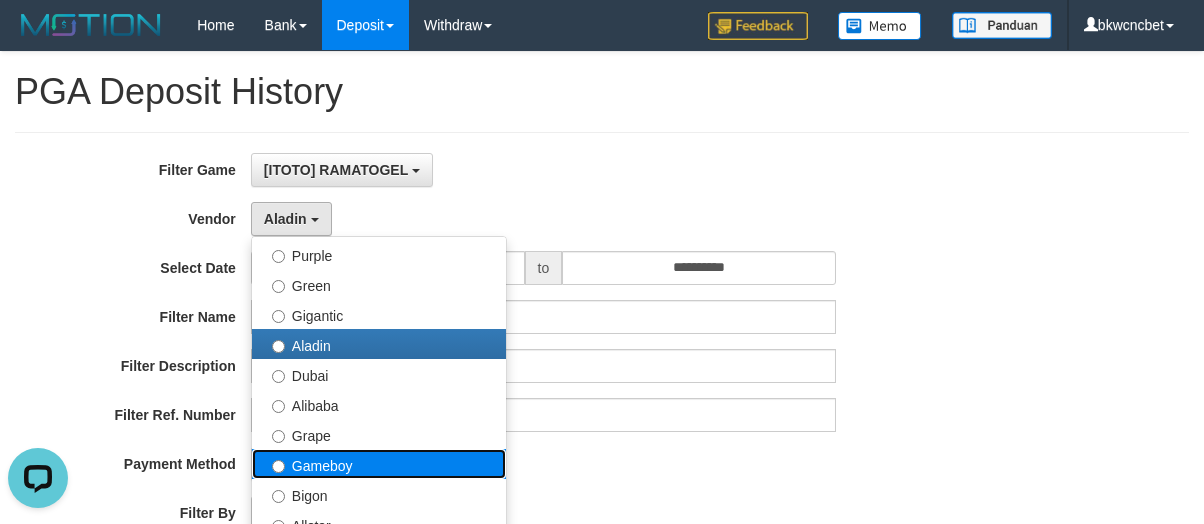 click on "Gameboy" at bounding box center [379, 464] 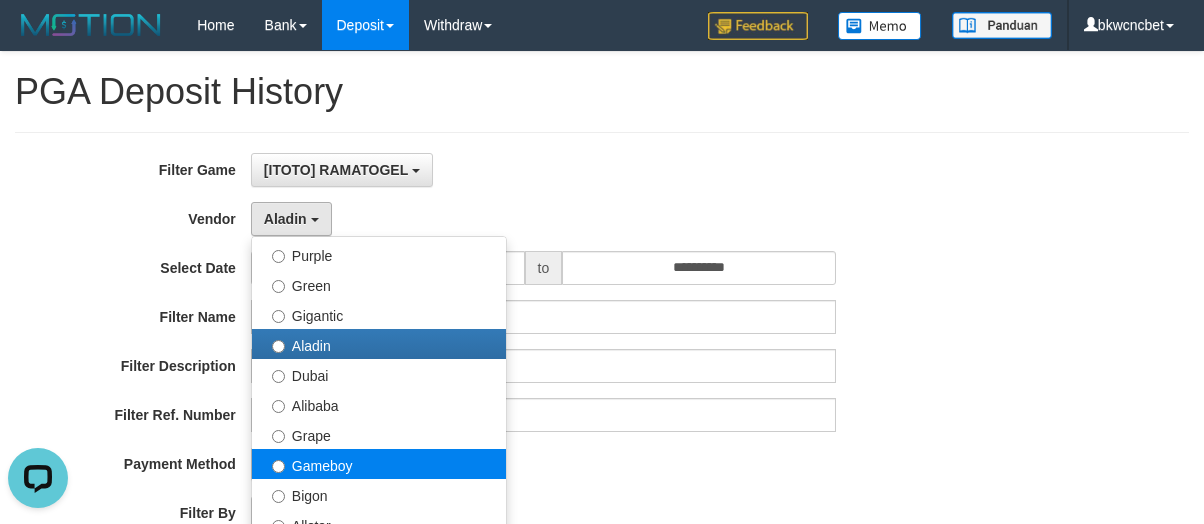 select on "**********" 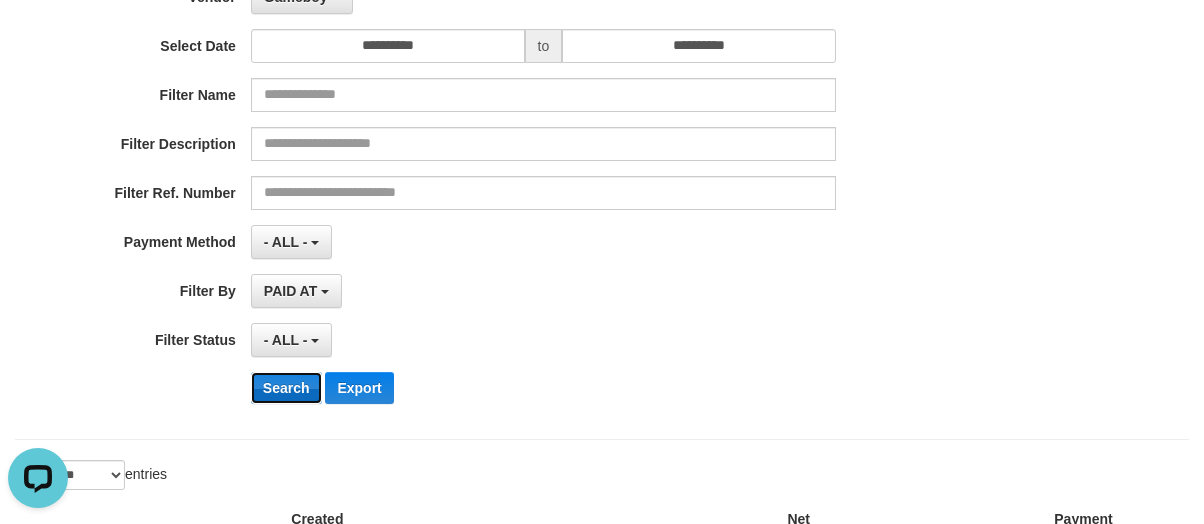 click on "Search" at bounding box center (286, 388) 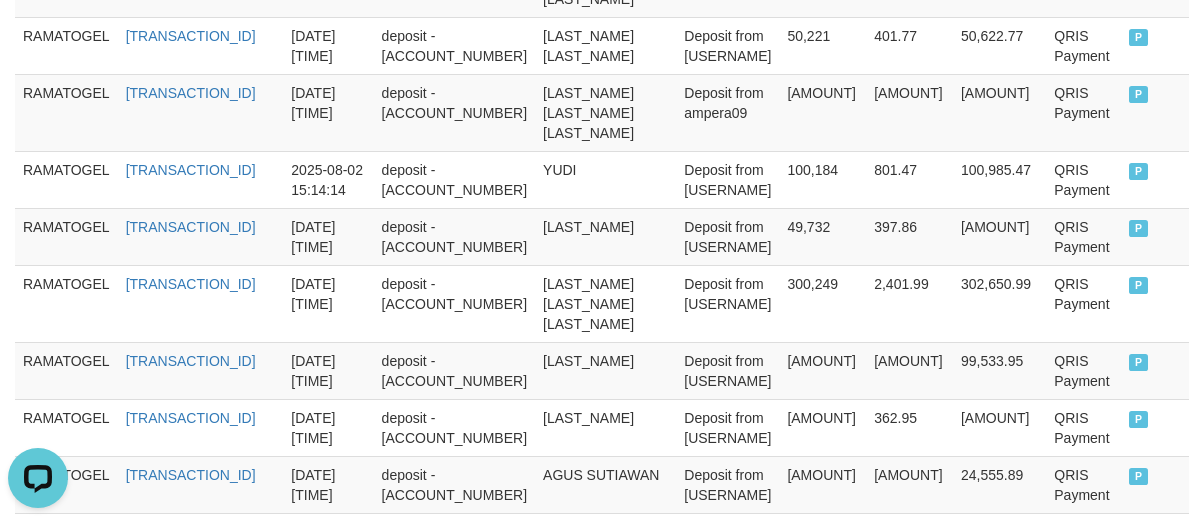 scroll, scrollTop: 1910, scrollLeft: 0, axis: vertical 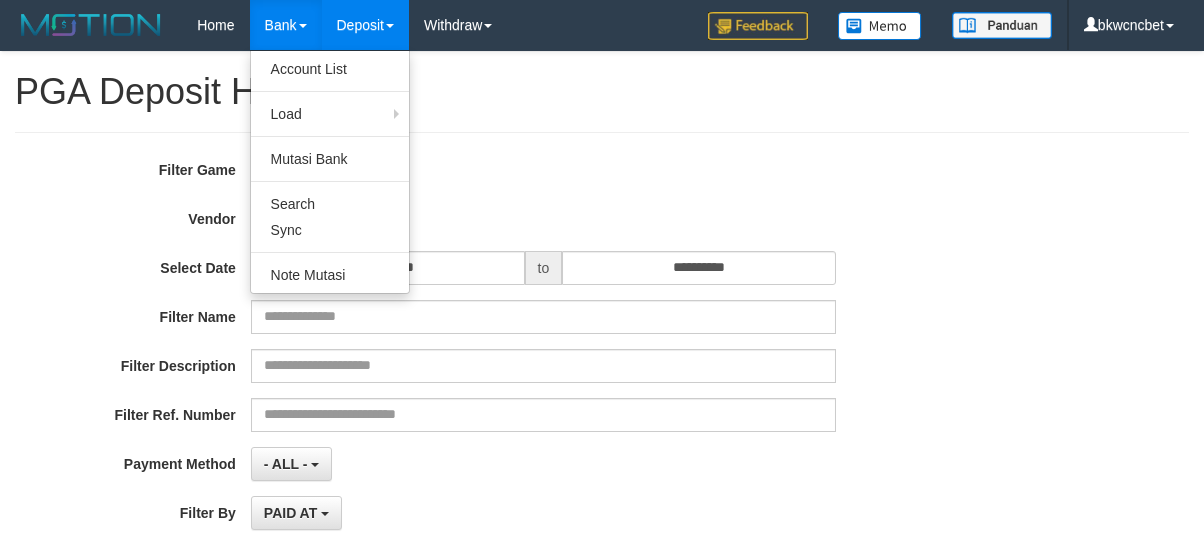 select 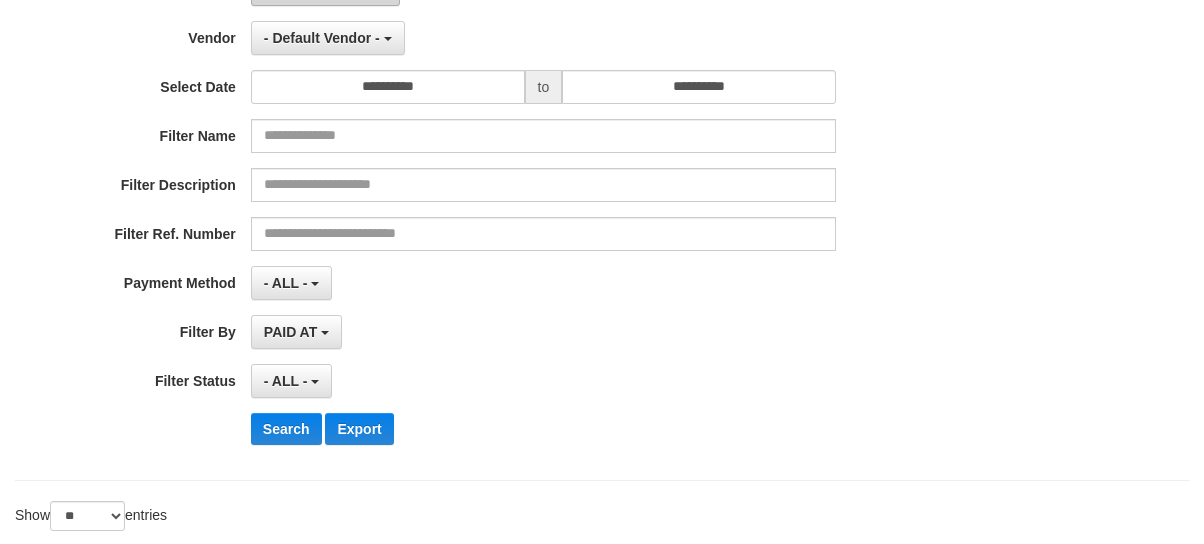scroll, scrollTop: 0, scrollLeft: 0, axis: both 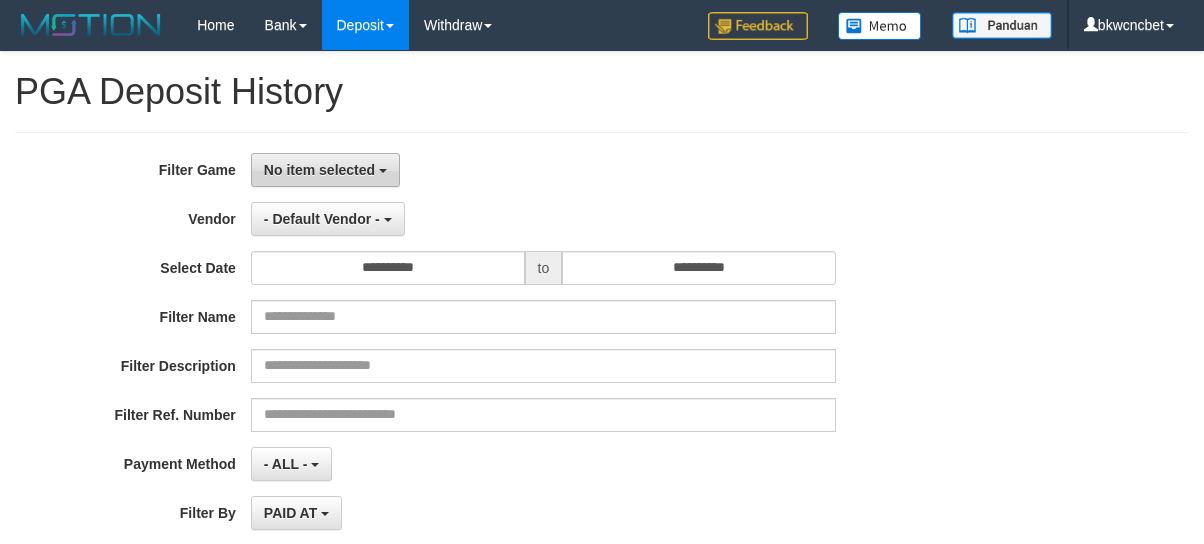 click on "No item selected" at bounding box center [325, 170] 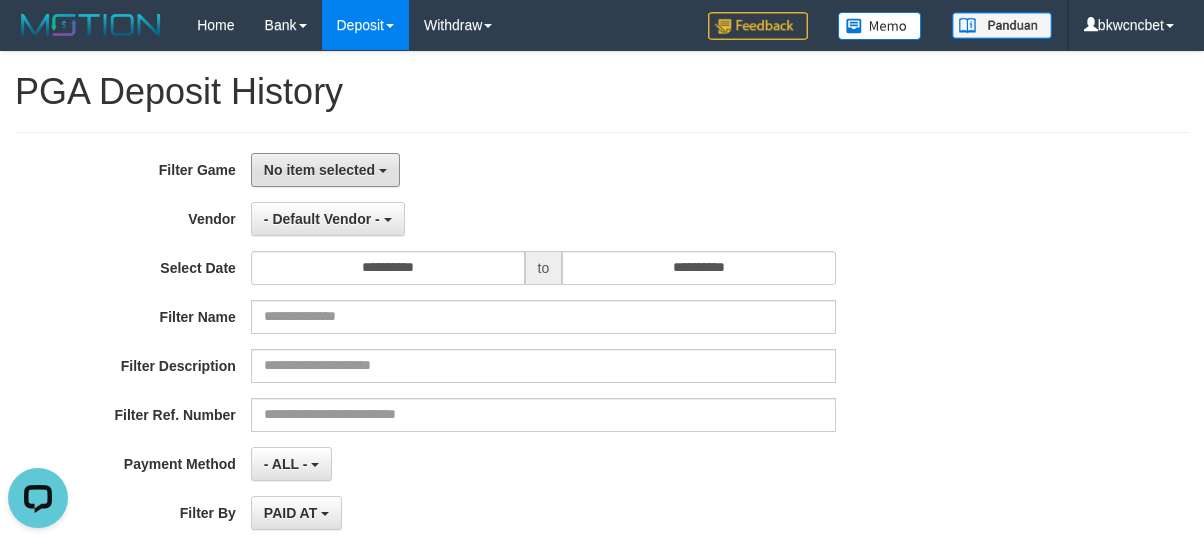 scroll, scrollTop: 0, scrollLeft: 0, axis: both 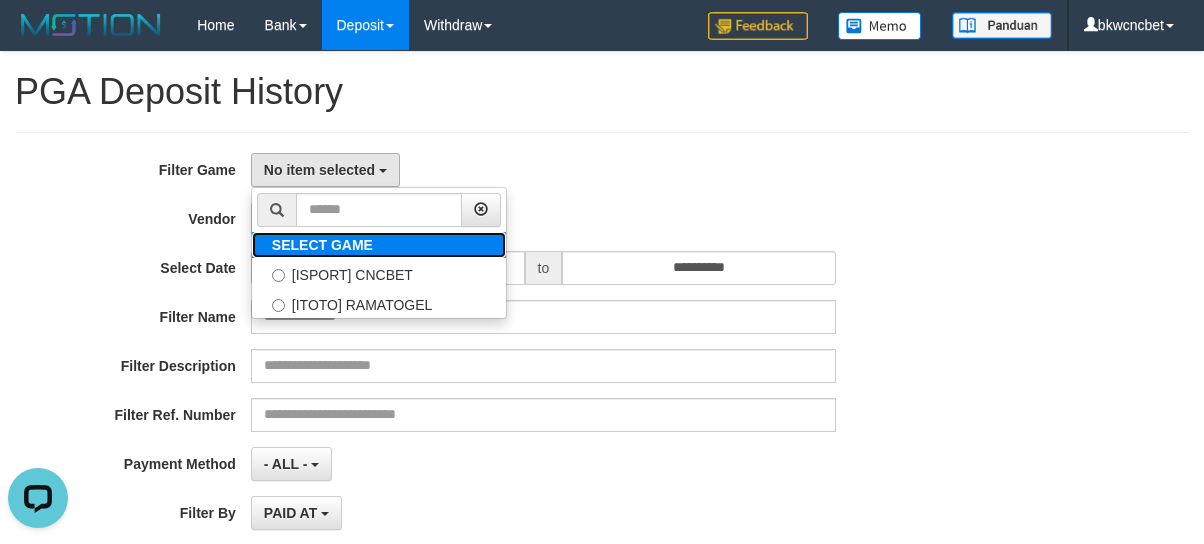 click on "SELECT GAME" at bounding box center (322, 245) 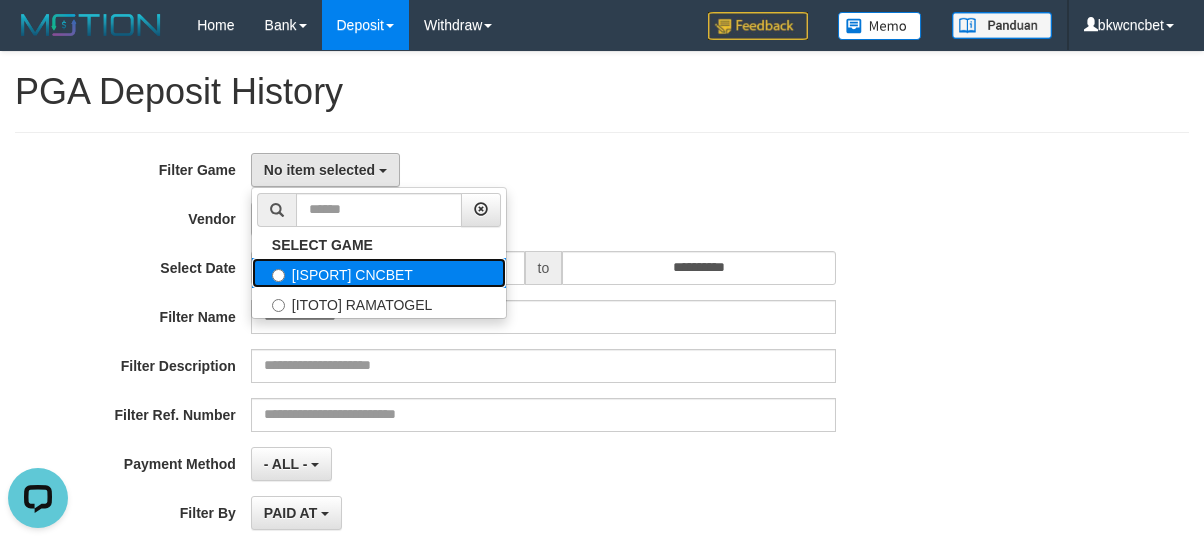 click on "[ISPORT] CNCBET" at bounding box center (379, 273) 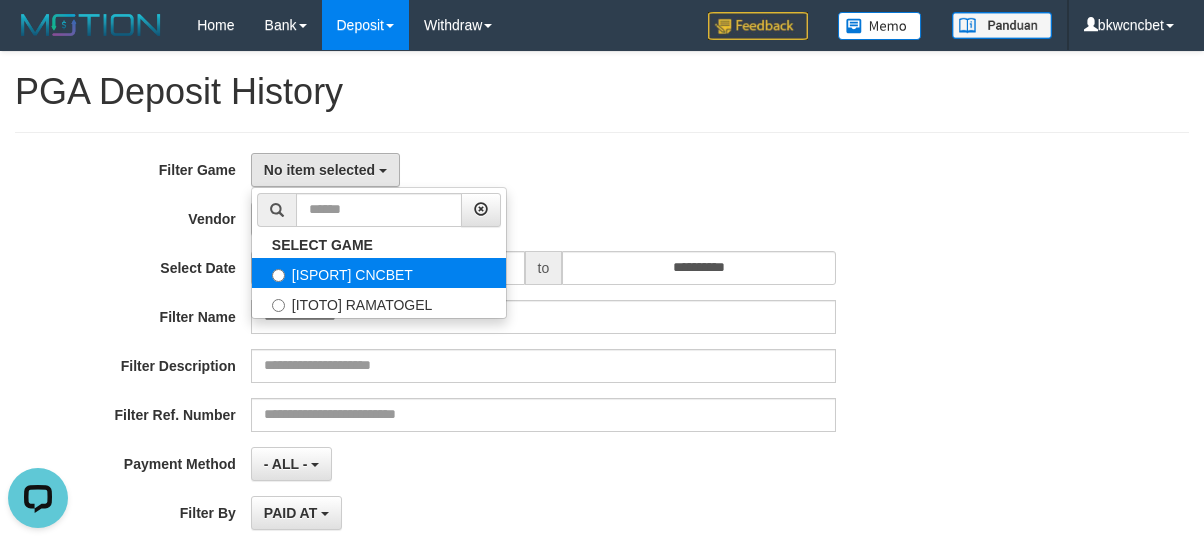 select on "****" 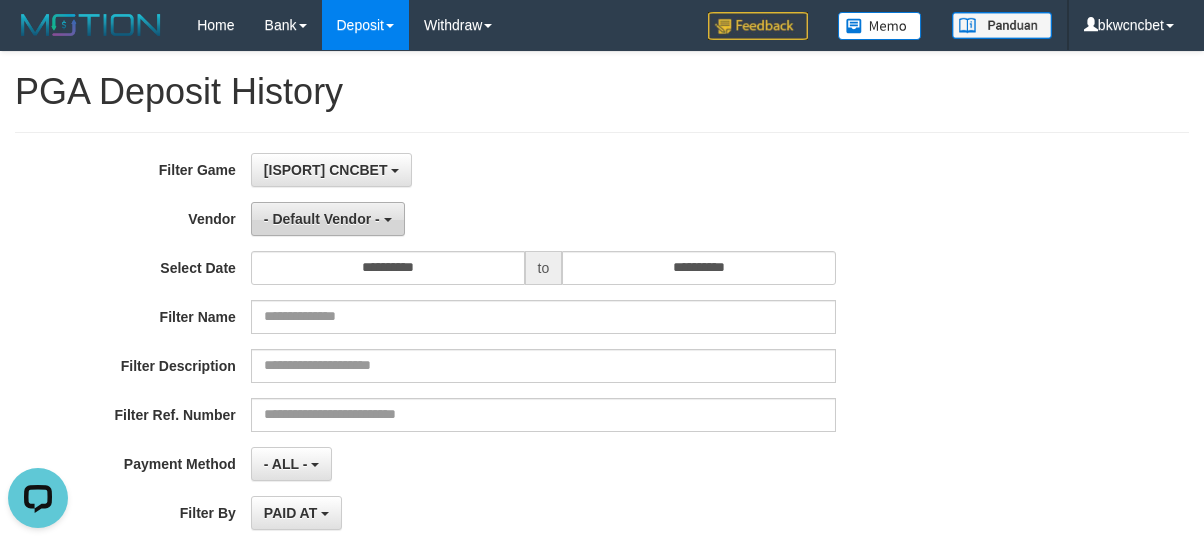 scroll, scrollTop: 17, scrollLeft: 0, axis: vertical 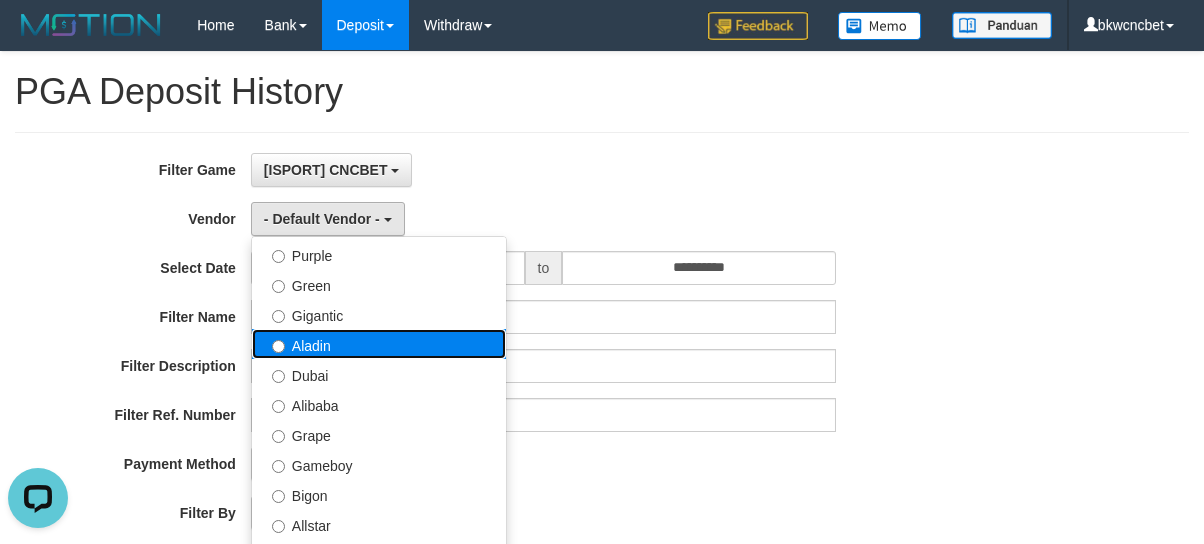 click on "Aladin" at bounding box center (379, 344) 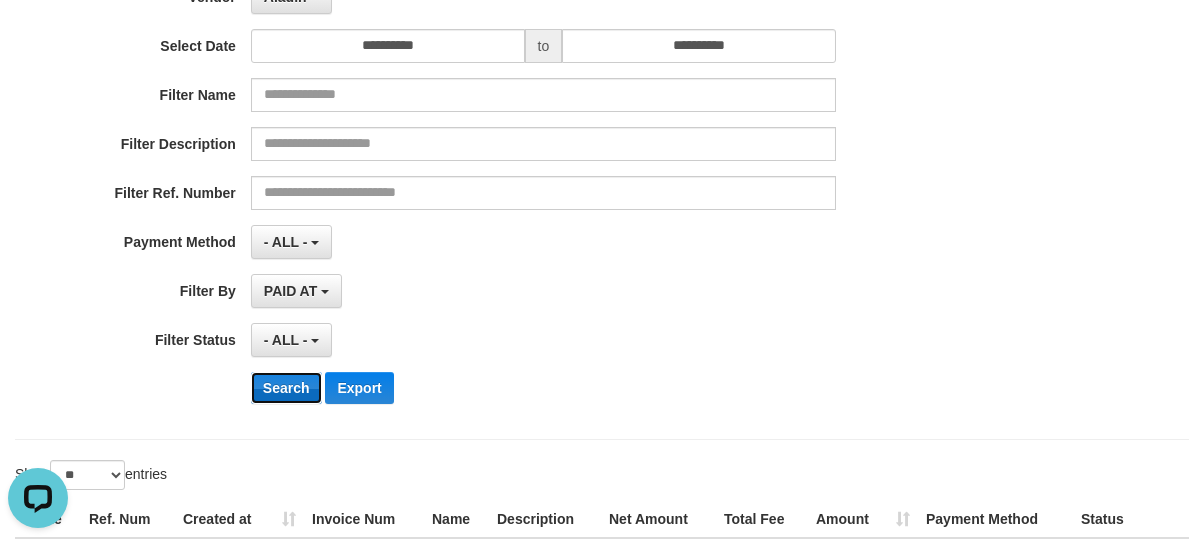 click on "Search" at bounding box center (286, 388) 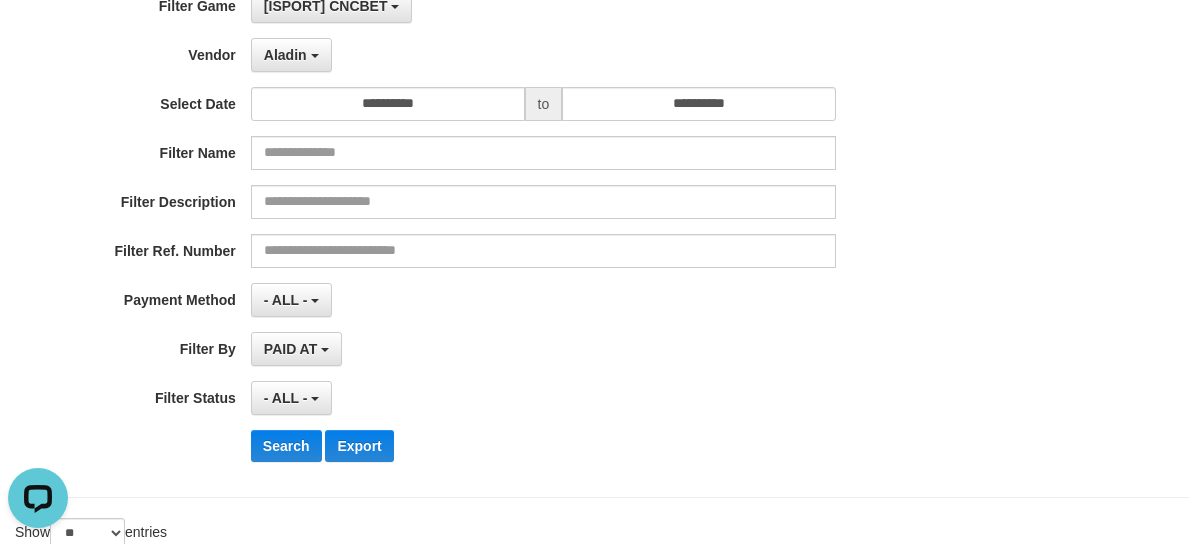 scroll, scrollTop: 108, scrollLeft: 0, axis: vertical 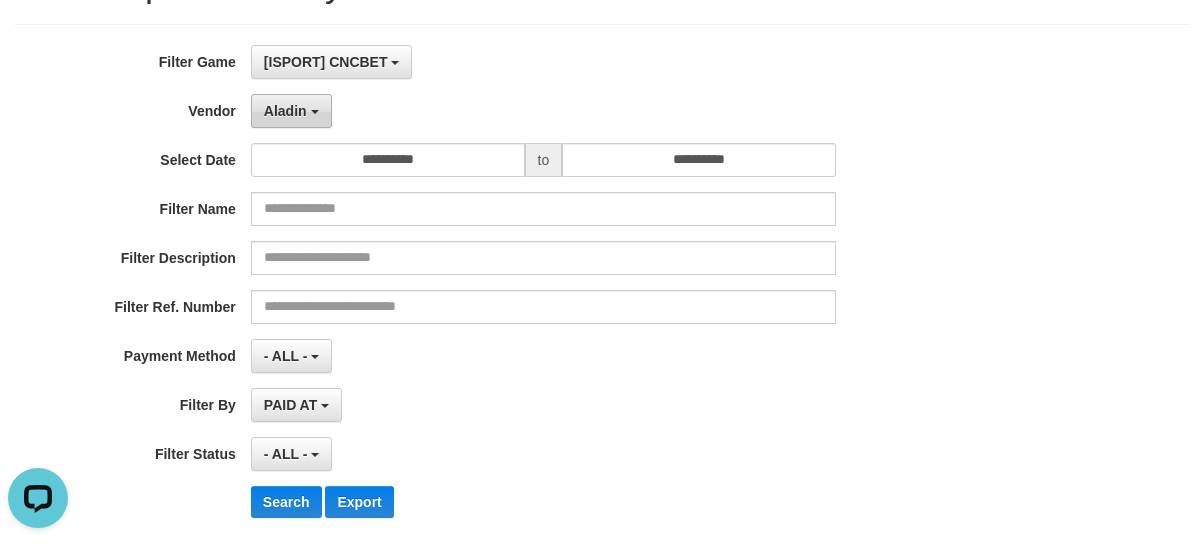 click on "Aladin" at bounding box center (291, 111) 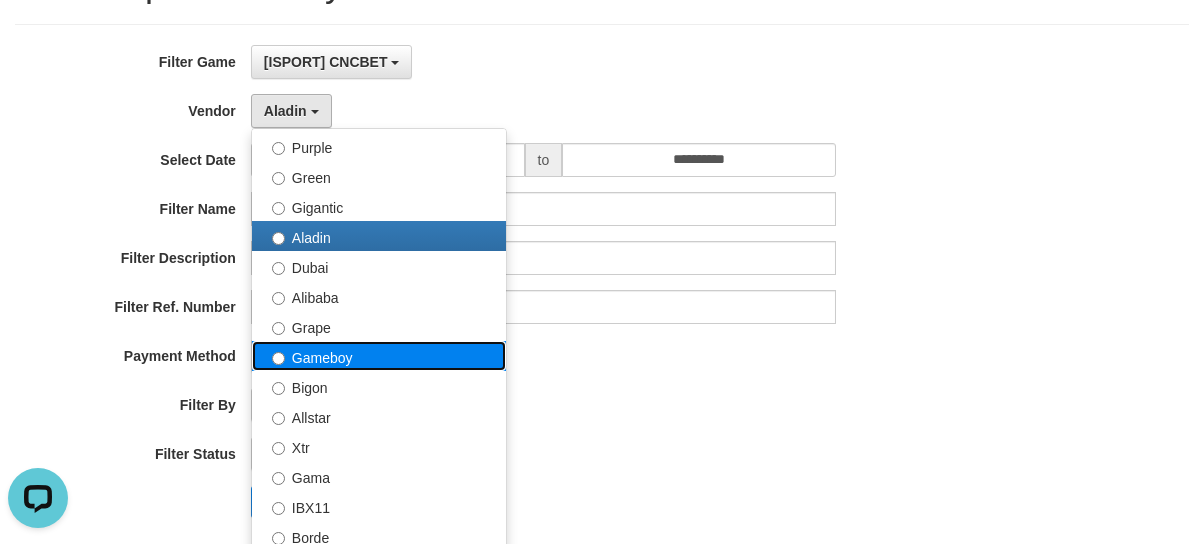 click on "Gameboy" at bounding box center [379, 356] 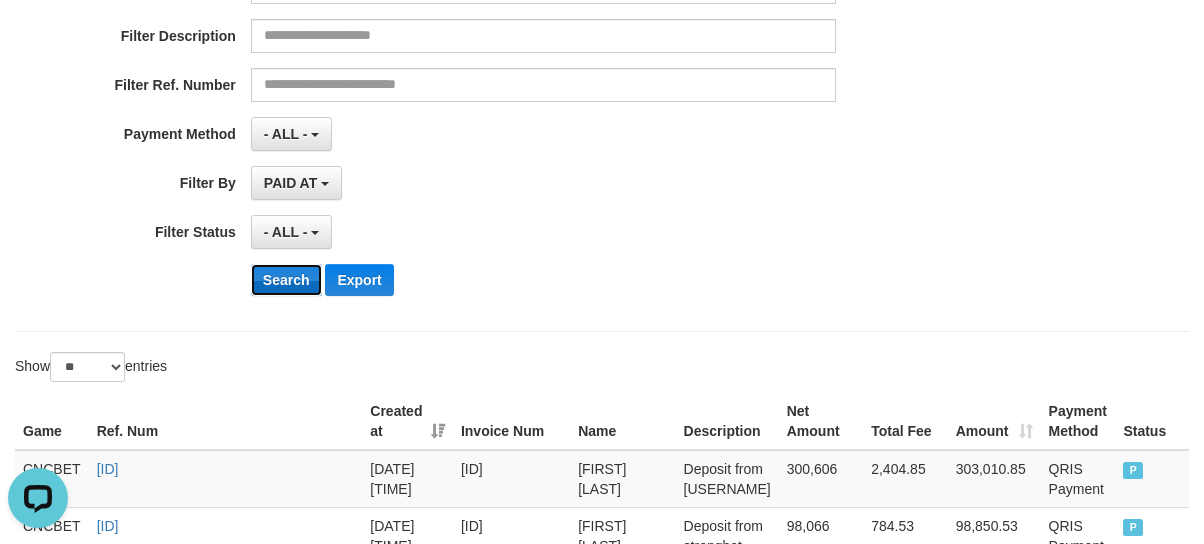 click on "Search" at bounding box center [286, 280] 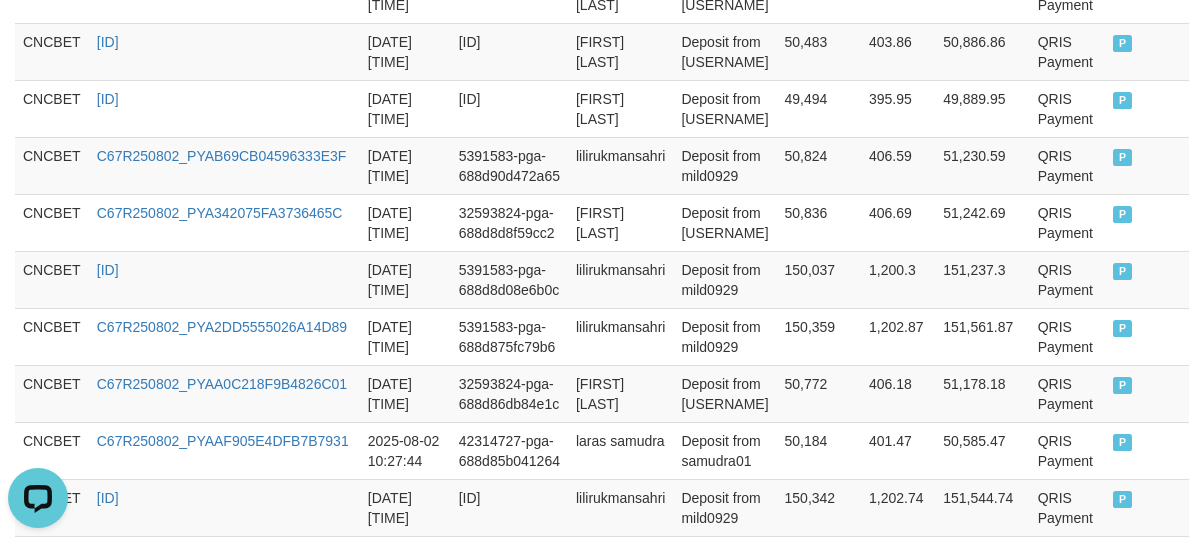 scroll, scrollTop: 2290, scrollLeft: 0, axis: vertical 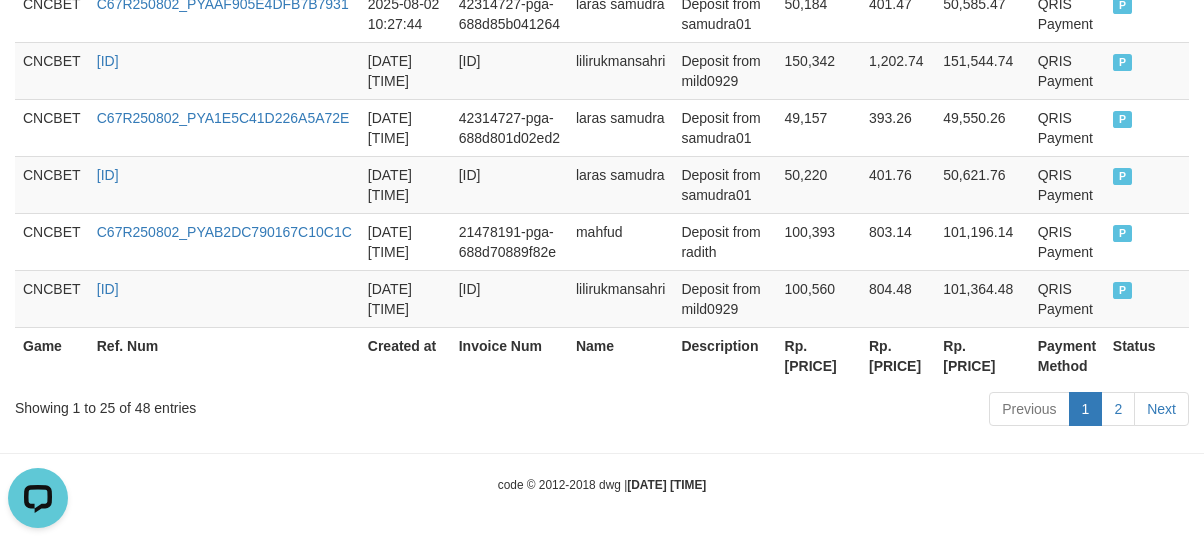 click on "Rp. 2,896,430" at bounding box center (819, 355) 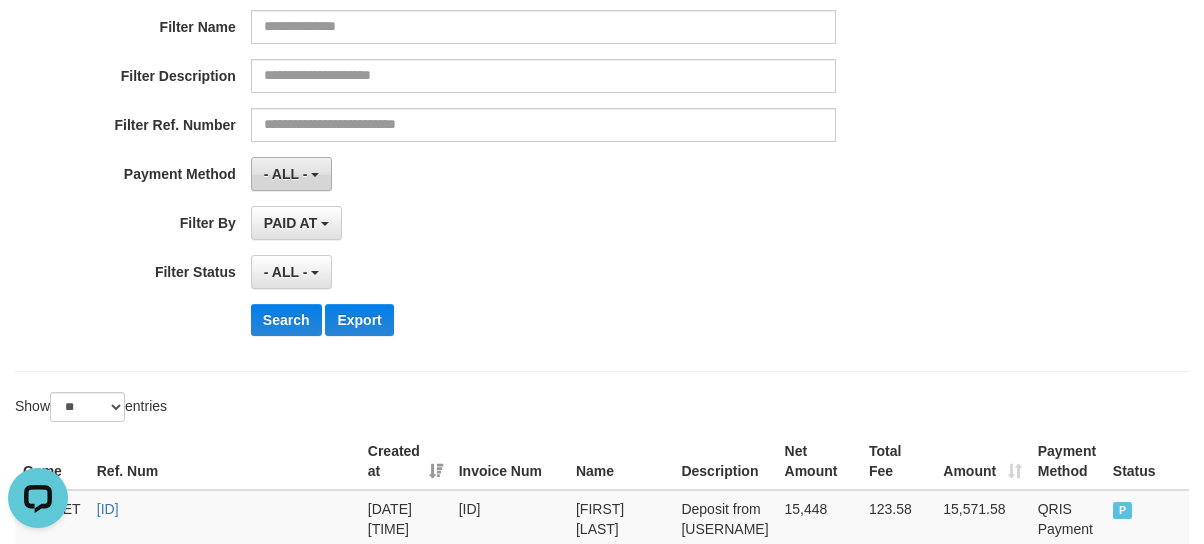 scroll, scrollTop: 0, scrollLeft: 0, axis: both 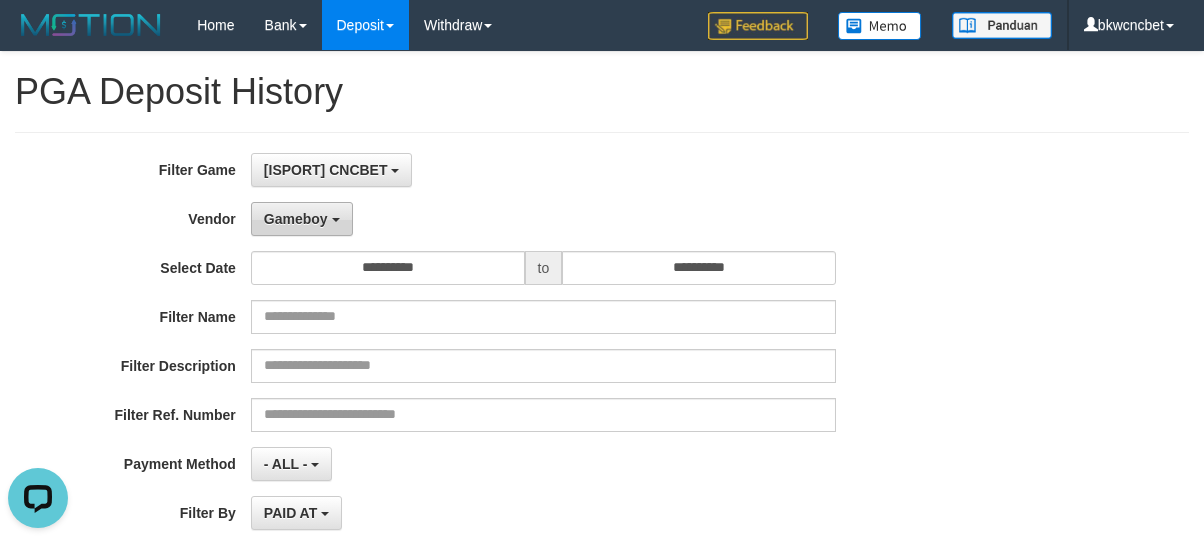click on "Gameboy" at bounding box center [296, 219] 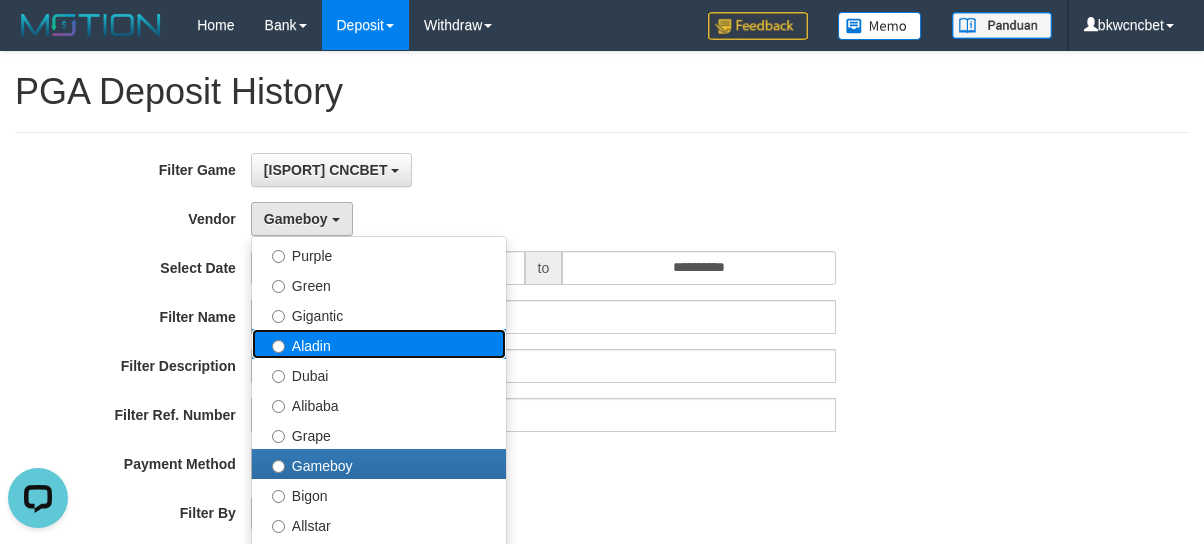 click on "Aladin" at bounding box center (379, 344) 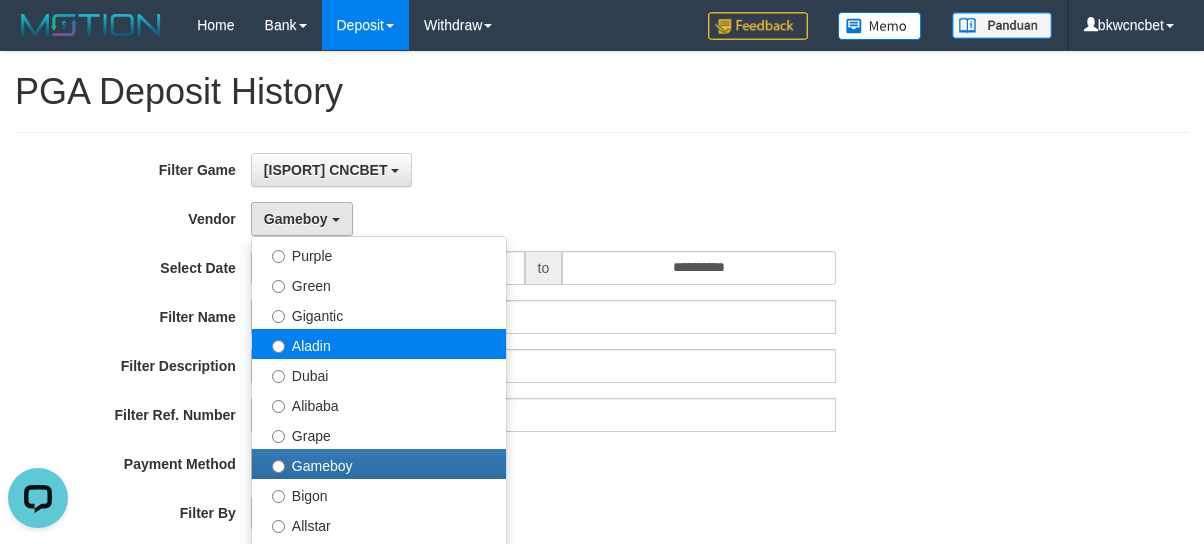 select on "**********" 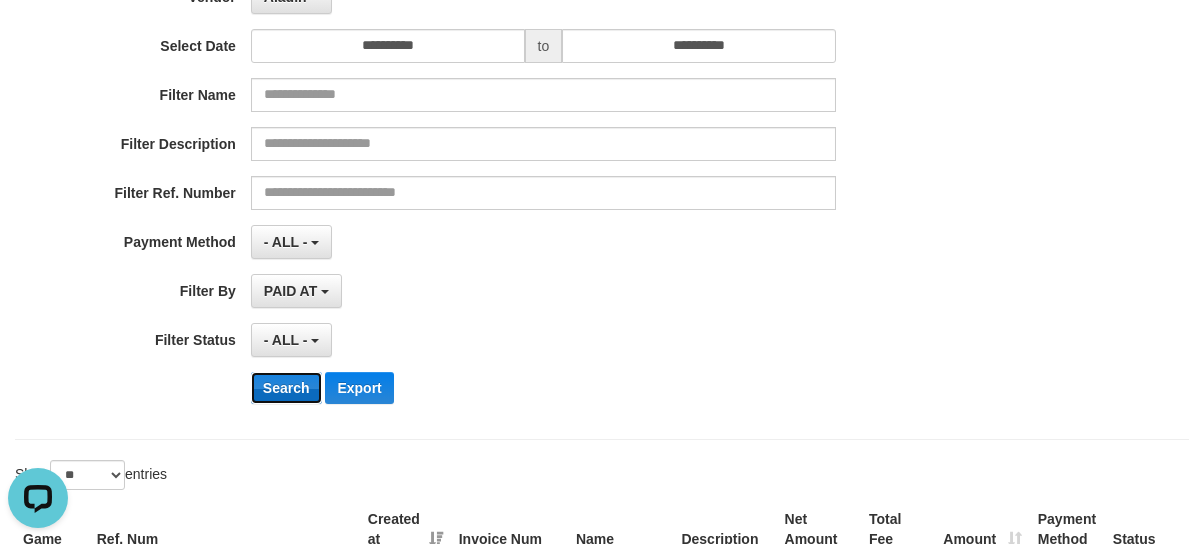 click on "Search" at bounding box center [286, 388] 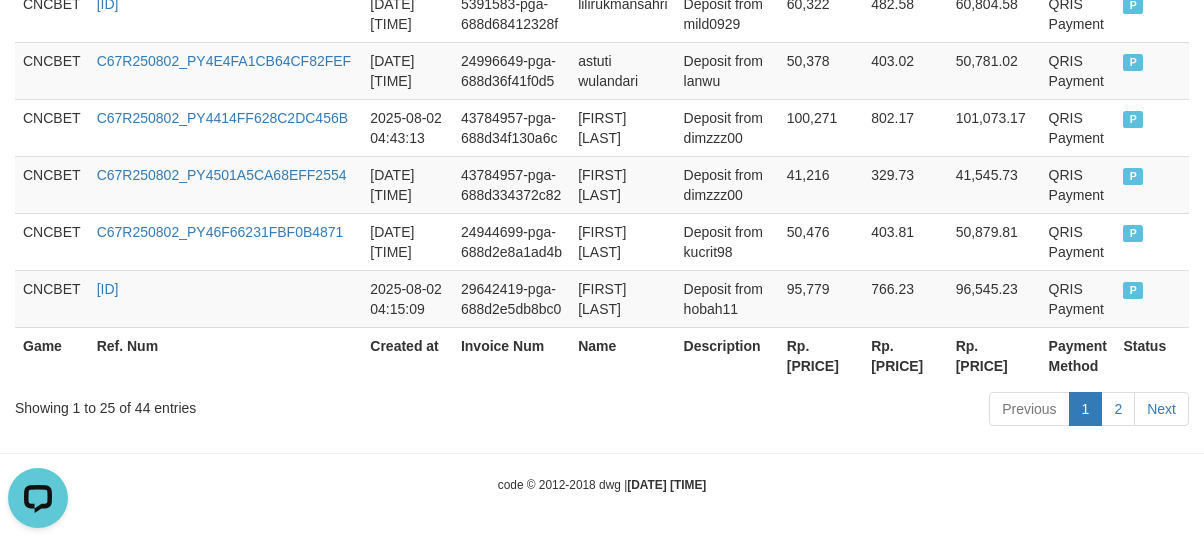 scroll, scrollTop: 2330, scrollLeft: 0, axis: vertical 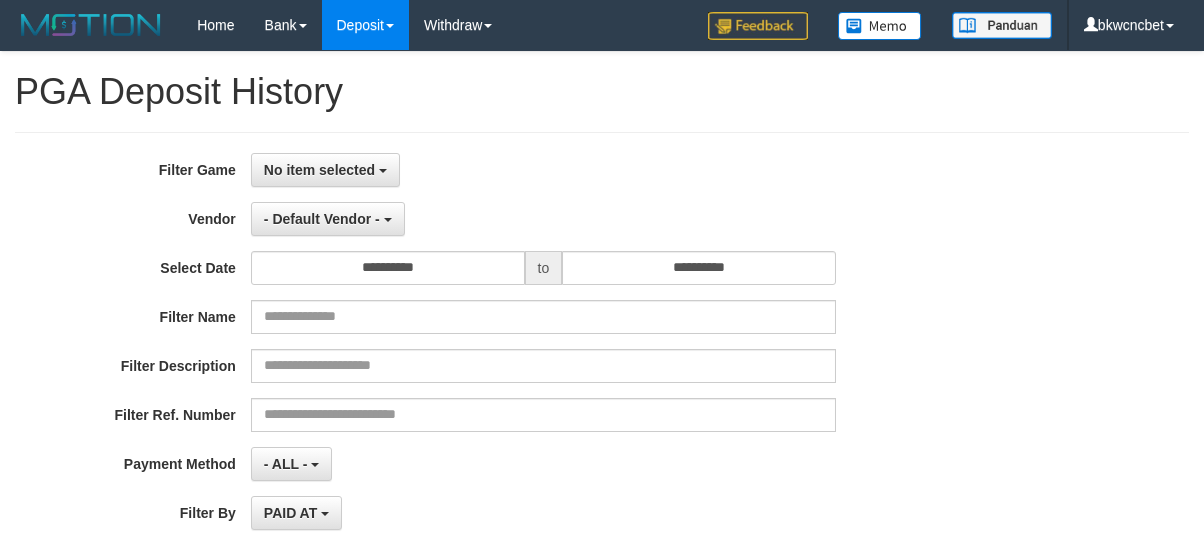 select 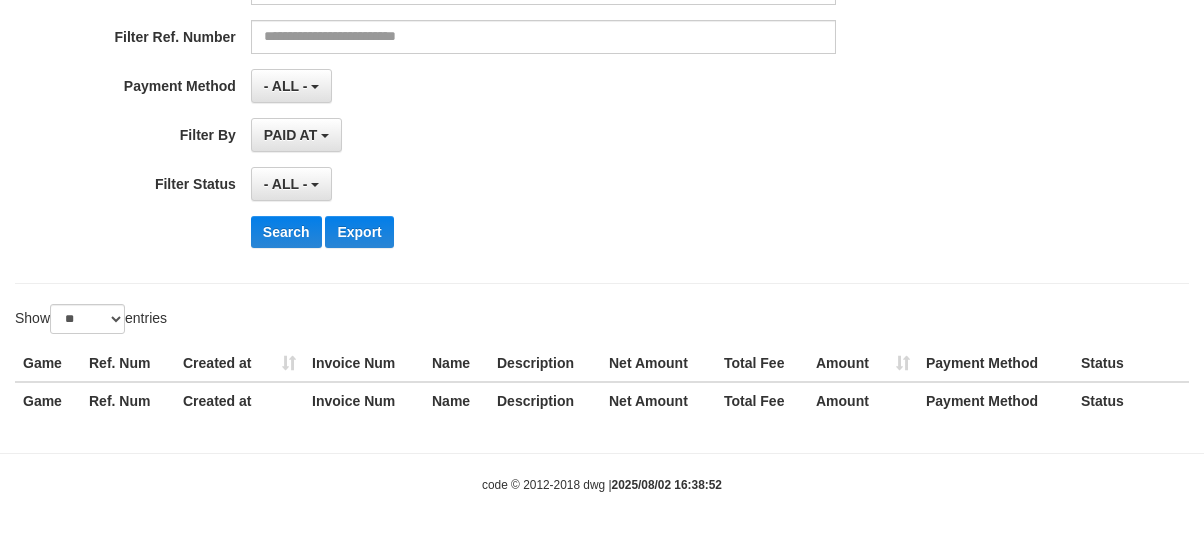 scroll, scrollTop: 158, scrollLeft: 0, axis: vertical 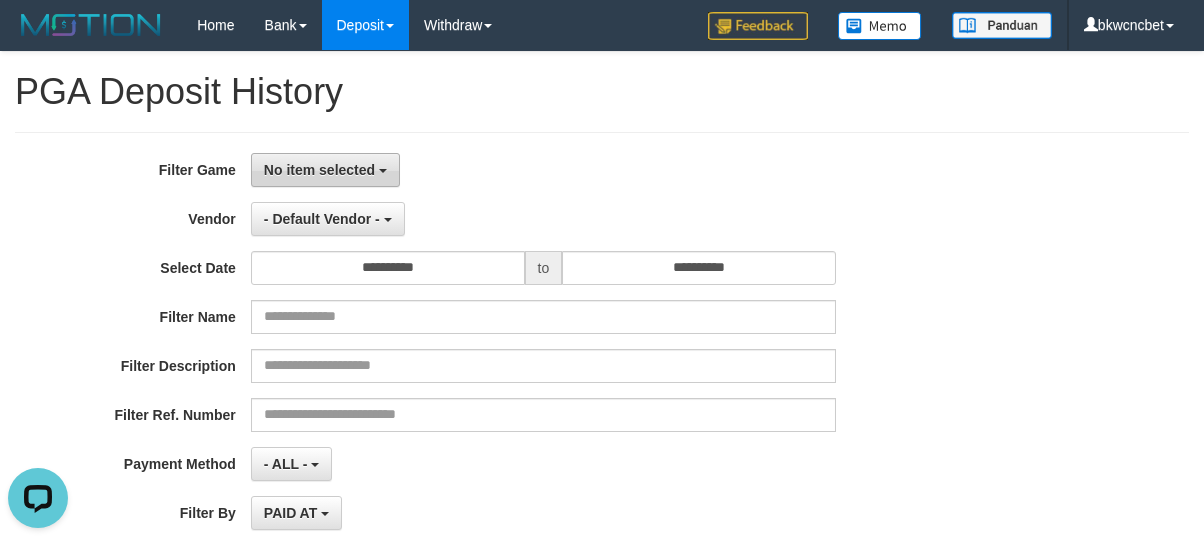 click on "No item selected" at bounding box center (325, 170) 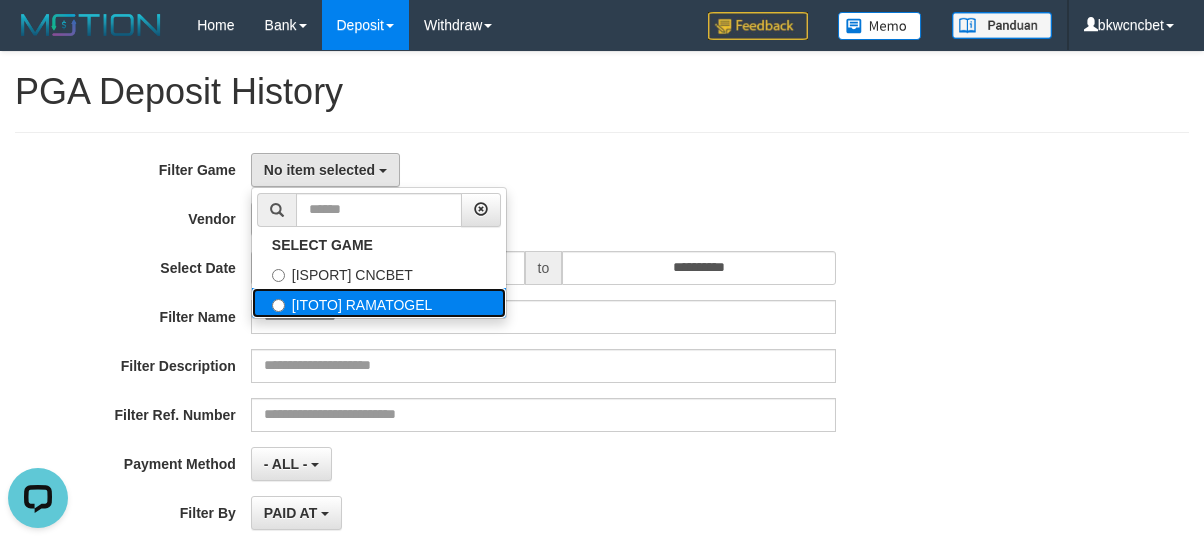 click on "[ITOTO] RAMATOGEL" at bounding box center [379, 303] 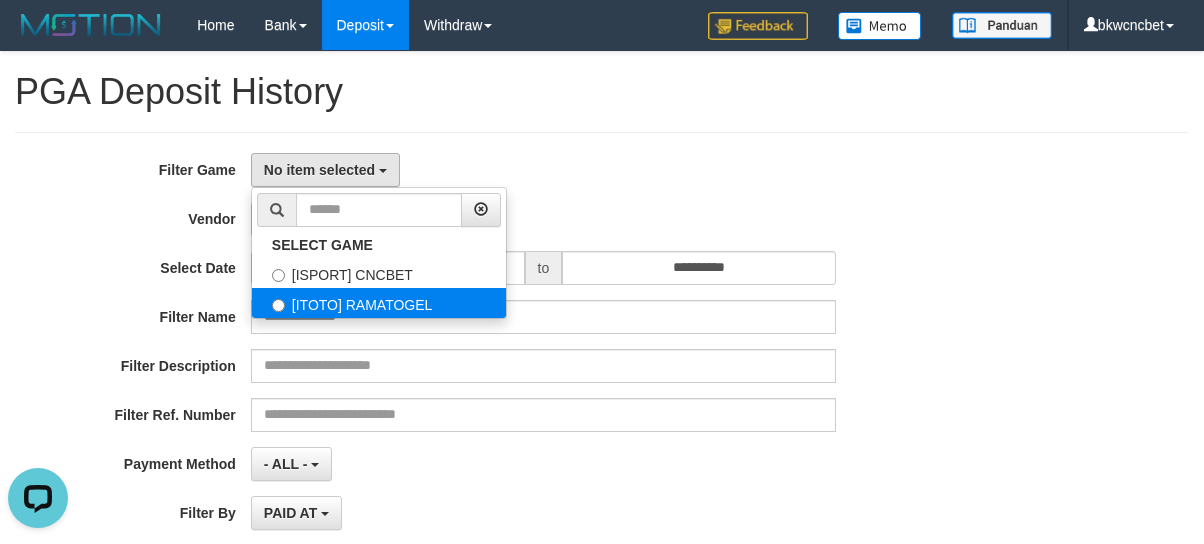 select on "****" 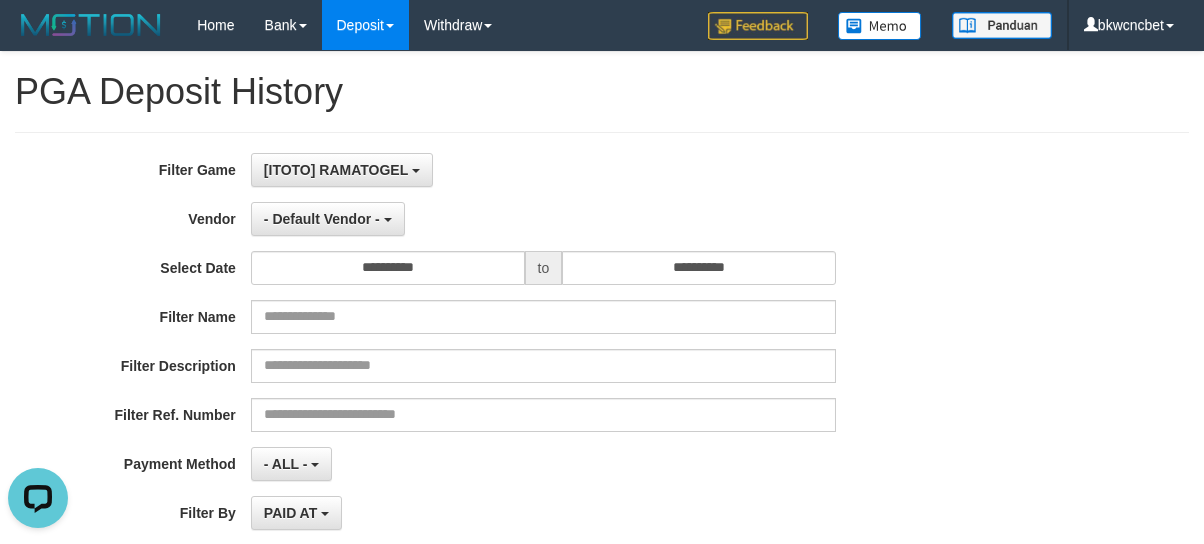 scroll, scrollTop: 34, scrollLeft: 0, axis: vertical 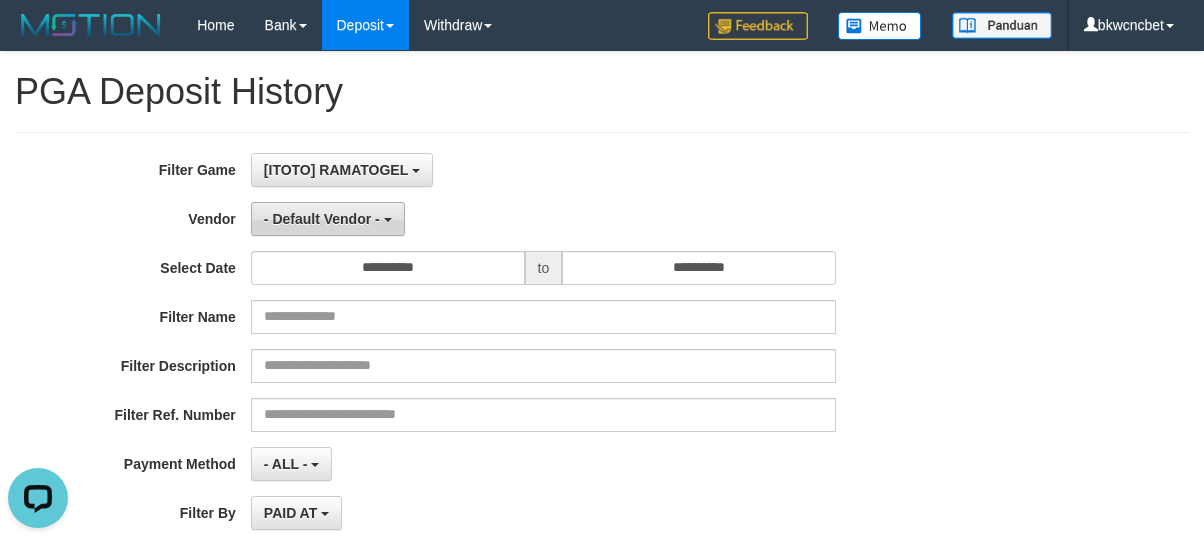 click on "- Default Vendor -" at bounding box center (328, 219) 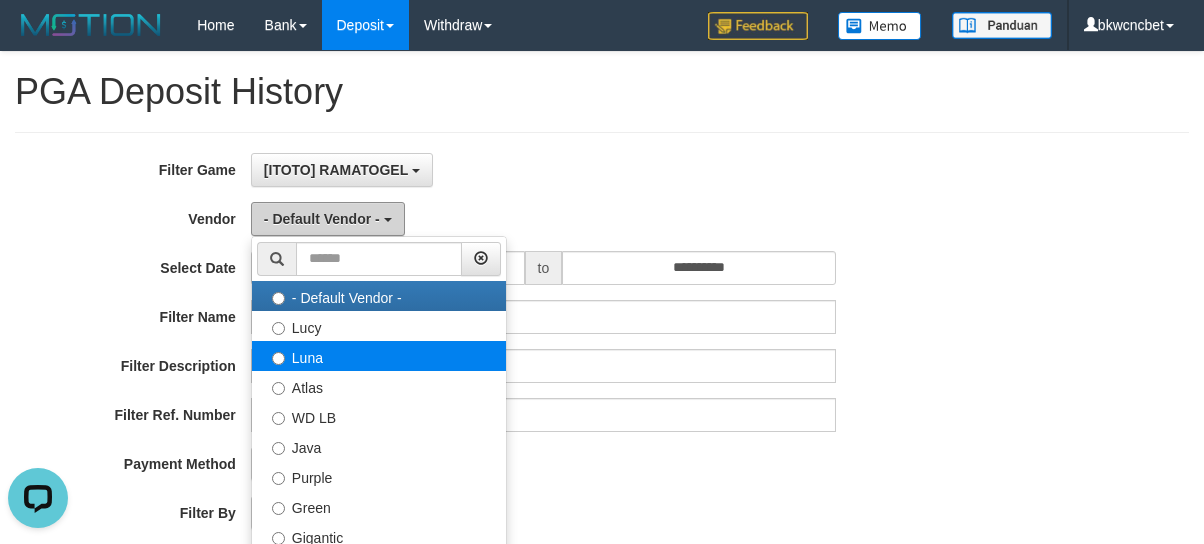 scroll, scrollTop: 222, scrollLeft: 0, axis: vertical 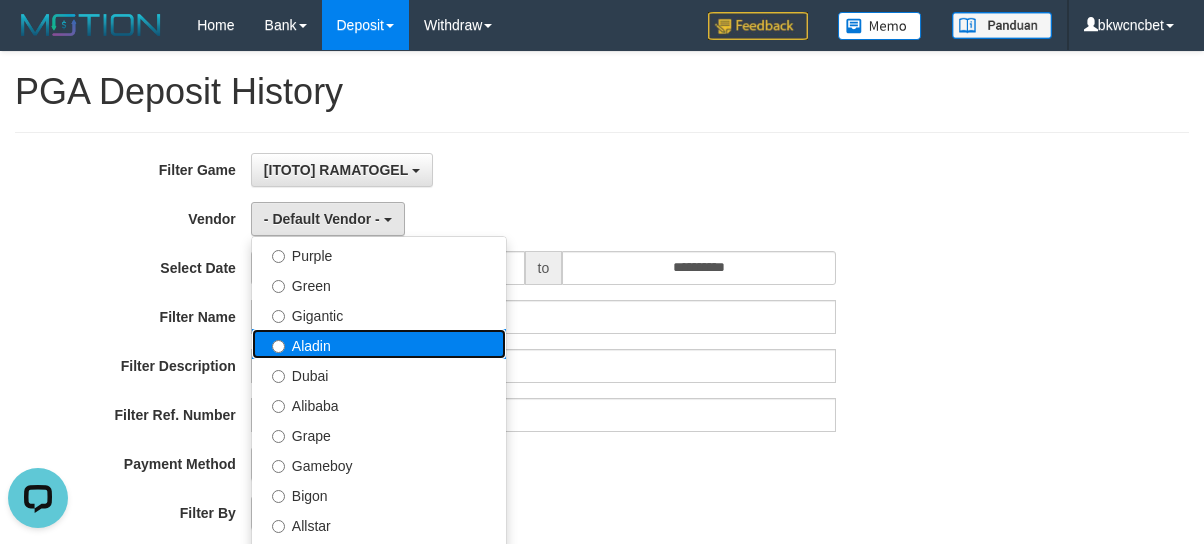 click on "Aladin" at bounding box center [379, 344] 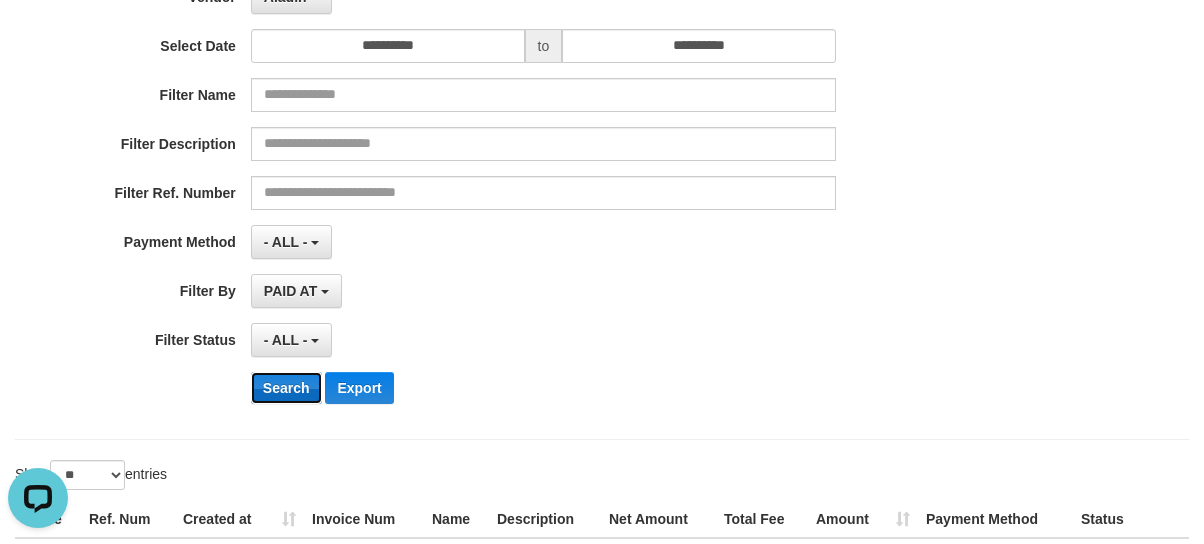click on "Search" at bounding box center [286, 388] 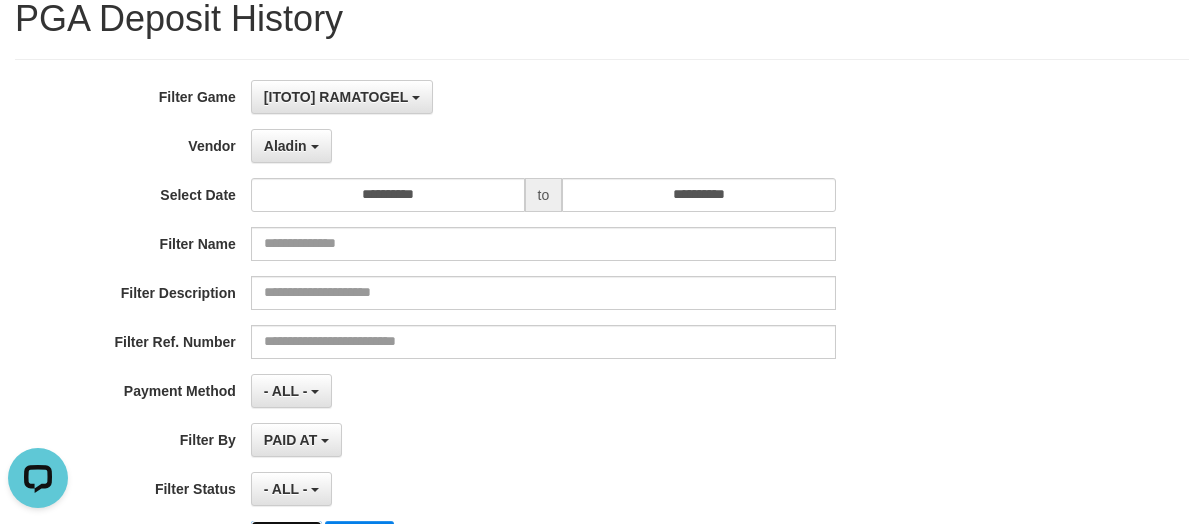 scroll, scrollTop: 8, scrollLeft: 0, axis: vertical 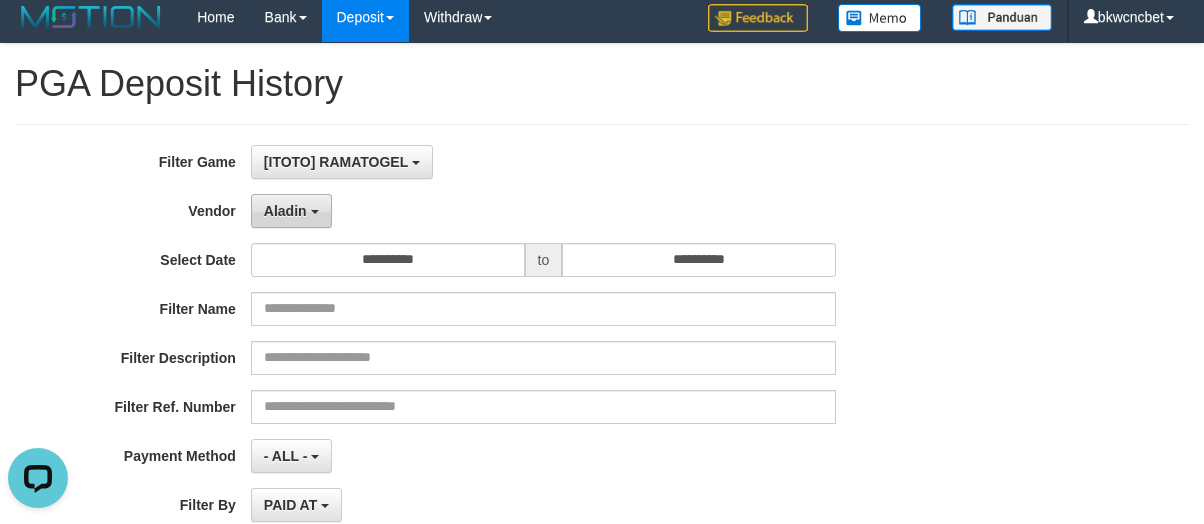 click on "Aladin" at bounding box center [285, 211] 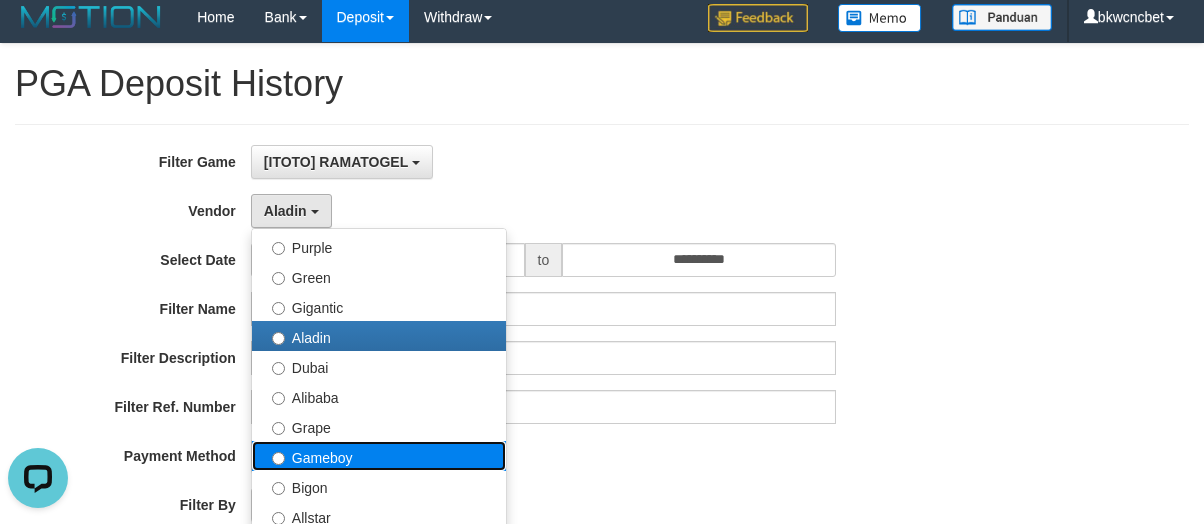 click on "Gameboy" at bounding box center [379, 456] 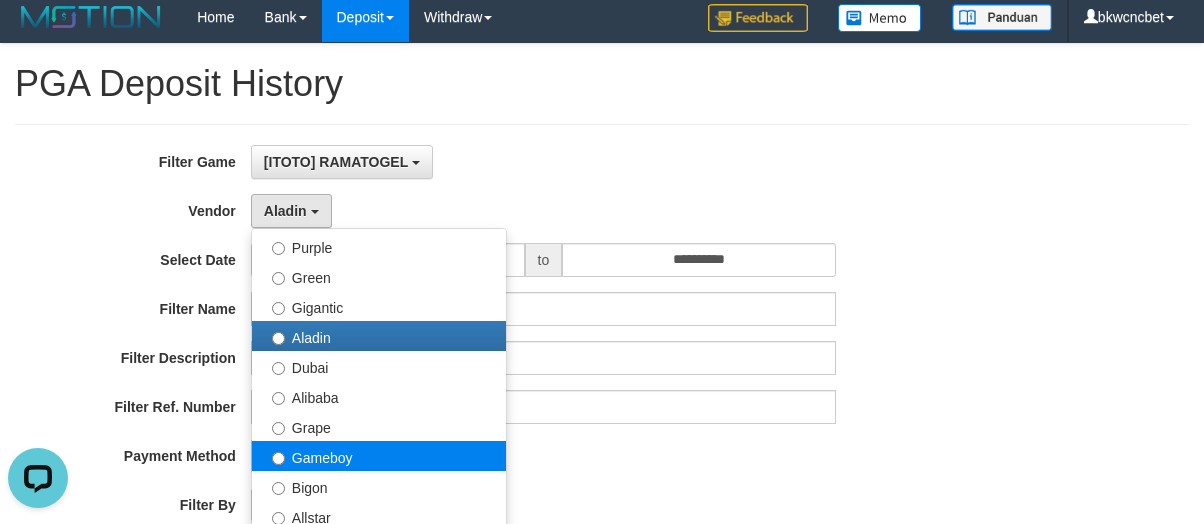 select on "**********" 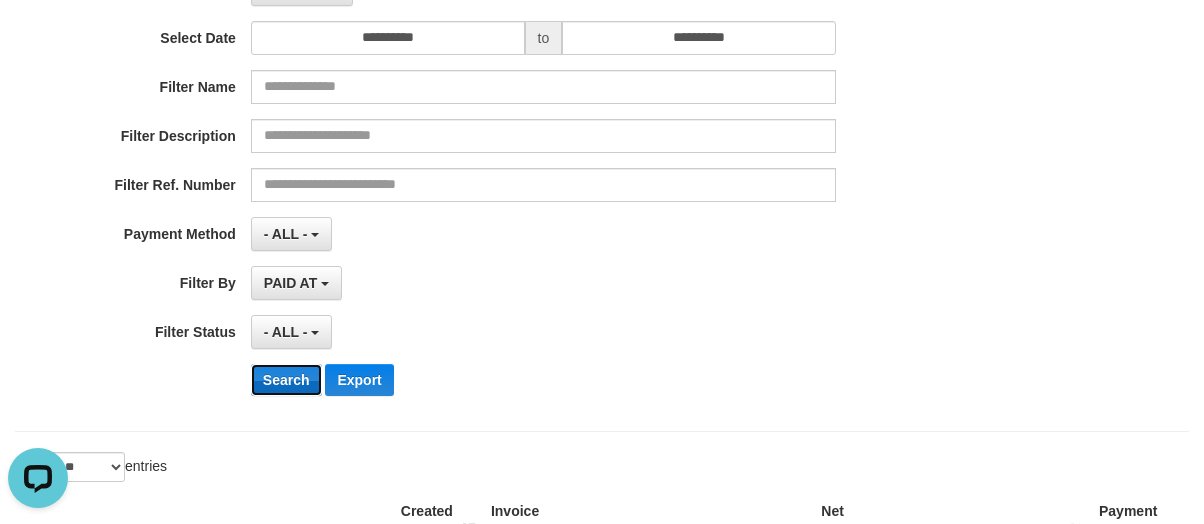 click on "Search" at bounding box center [286, 380] 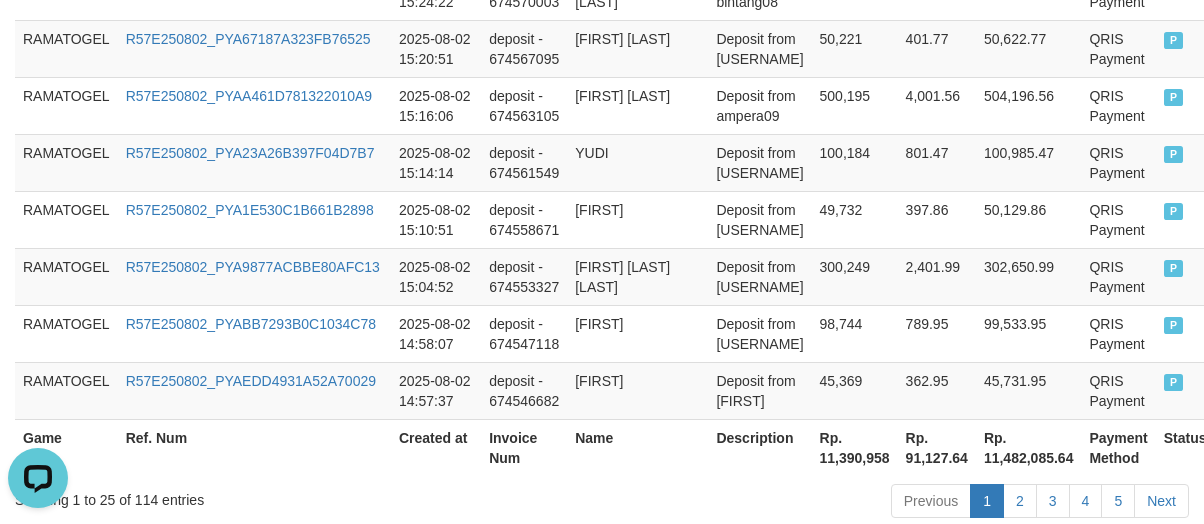 scroll, scrollTop: 1910, scrollLeft: 0, axis: vertical 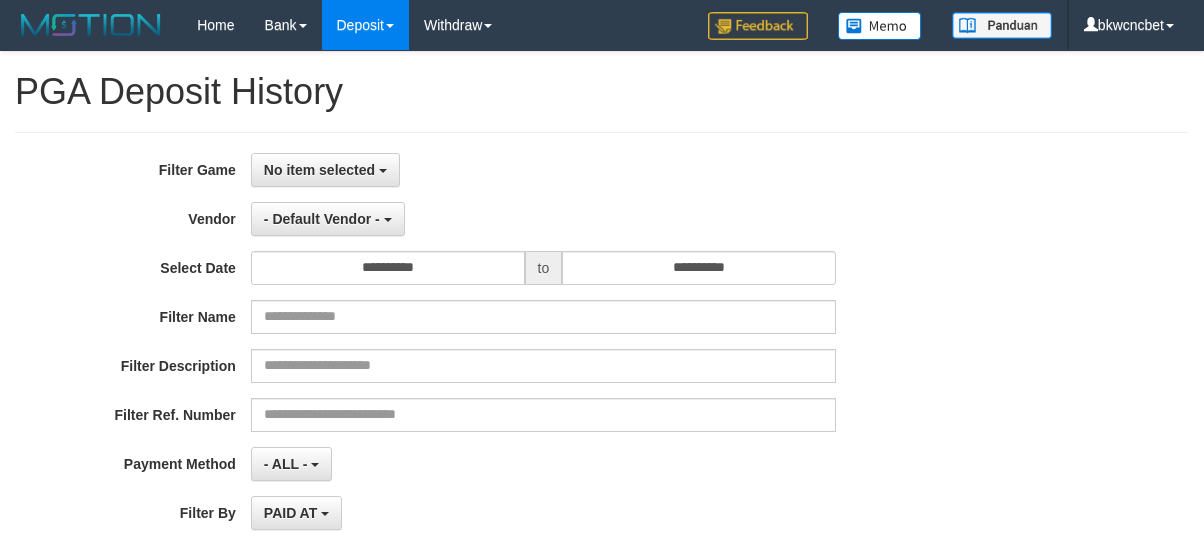 select 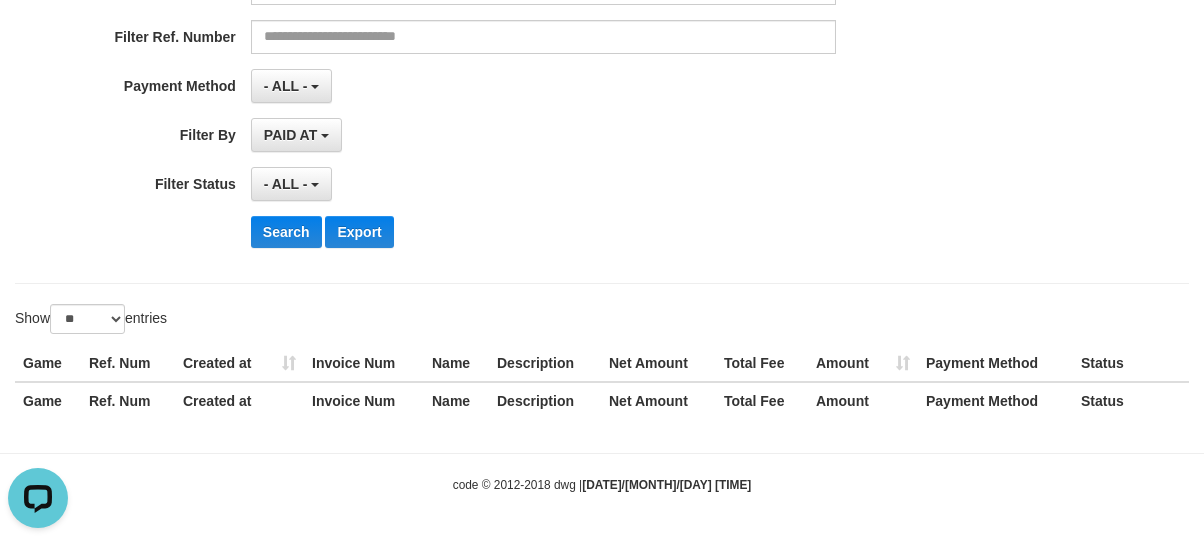 scroll, scrollTop: 0, scrollLeft: 0, axis: both 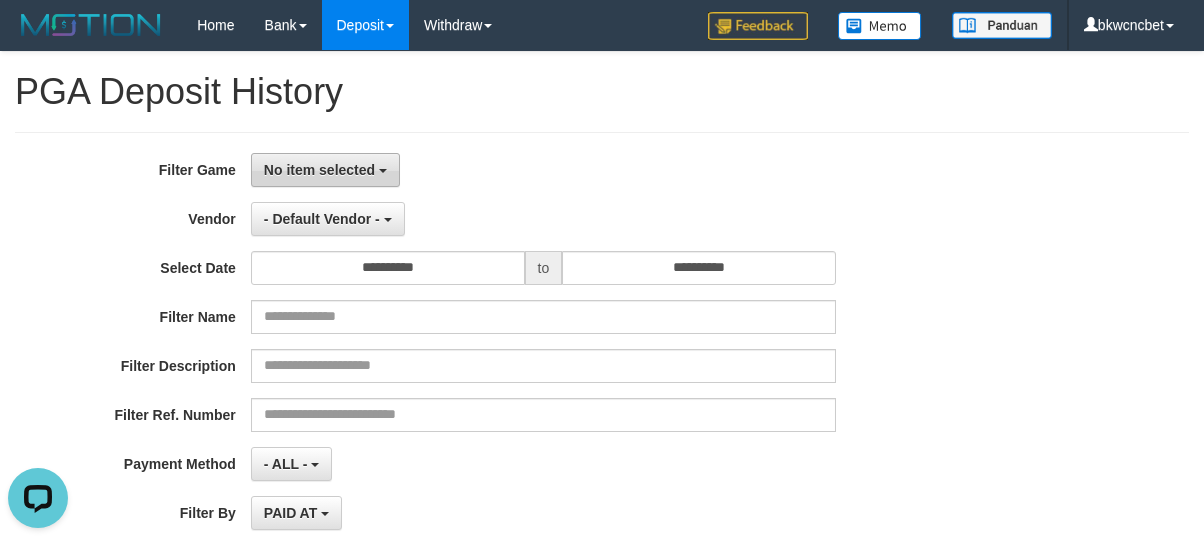 click on "No item selected" at bounding box center [325, 170] 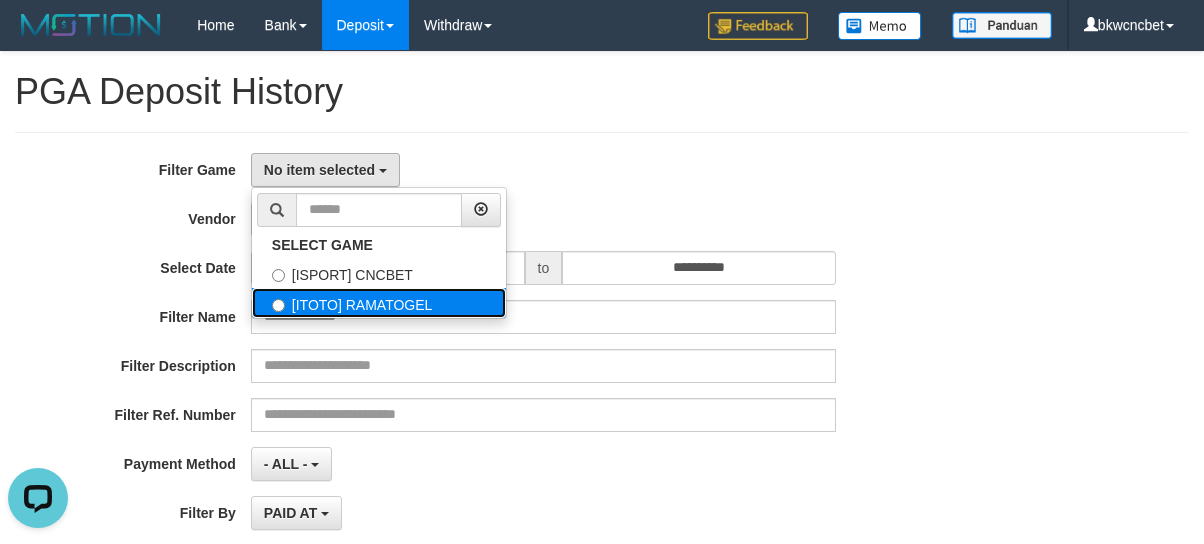 click on "[ITOTO] RAMATOGEL" at bounding box center [379, 303] 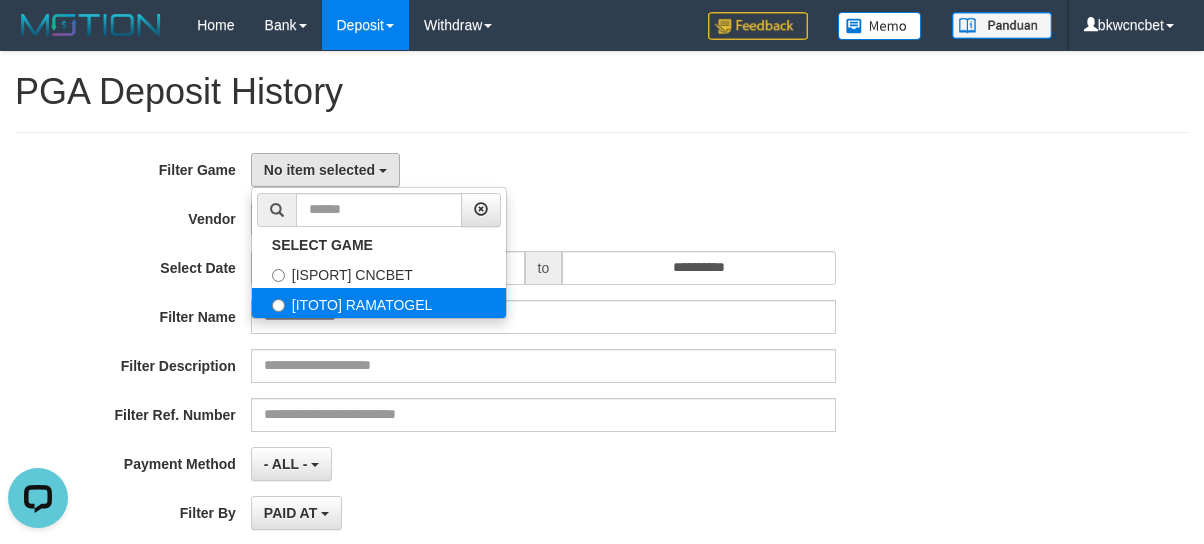 select on "****" 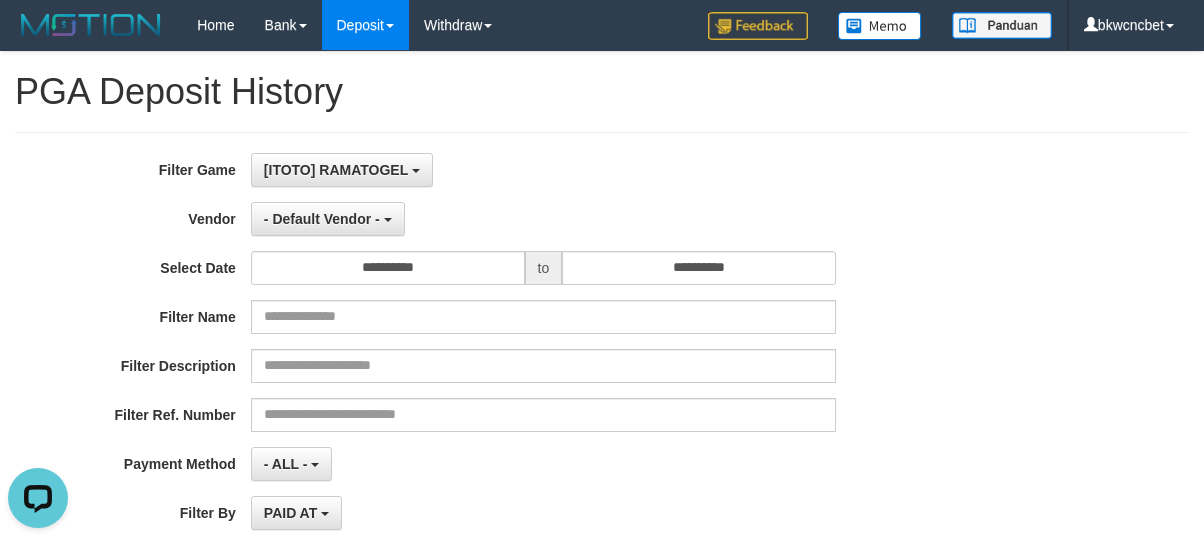 scroll, scrollTop: 34, scrollLeft: 0, axis: vertical 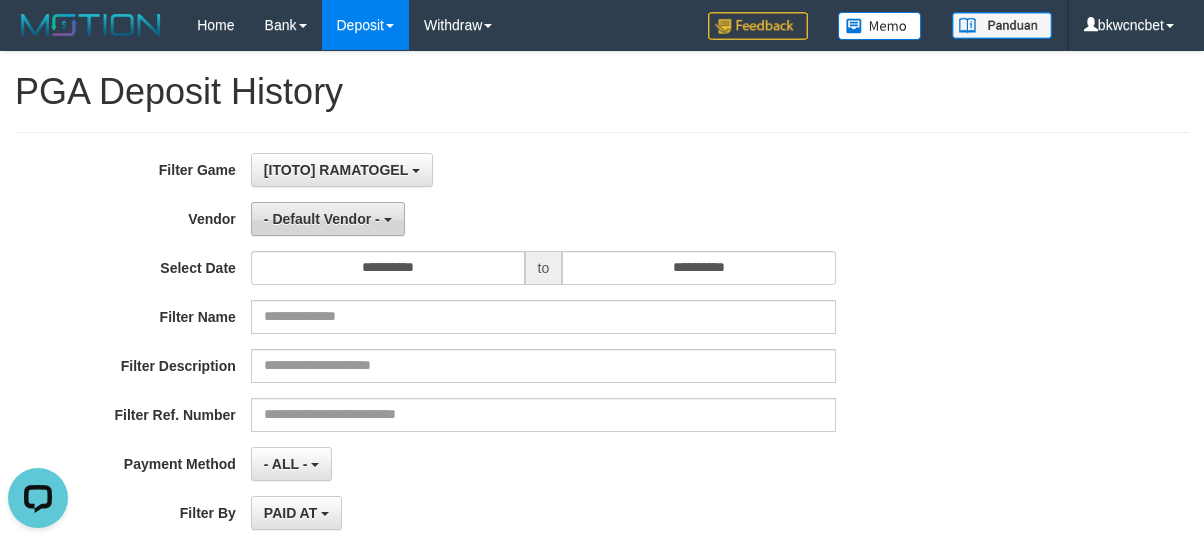 click on "- Default Vendor -" at bounding box center (328, 219) 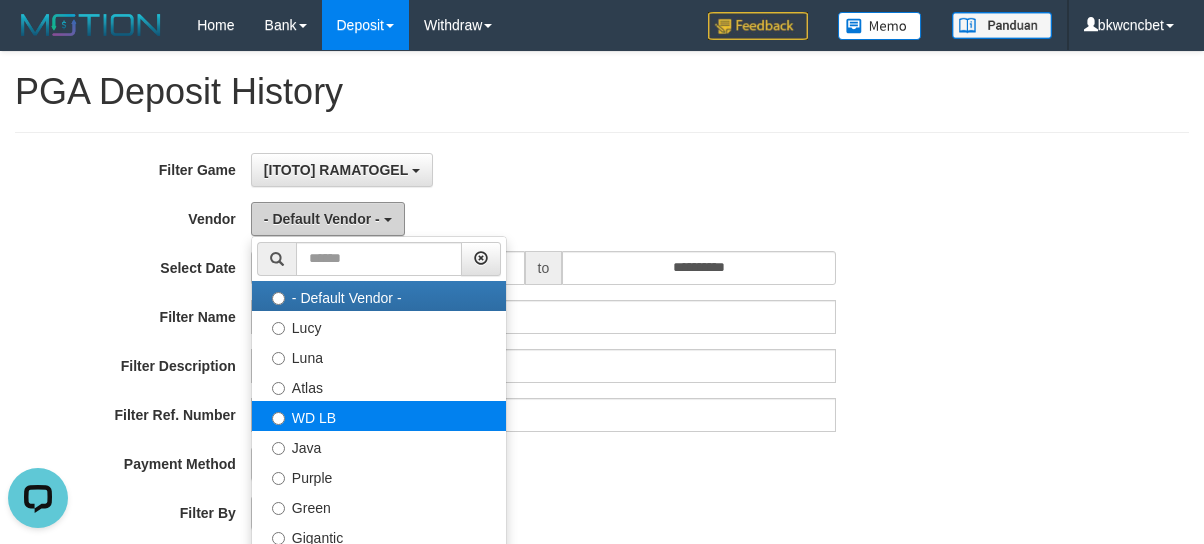 scroll, scrollTop: 222, scrollLeft: 0, axis: vertical 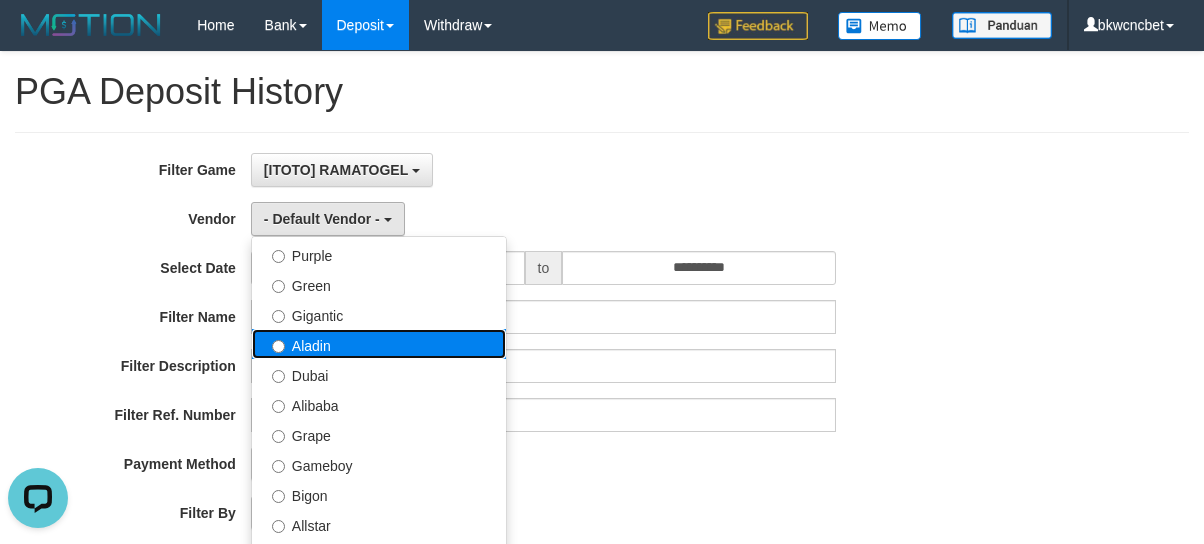 click on "Aladin" at bounding box center (379, 344) 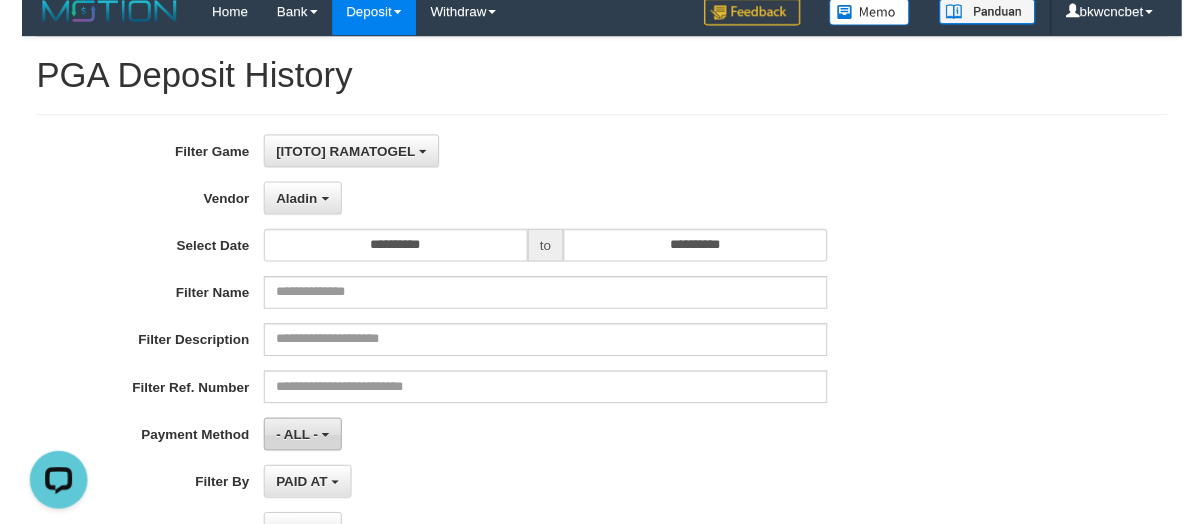 scroll, scrollTop: 222, scrollLeft: 0, axis: vertical 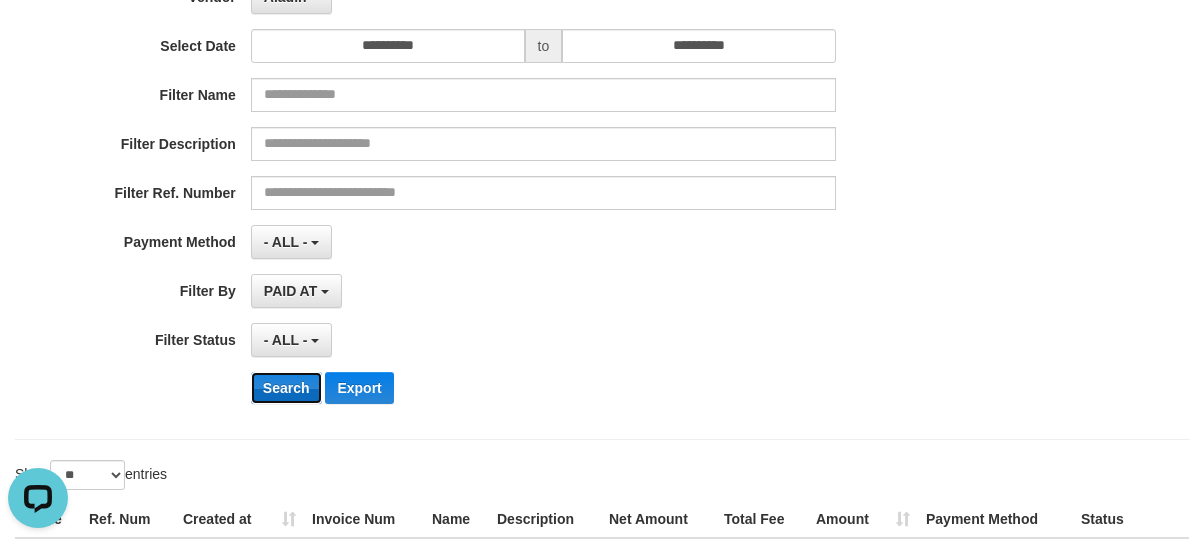 click on "Search" at bounding box center (286, 388) 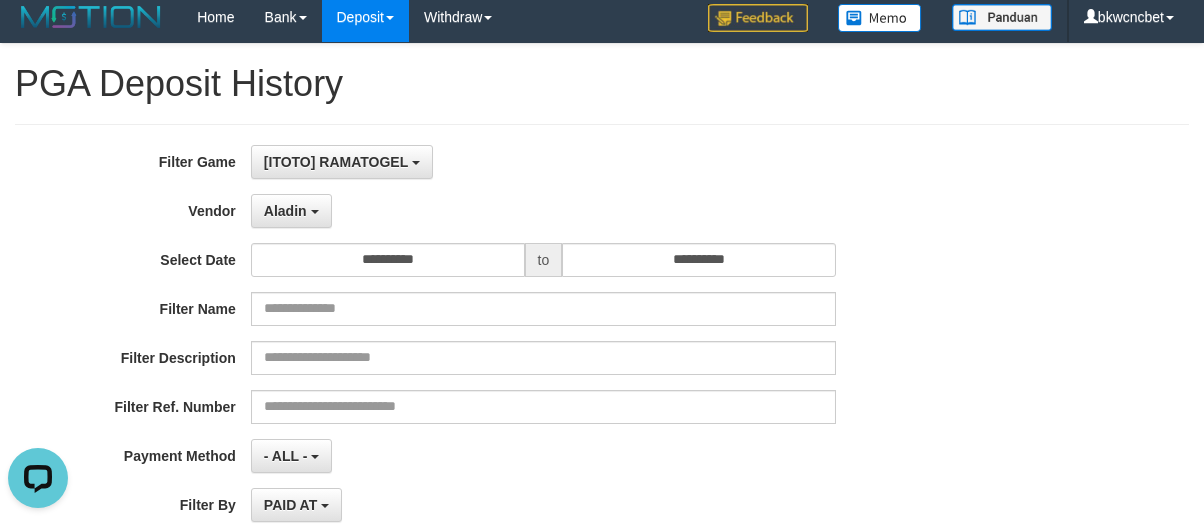 scroll, scrollTop: 0, scrollLeft: 0, axis: both 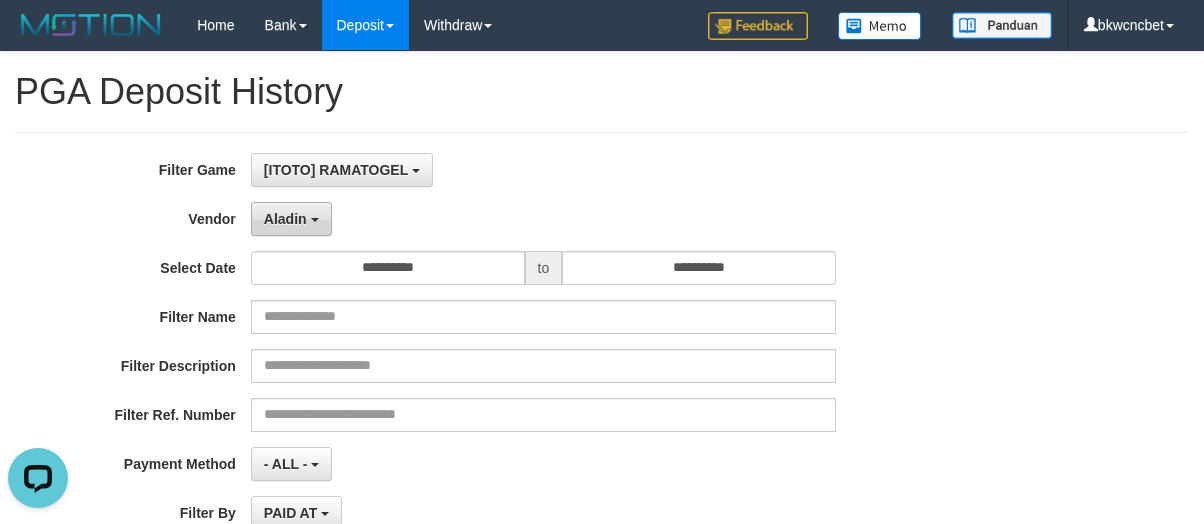 click on "Aladin" at bounding box center [291, 219] 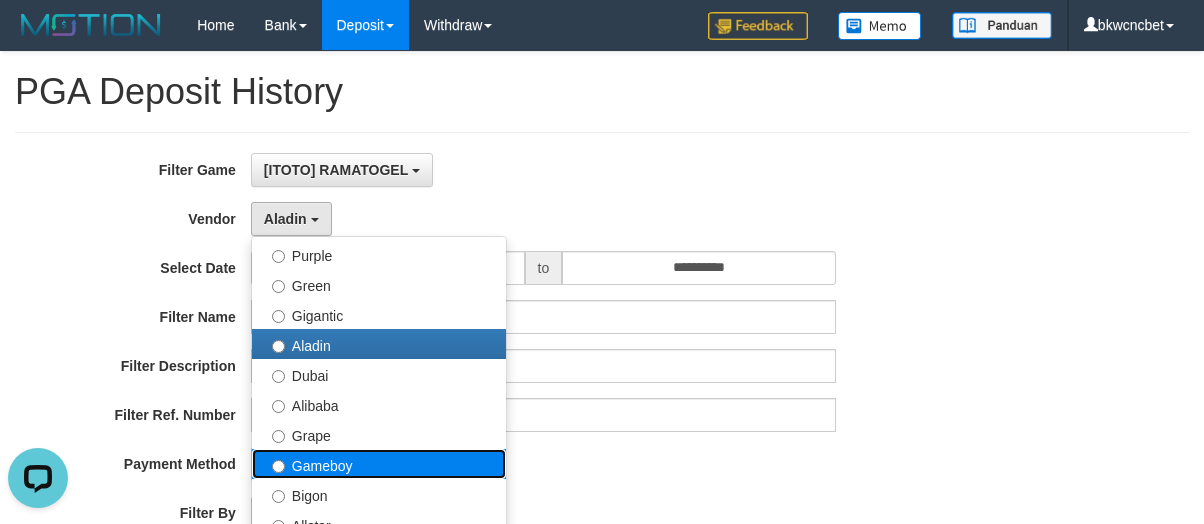 click on "Gameboy" at bounding box center [379, 464] 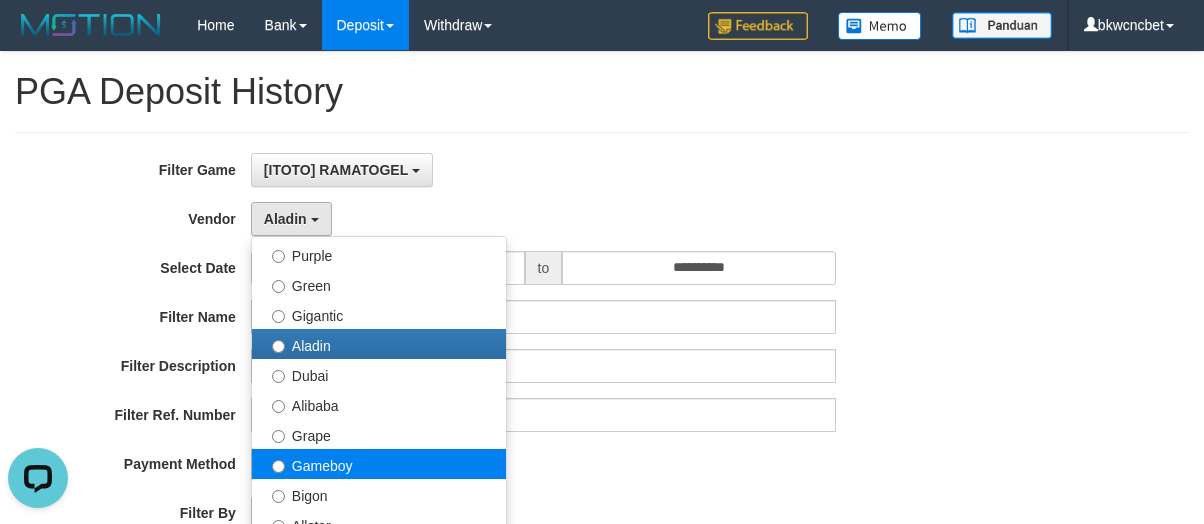 select on "**********" 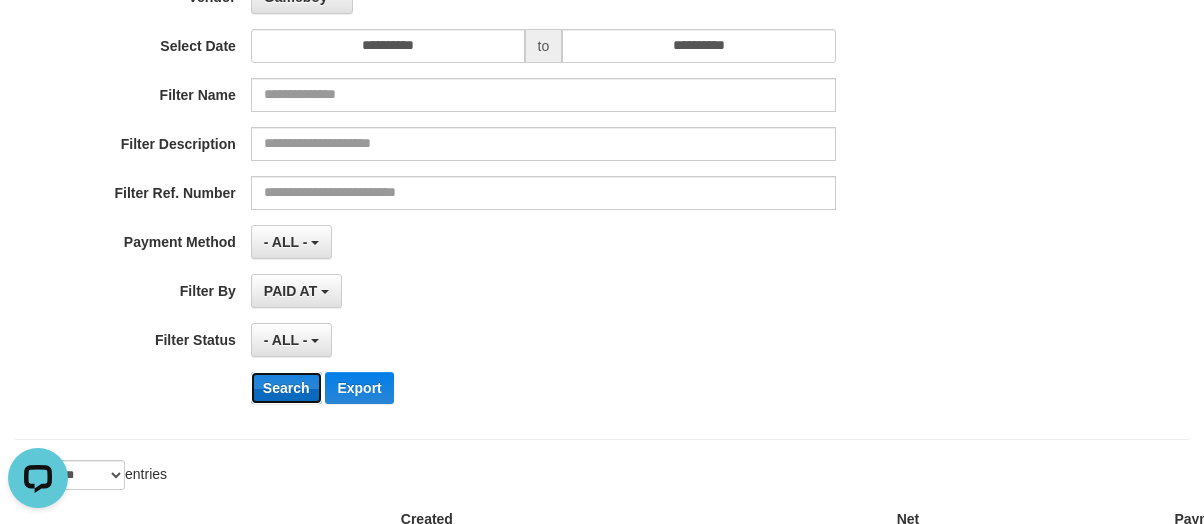 click on "Search" at bounding box center [286, 388] 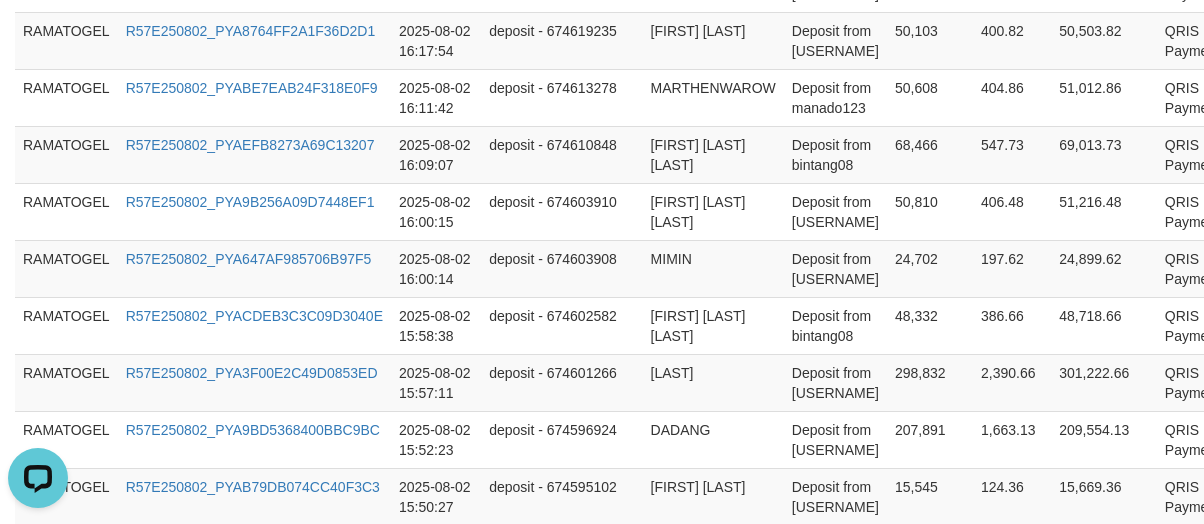 scroll, scrollTop: 1910, scrollLeft: 0, axis: vertical 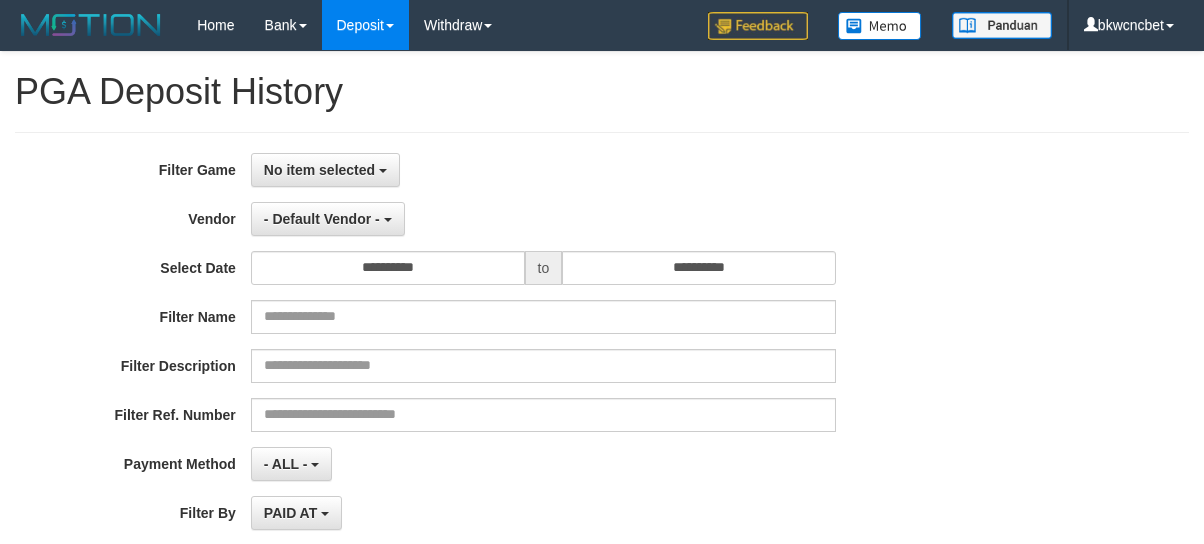select 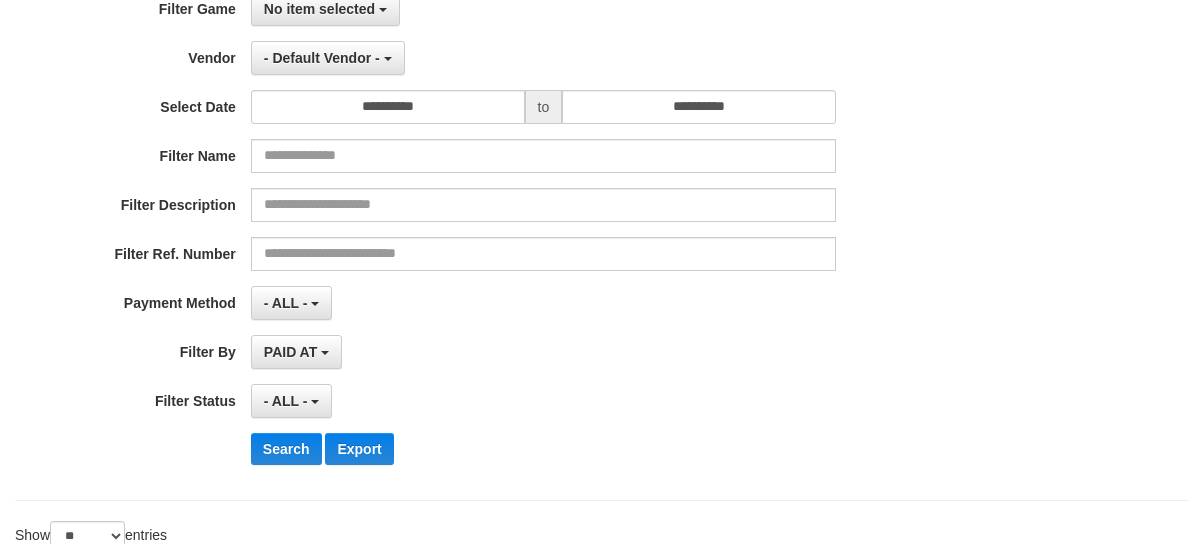 scroll, scrollTop: 0, scrollLeft: 0, axis: both 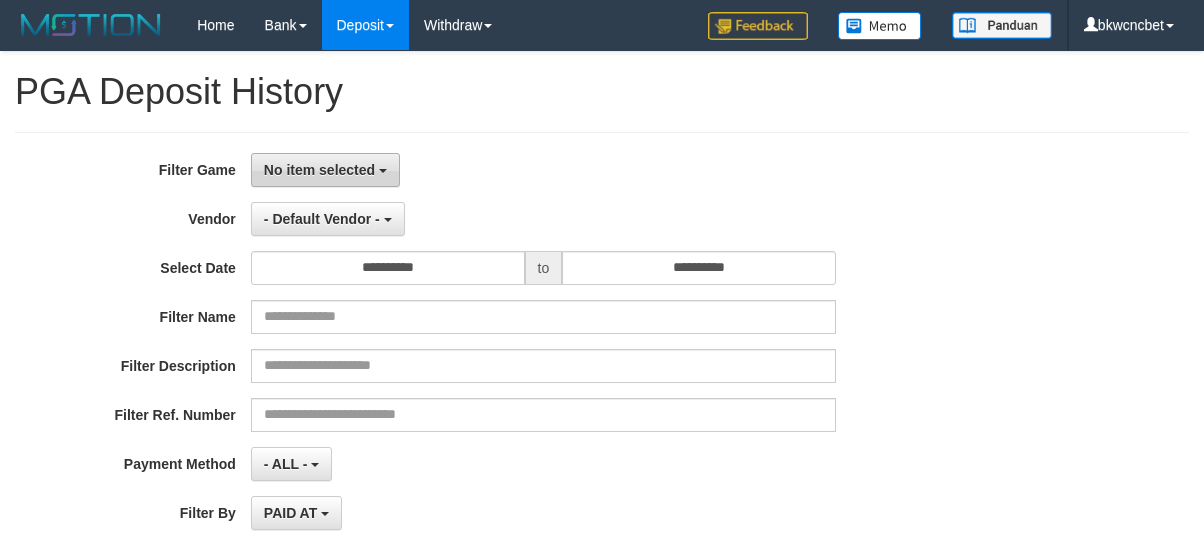 click on "No item selected" at bounding box center [319, 170] 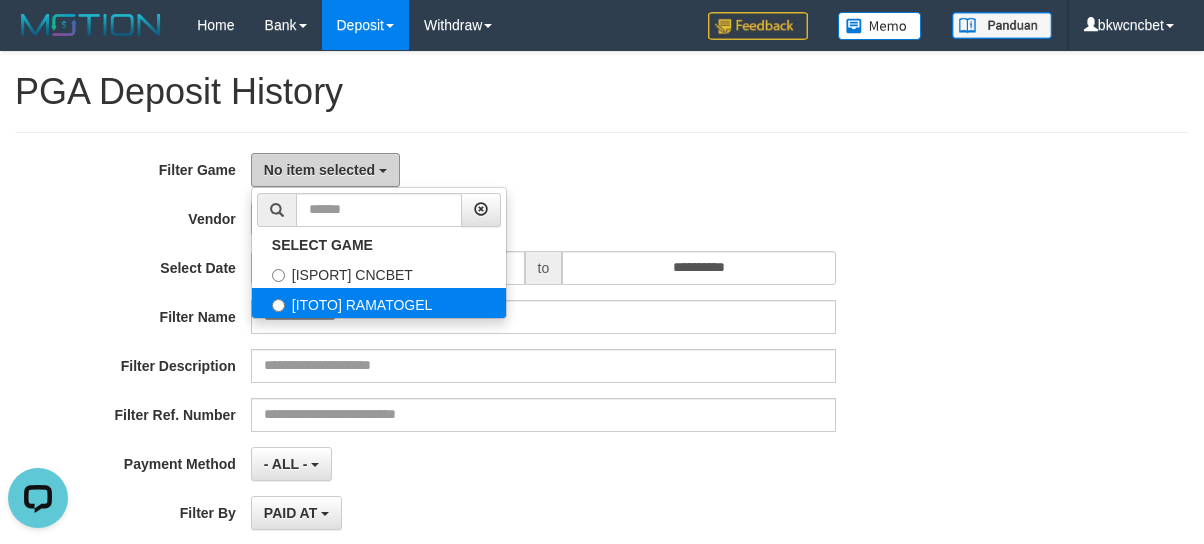 scroll, scrollTop: 0, scrollLeft: 0, axis: both 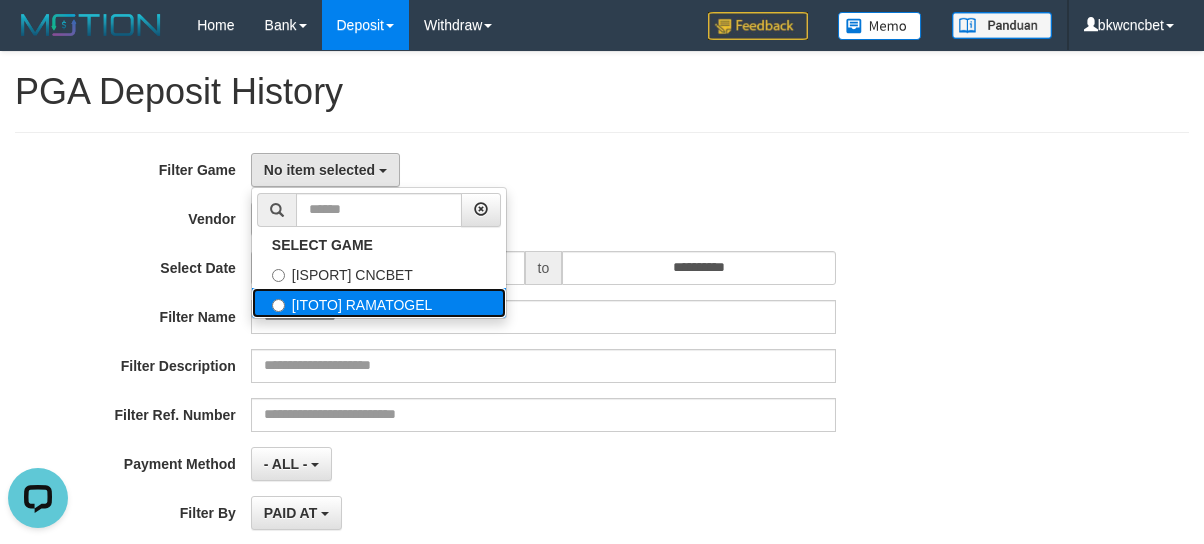 click on "[ITOTO] RAMATOGEL" at bounding box center (379, 303) 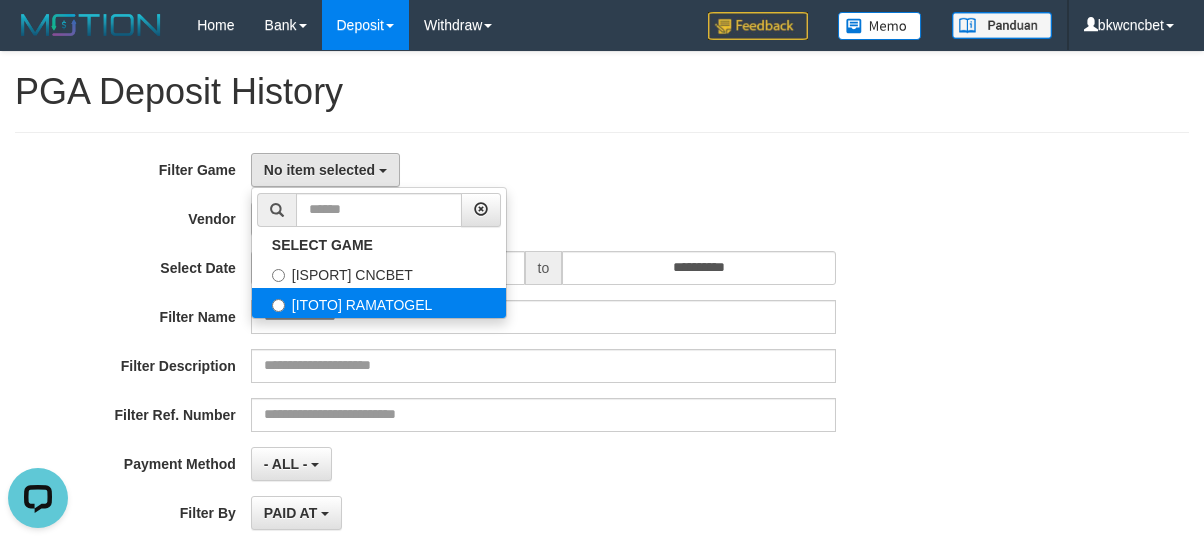select on "****" 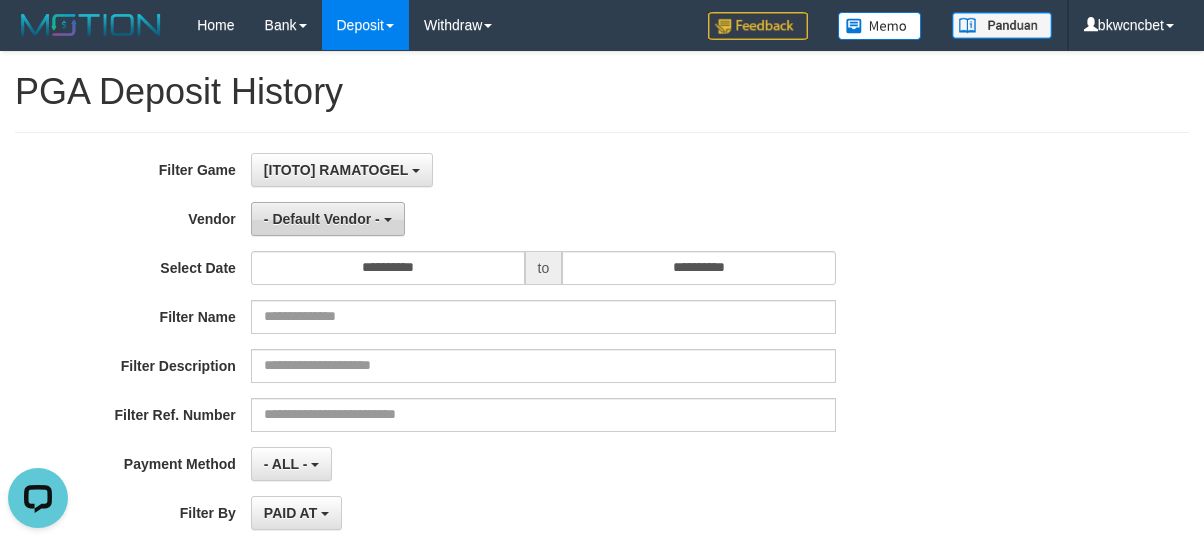 scroll, scrollTop: 34, scrollLeft: 0, axis: vertical 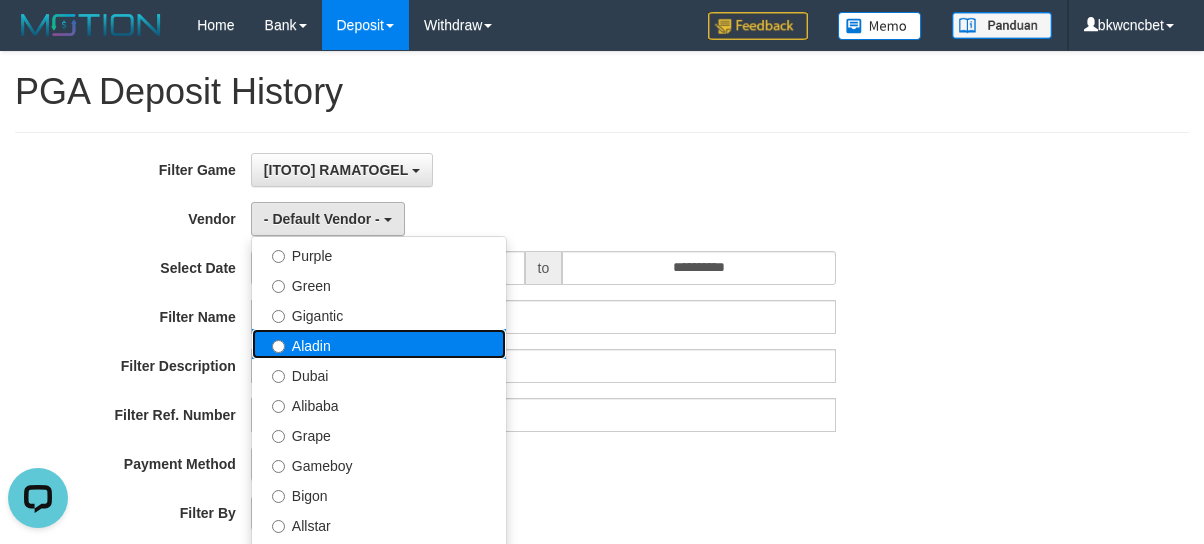 click on "Aladin" at bounding box center [379, 344] 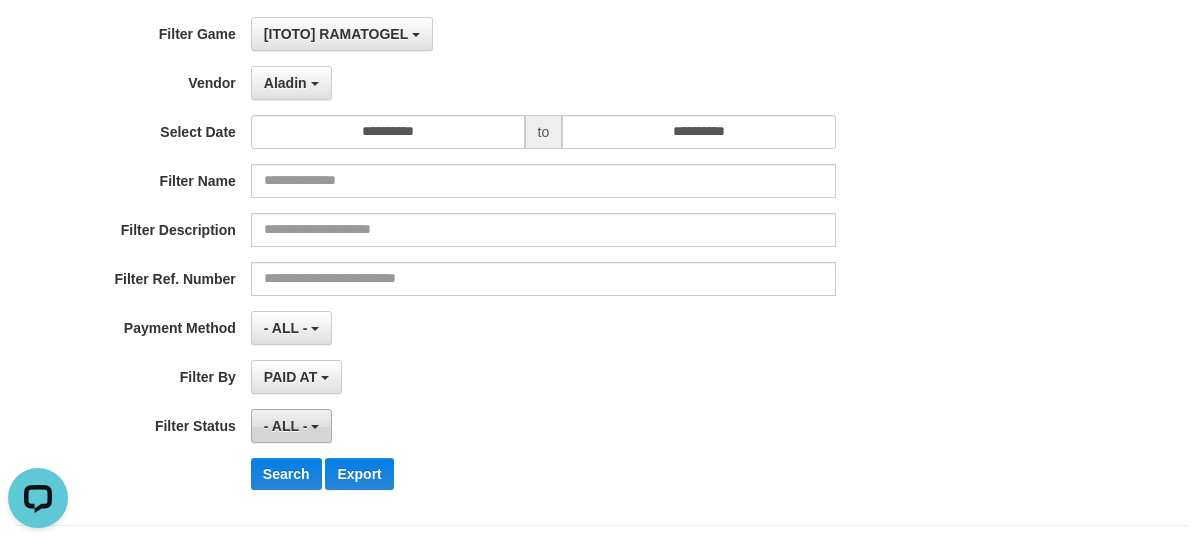 scroll, scrollTop: 222, scrollLeft: 0, axis: vertical 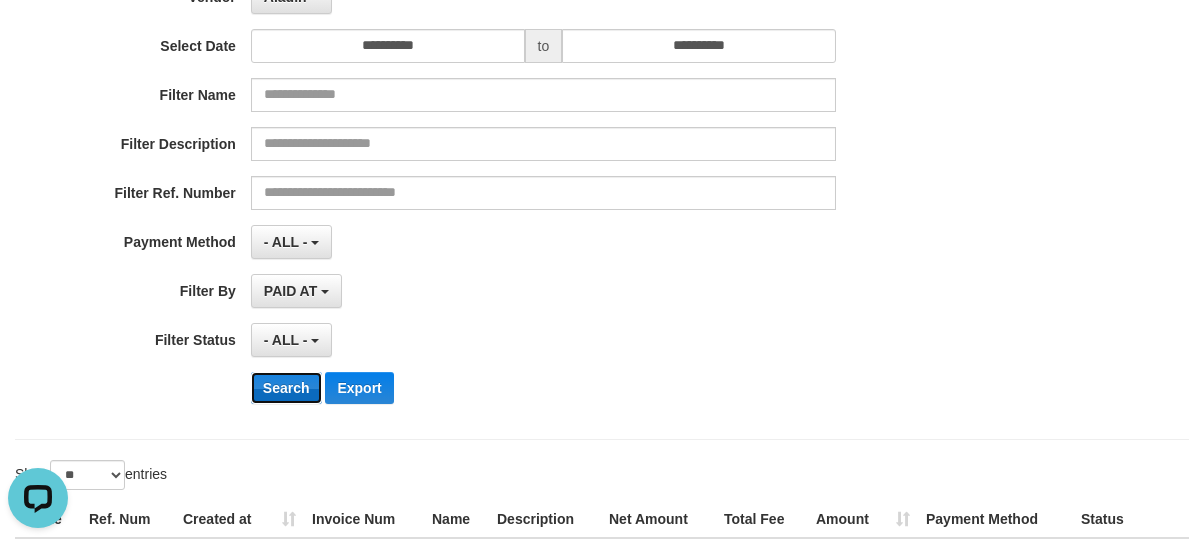 click on "Search" at bounding box center [286, 388] 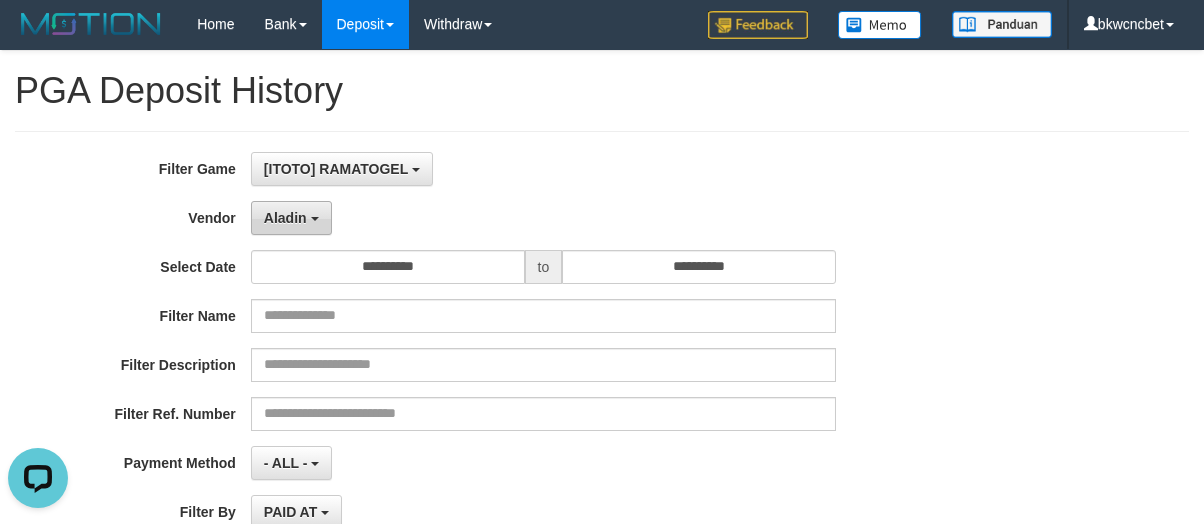 scroll, scrollTop: 0, scrollLeft: 0, axis: both 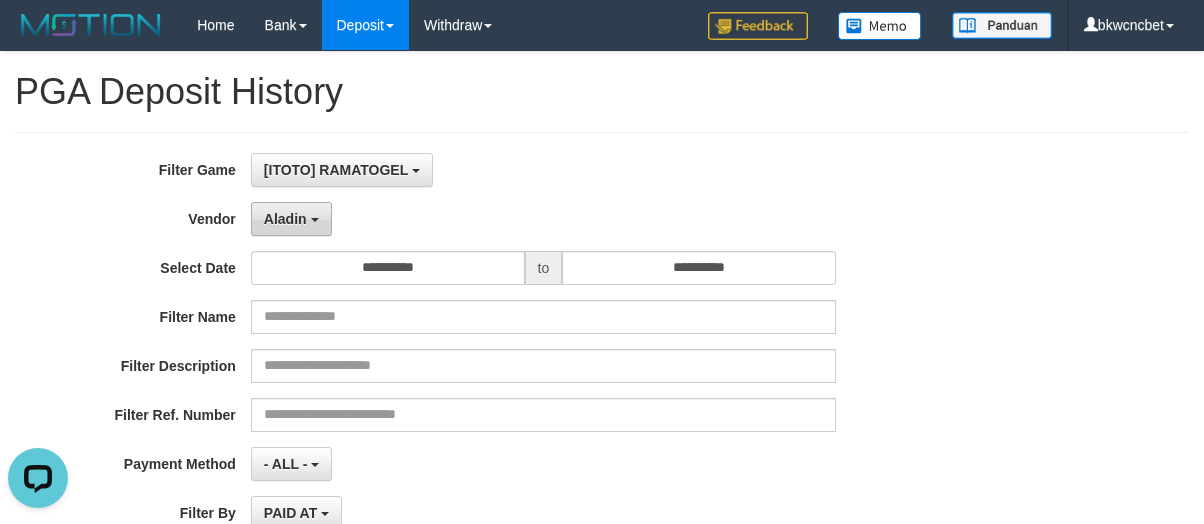 click on "Aladin" at bounding box center [285, 219] 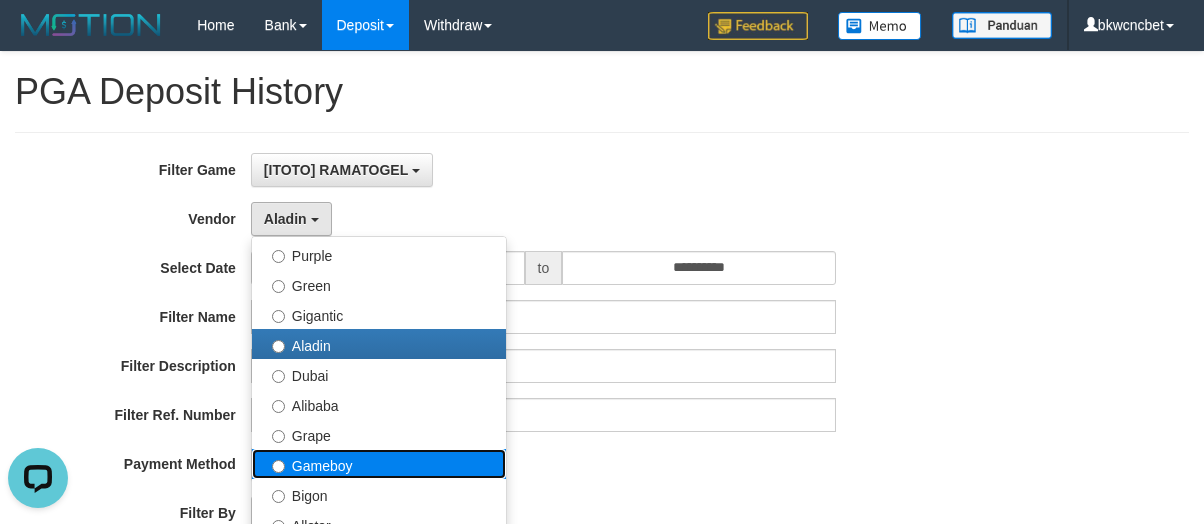 click on "Gameboy" at bounding box center (379, 464) 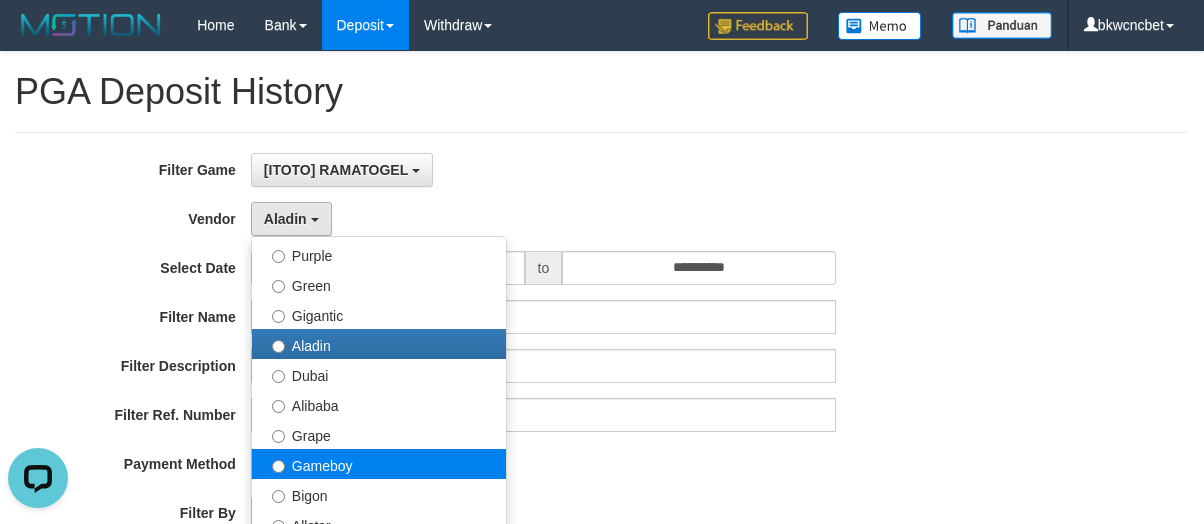 select on "**********" 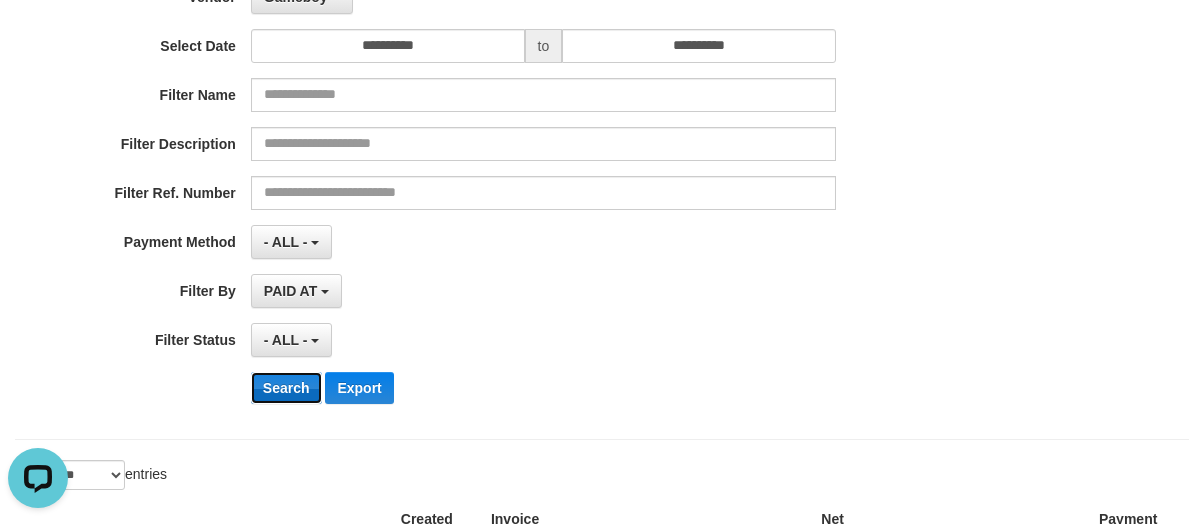 click on "Search" at bounding box center [286, 388] 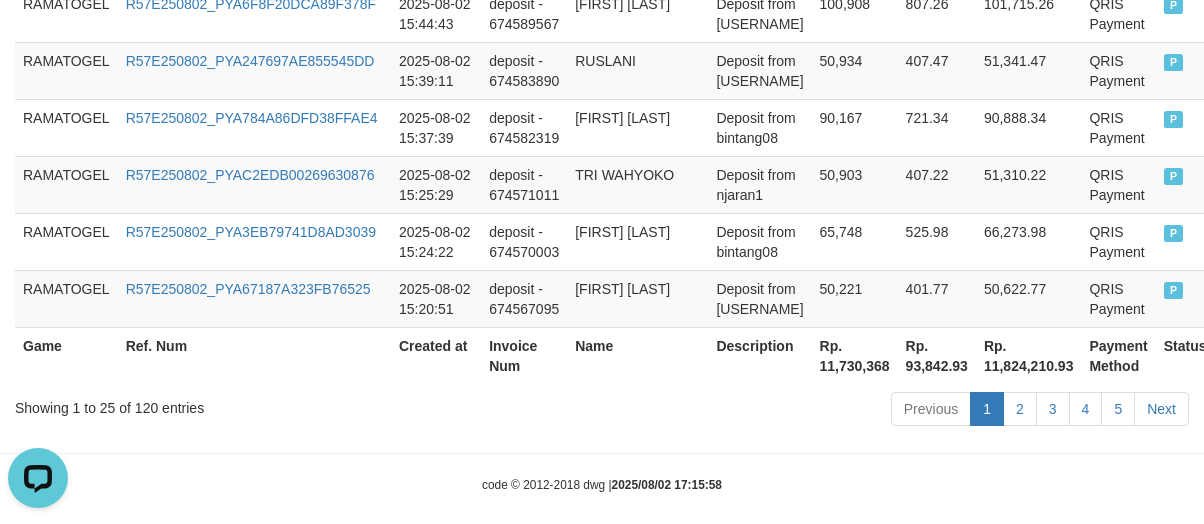scroll, scrollTop: 1930, scrollLeft: 0, axis: vertical 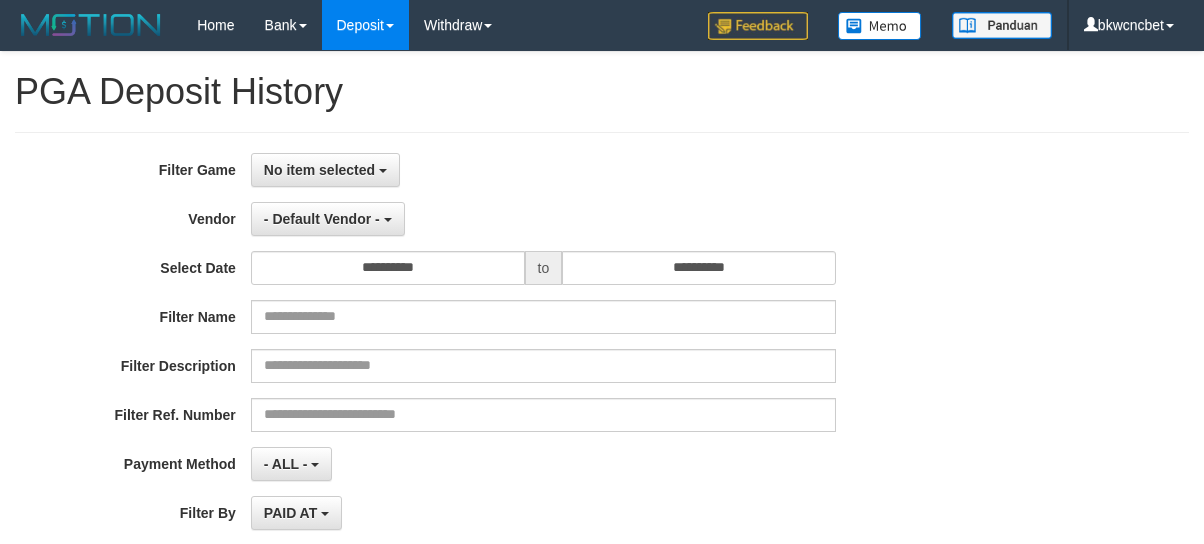 select 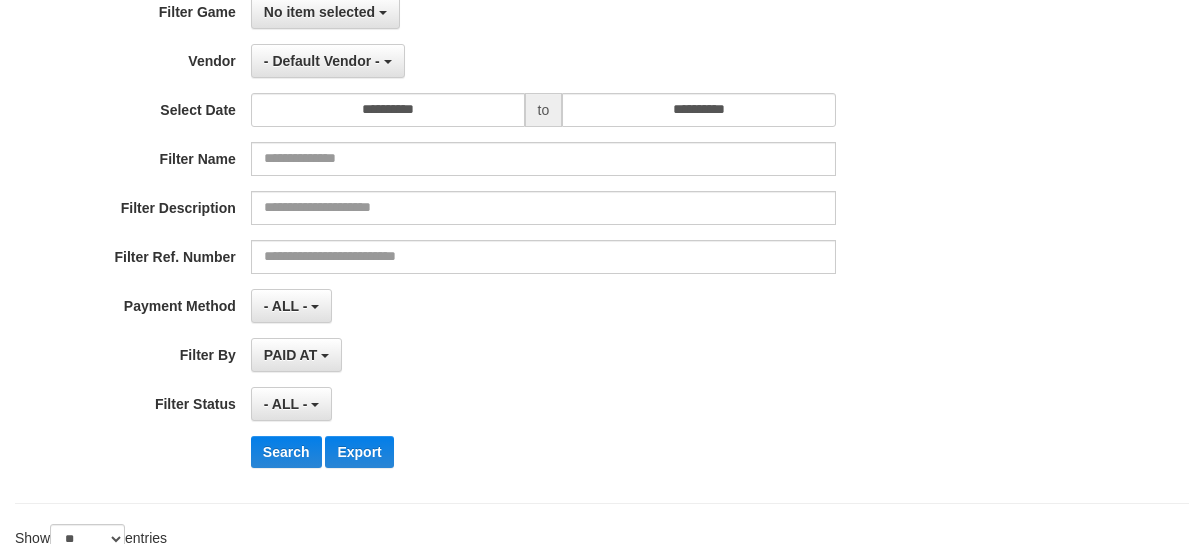 scroll, scrollTop: 0, scrollLeft: 0, axis: both 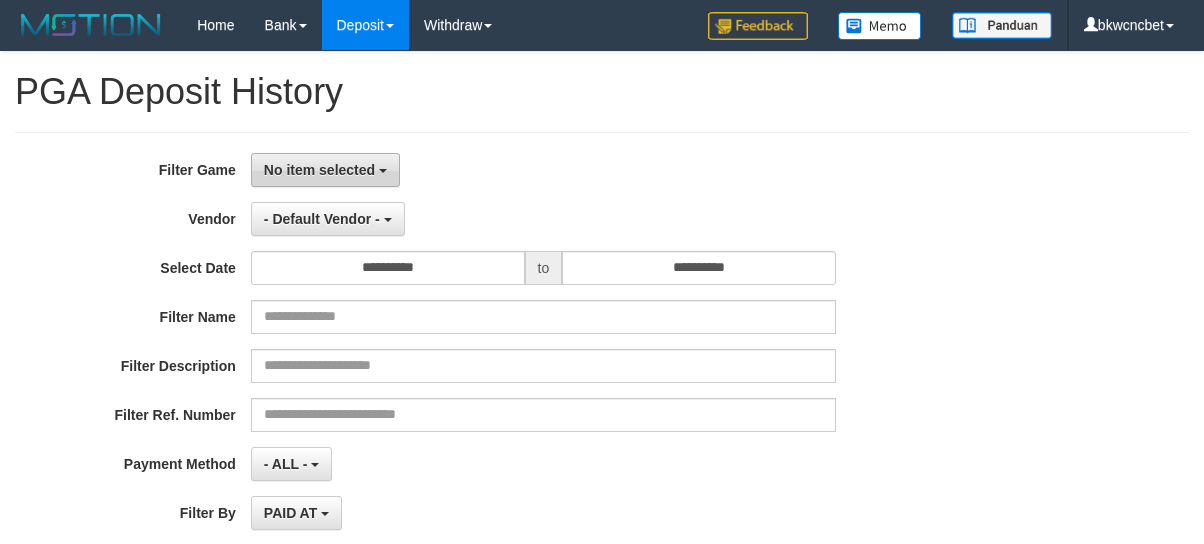 click on "No item selected" at bounding box center (325, 170) 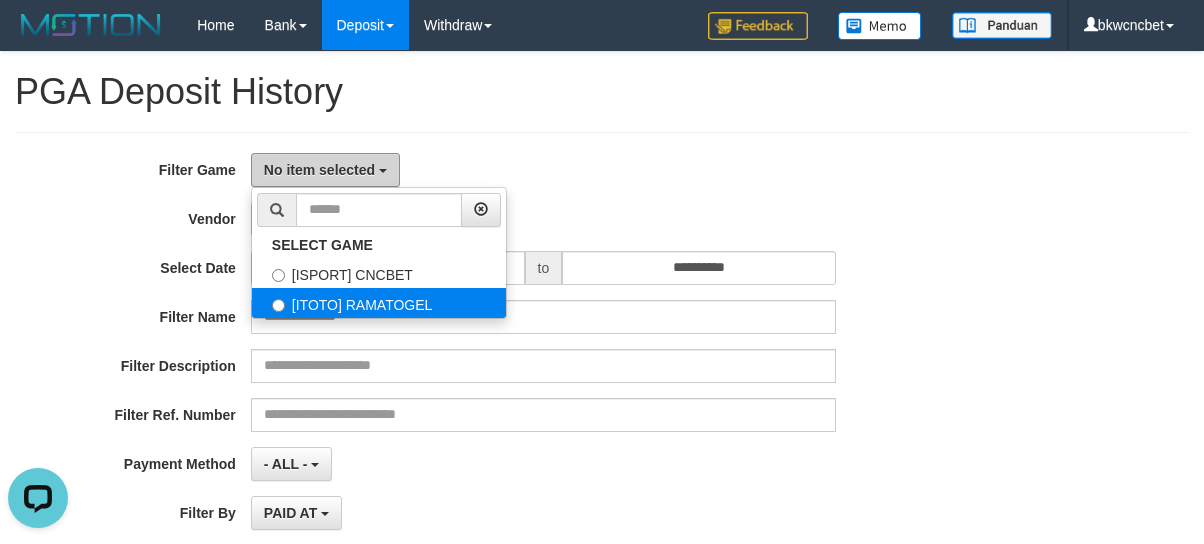 scroll, scrollTop: 0, scrollLeft: 0, axis: both 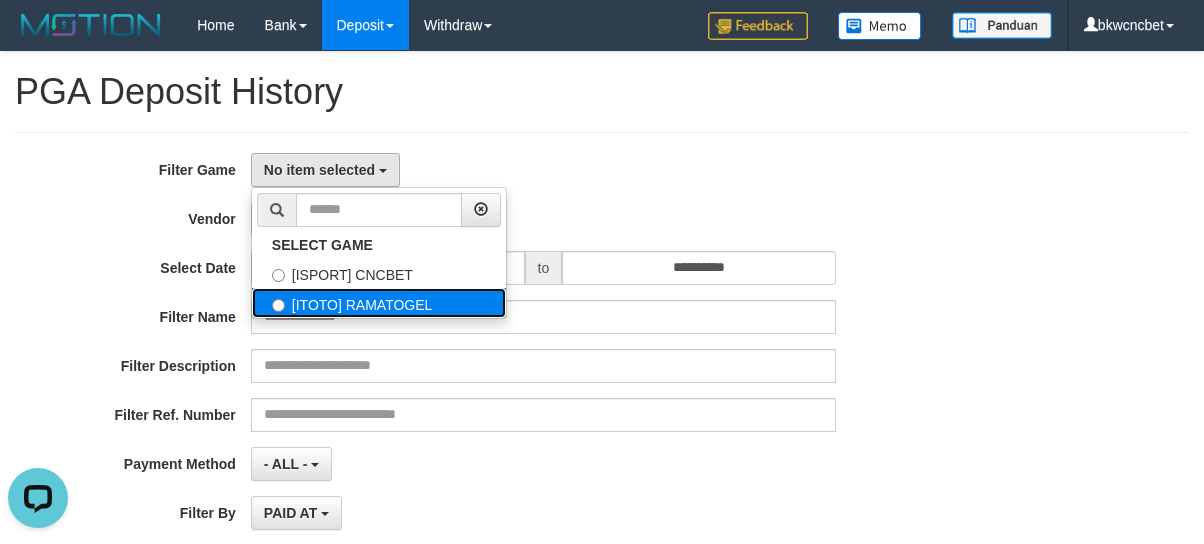 click on "[ITOTO] RAMATOGEL" at bounding box center (379, 303) 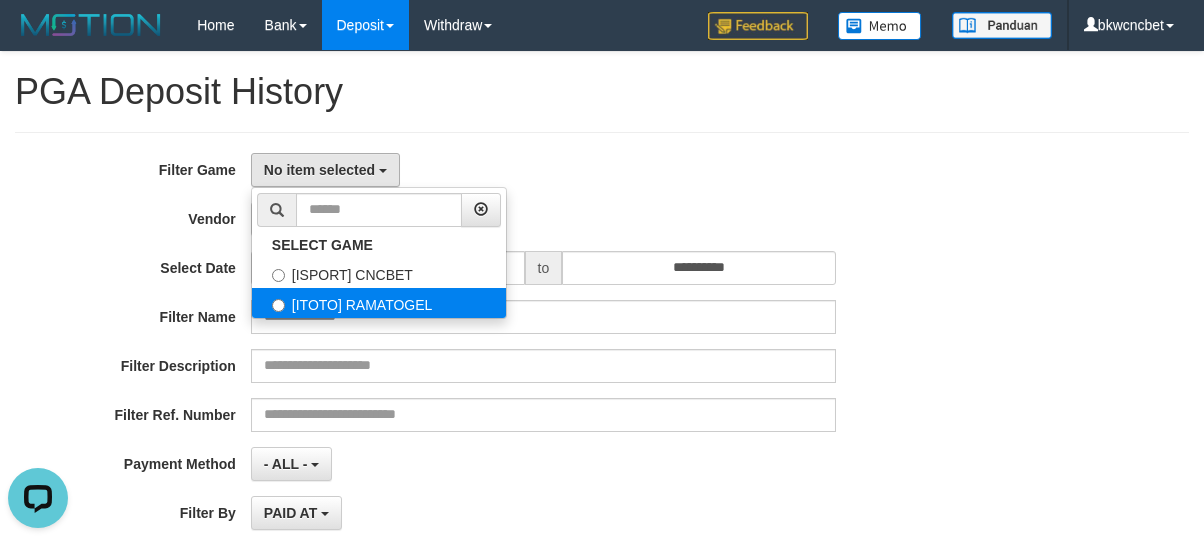 select on "****" 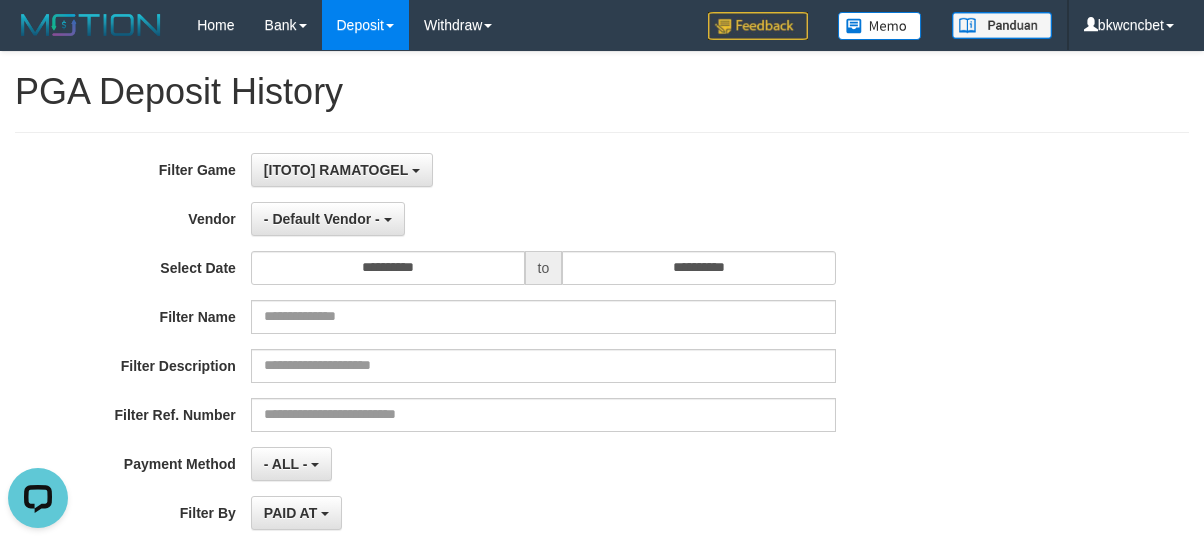 scroll, scrollTop: 34, scrollLeft: 0, axis: vertical 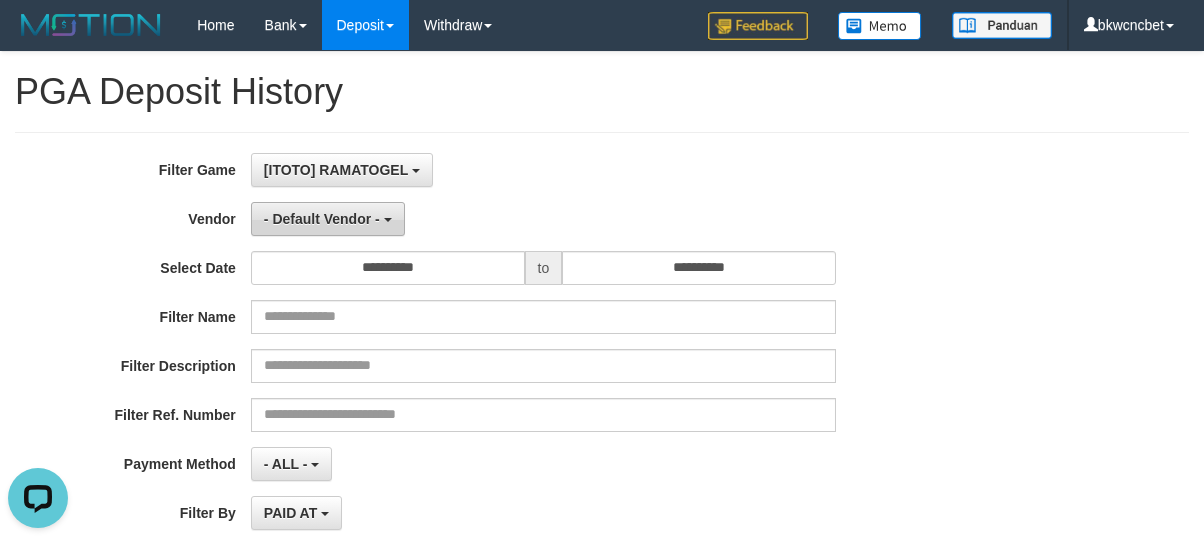 click on "- Default Vendor -" at bounding box center [322, 219] 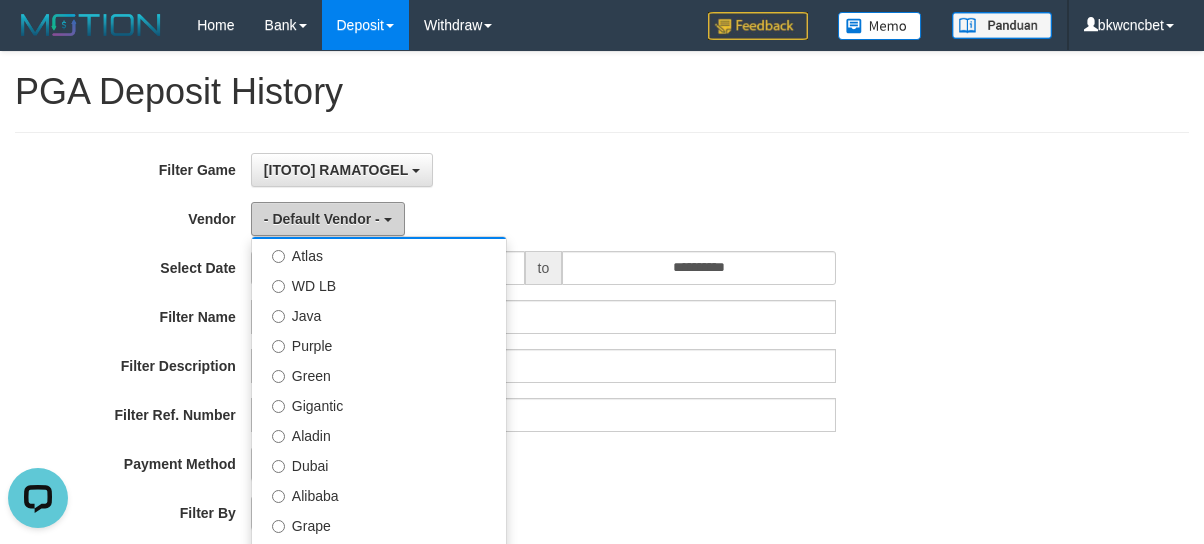 scroll, scrollTop: 222, scrollLeft: 0, axis: vertical 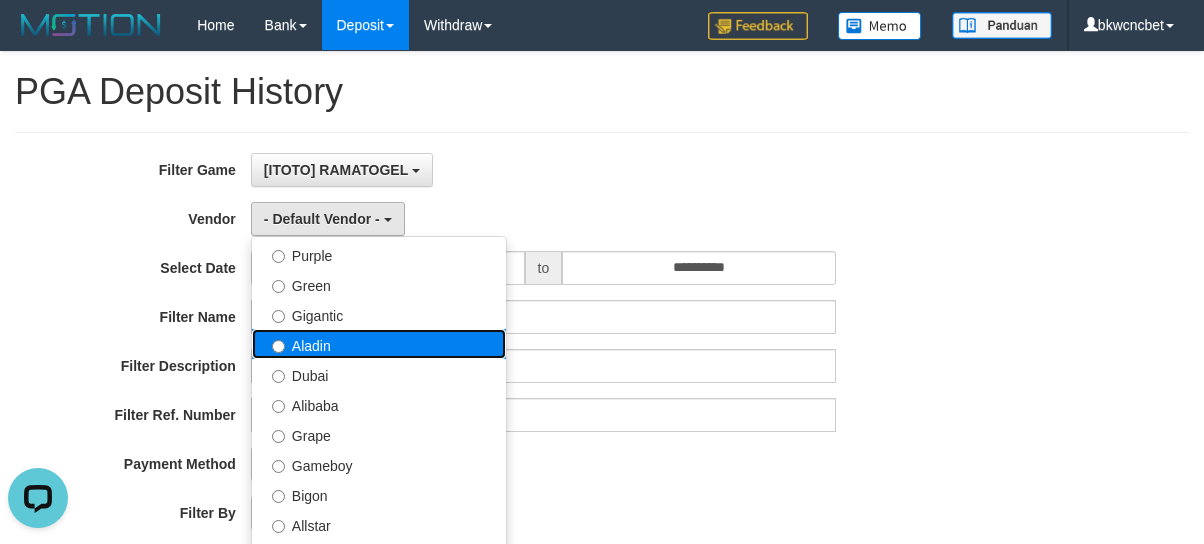 click on "Aladin" at bounding box center [379, 344] 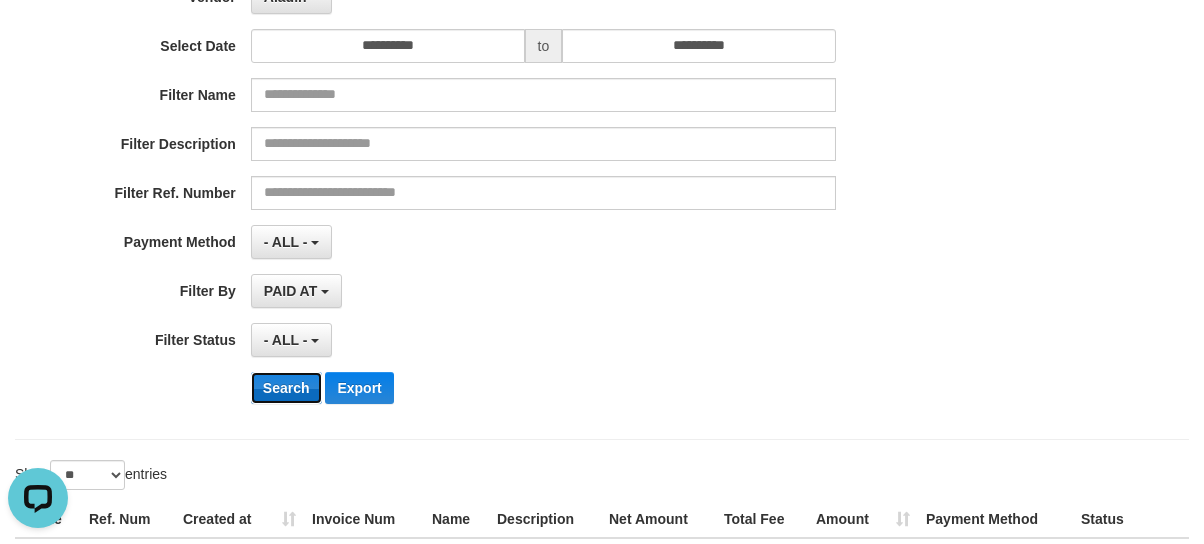 click on "Search" at bounding box center (286, 388) 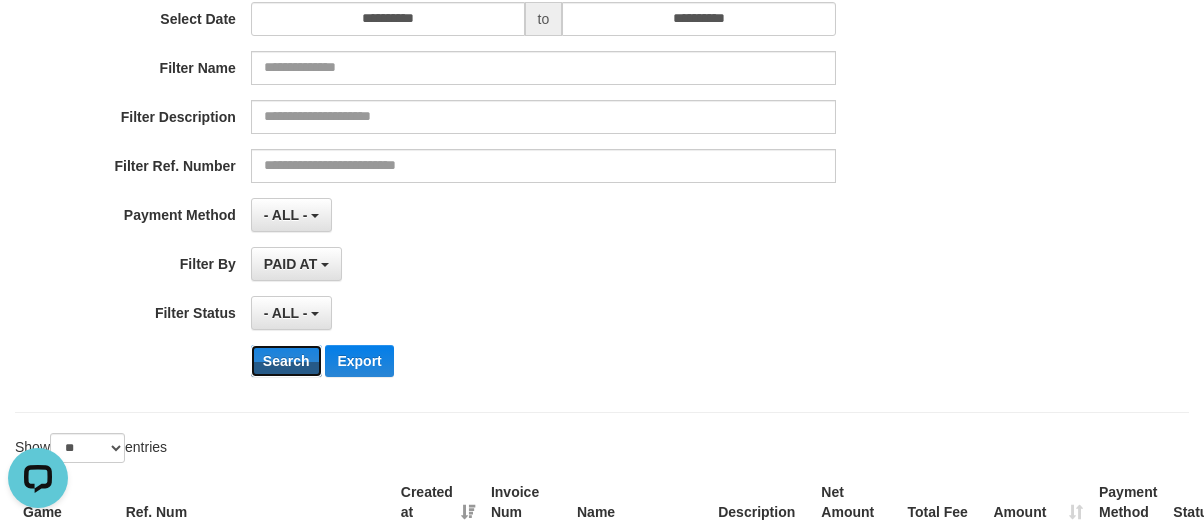 scroll, scrollTop: 8, scrollLeft: 0, axis: vertical 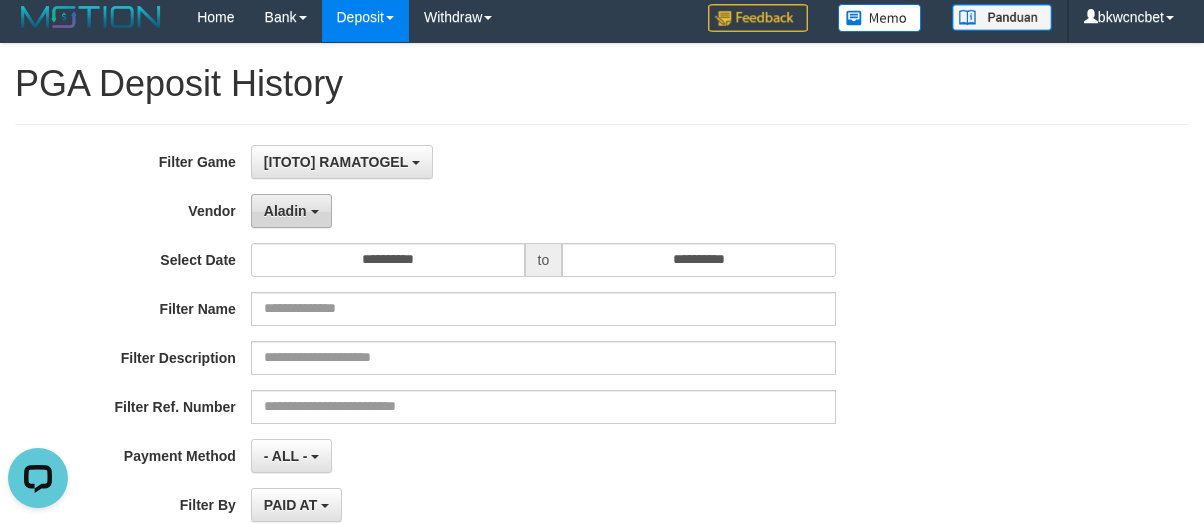 click on "Aladin" at bounding box center (291, 211) 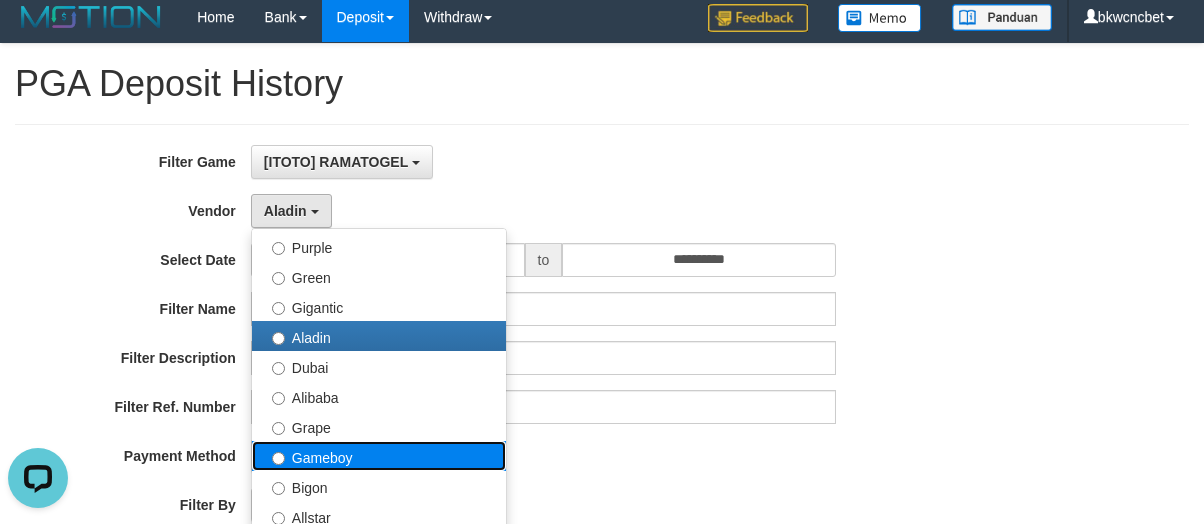 click on "Gameboy" at bounding box center [379, 456] 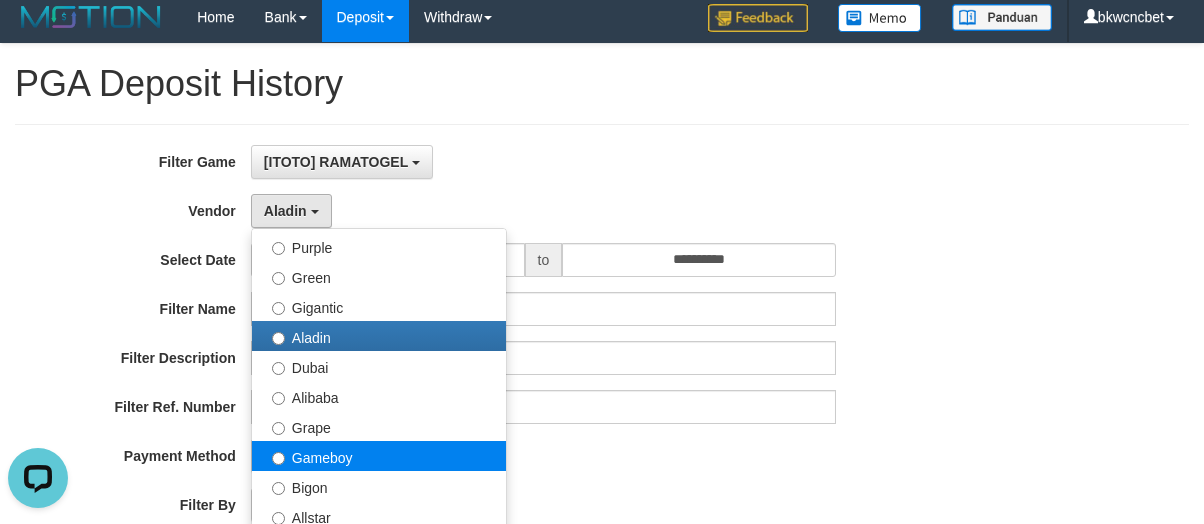 select on "**********" 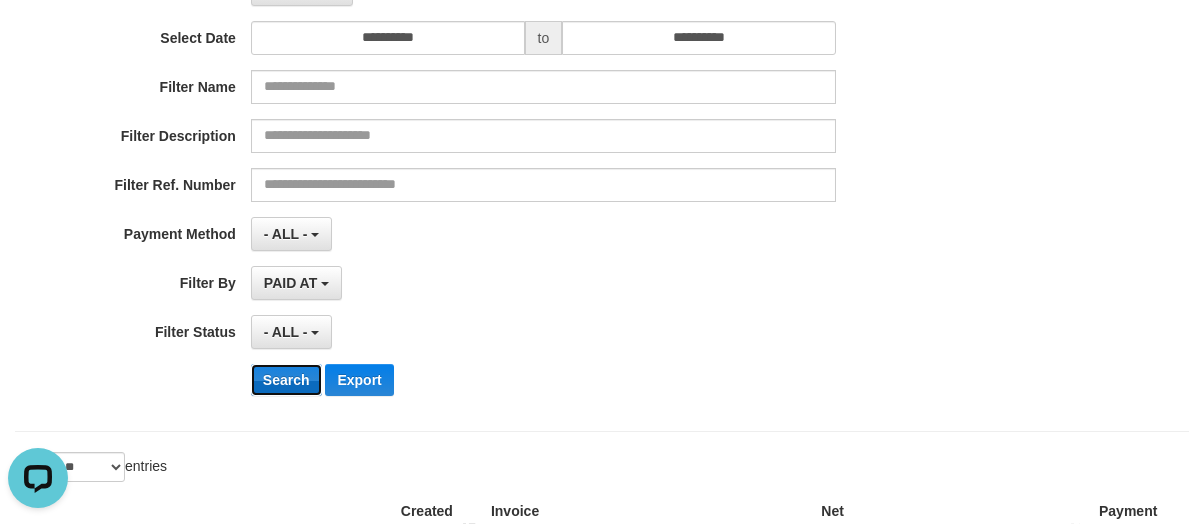 click on "Search" at bounding box center (286, 380) 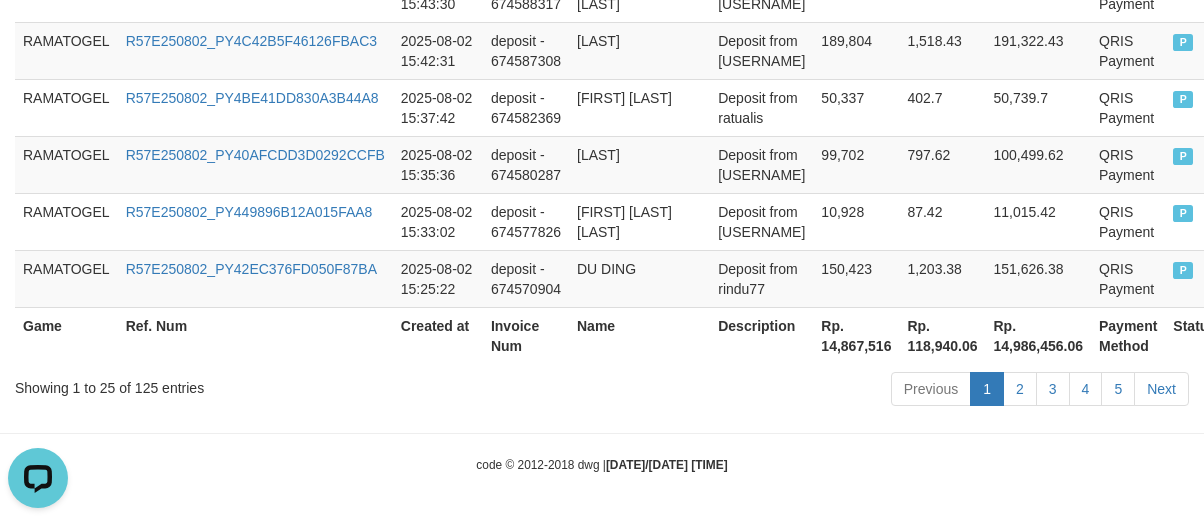 scroll, scrollTop: 1930, scrollLeft: 0, axis: vertical 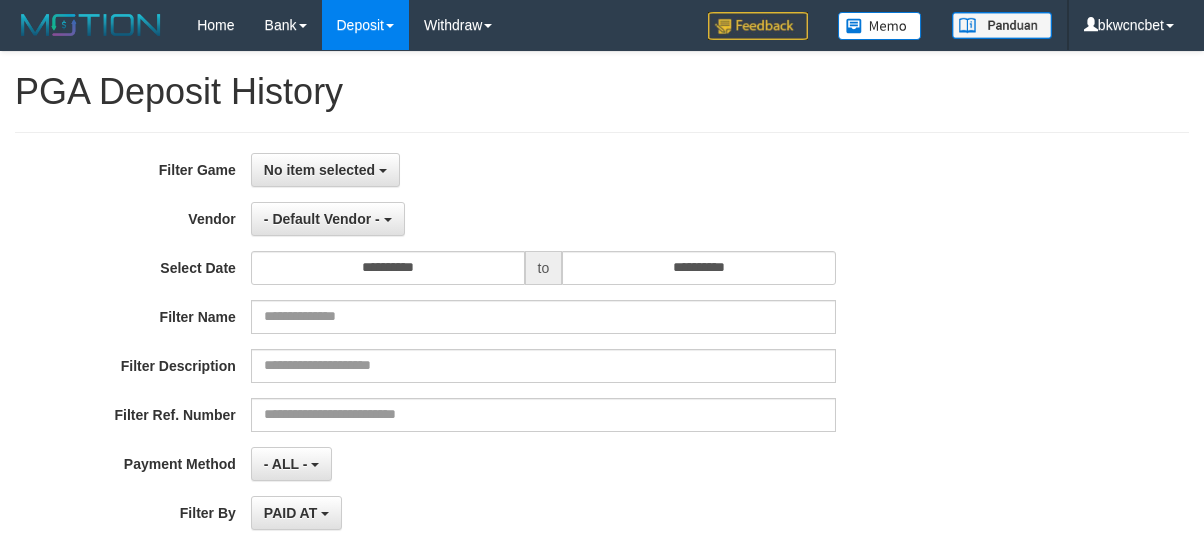 select 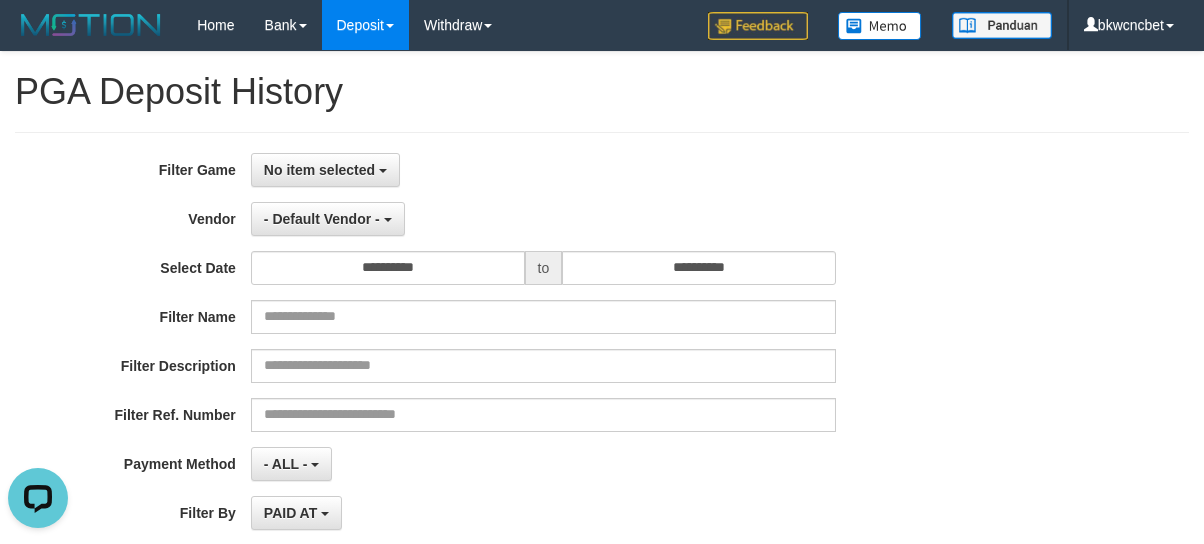 scroll, scrollTop: 0, scrollLeft: 0, axis: both 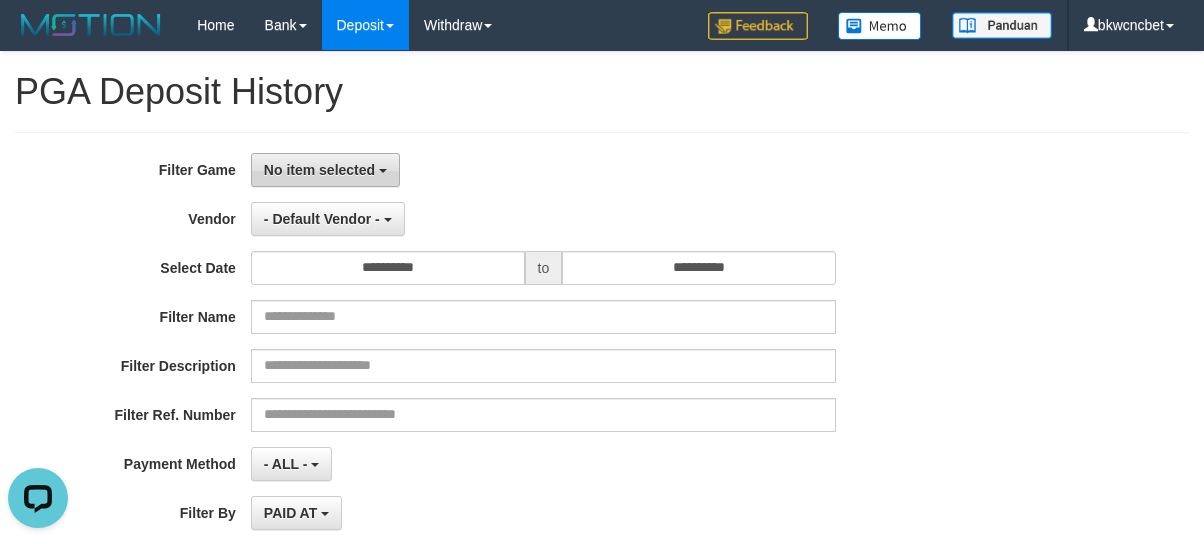click on "No item selected" at bounding box center [319, 170] 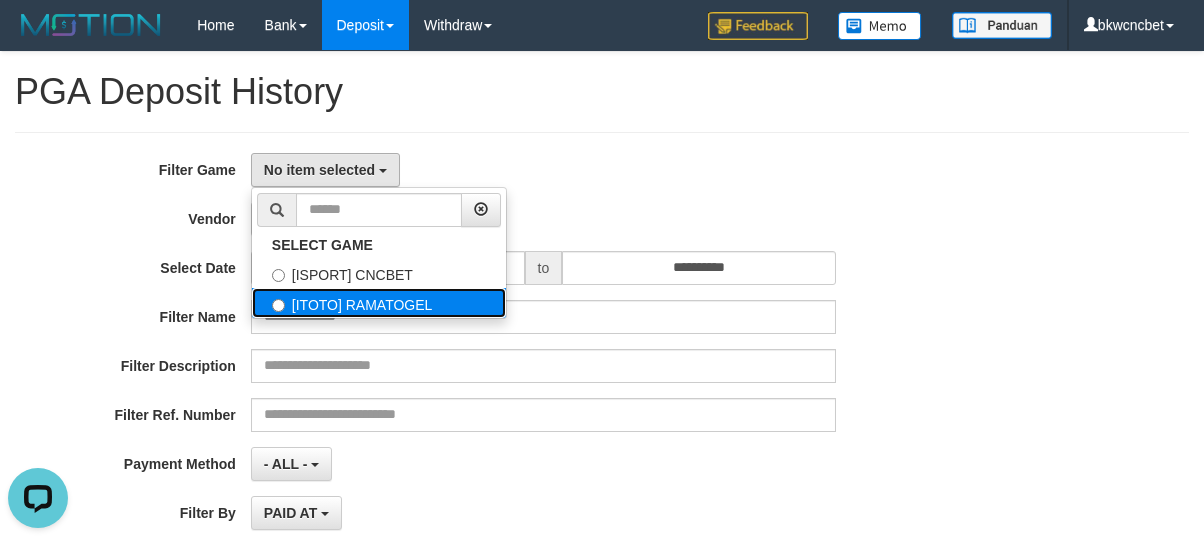 click on "[ITOTO] RAMATOGEL" at bounding box center [379, 303] 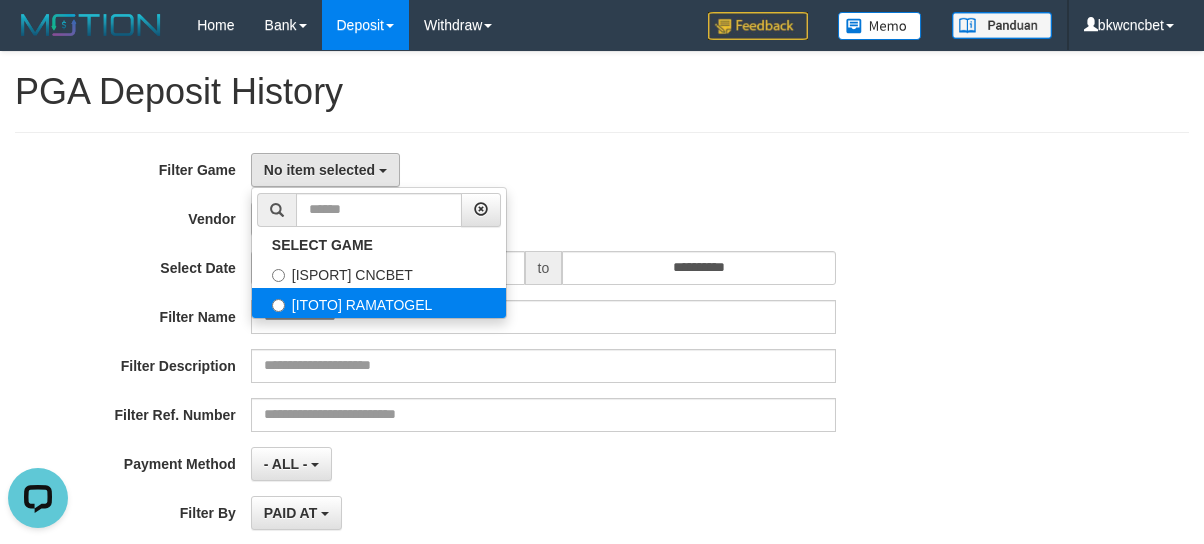 select on "****" 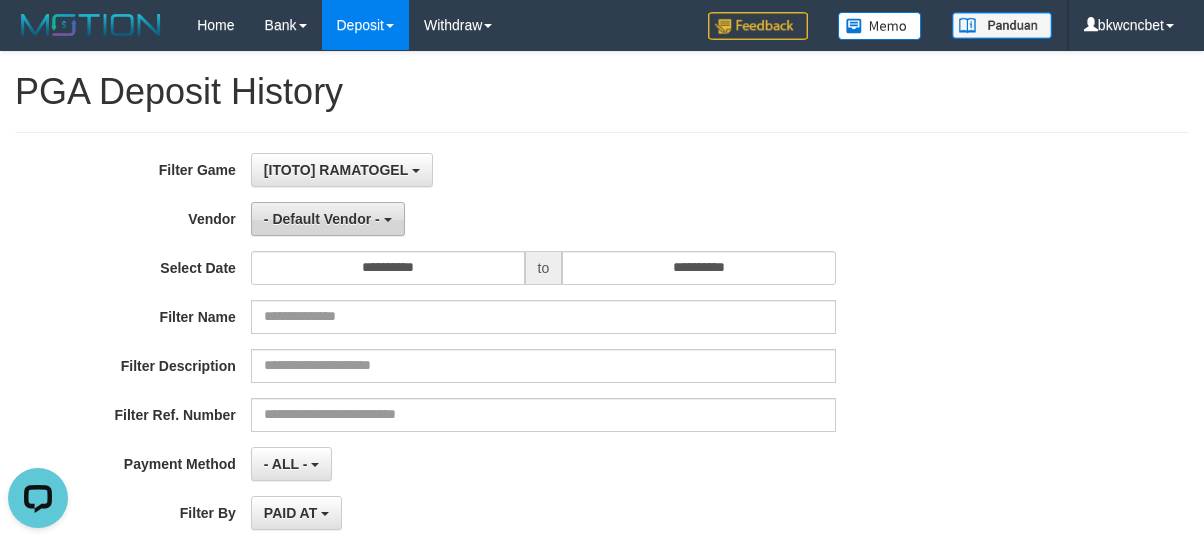 scroll, scrollTop: 34, scrollLeft: 0, axis: vertical 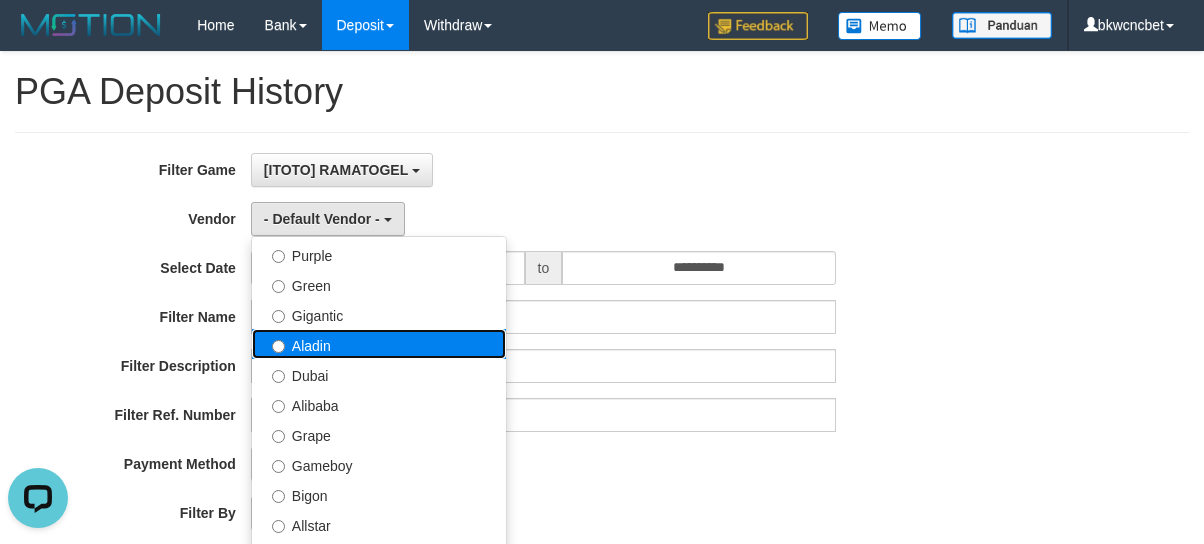 click on "Aladin" at bounding box center (379, 344) 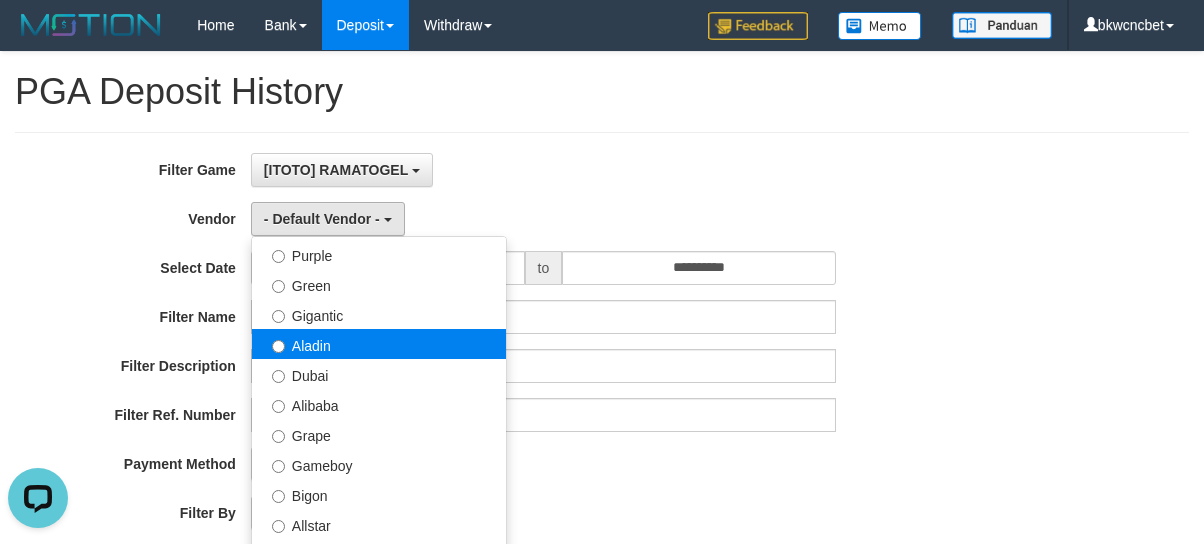 select on "**********" 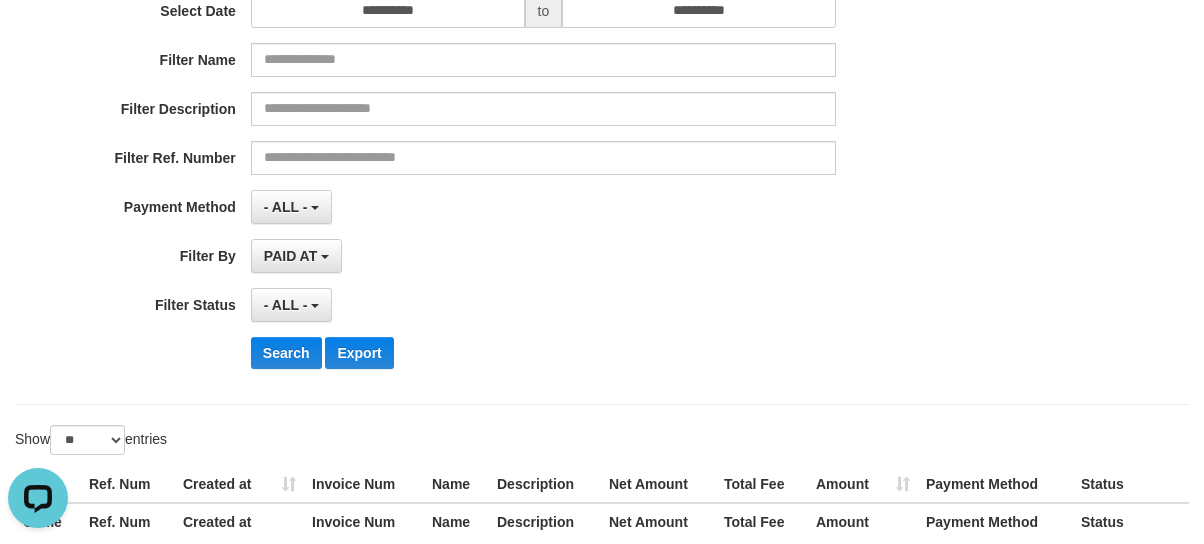 scroll, scrollTop: 381, scrollLeft: 0, axis: vertical 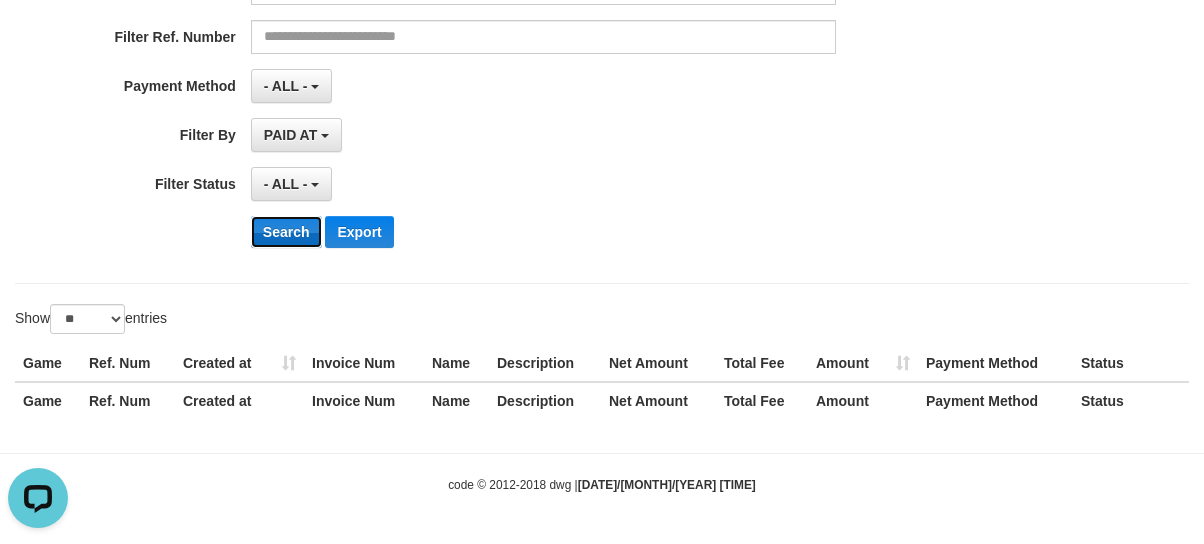 click on "Search" at bounding box center [286, 232] 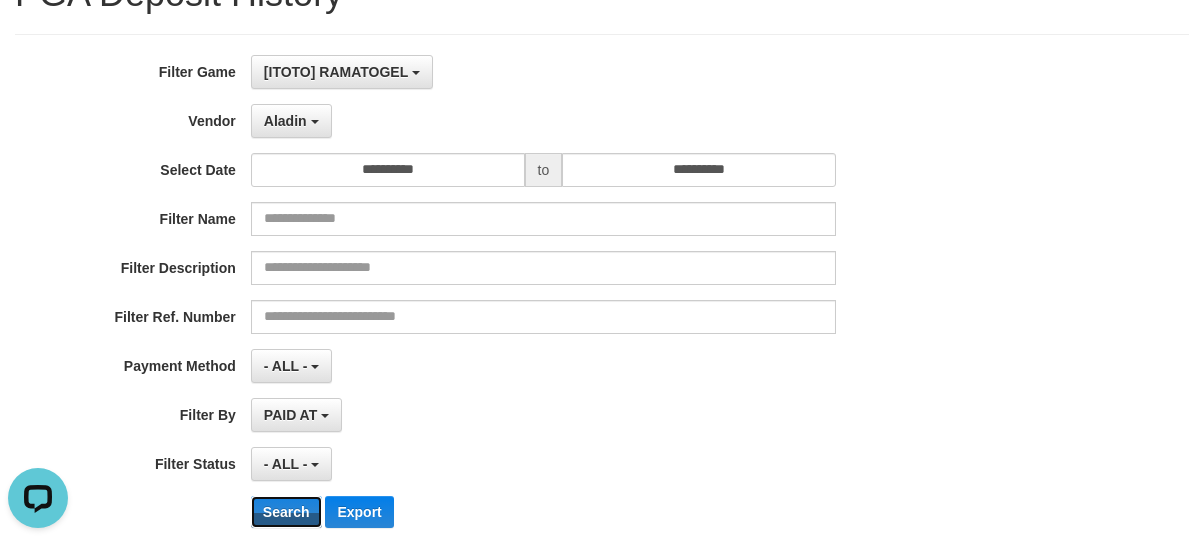scroll, scrollTop: 0, scrollLeft: 0, axis: both 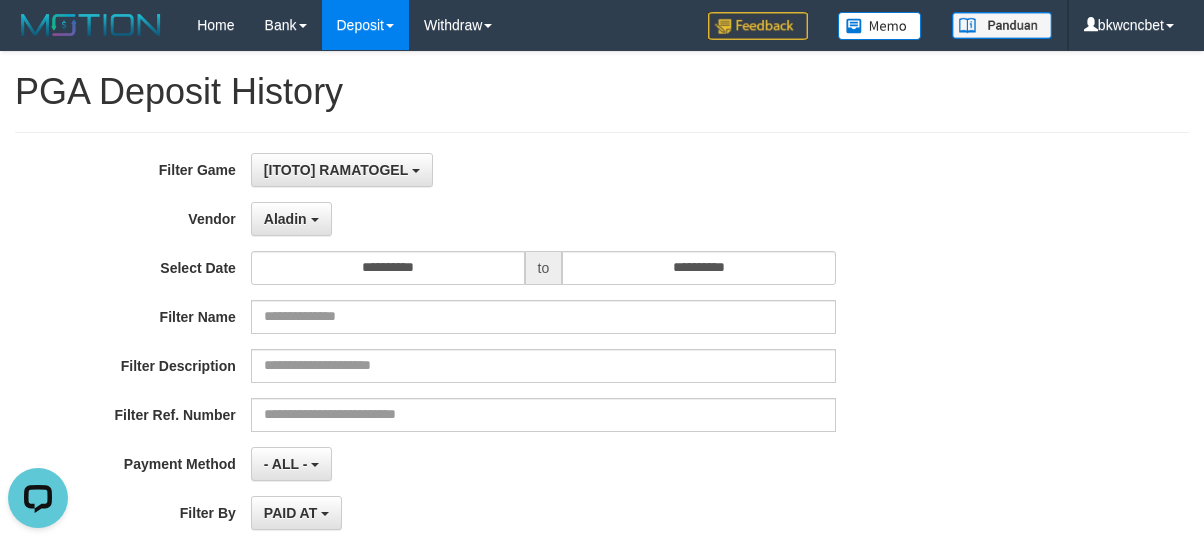 click on "**********" at bounding box center [501, 397] 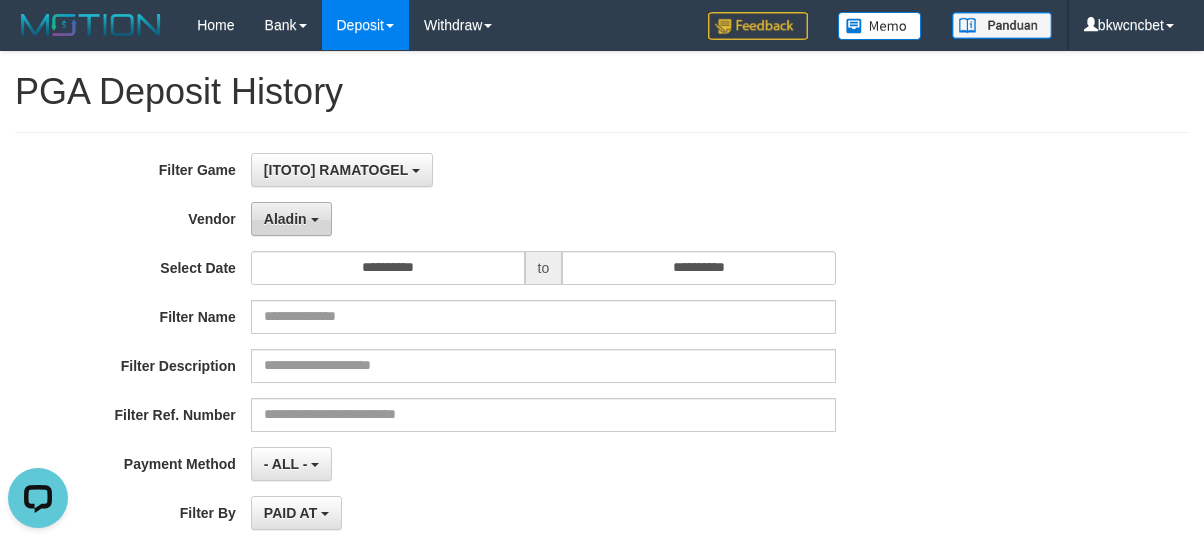 click on "Aladin" at bounding box center [285, 219] 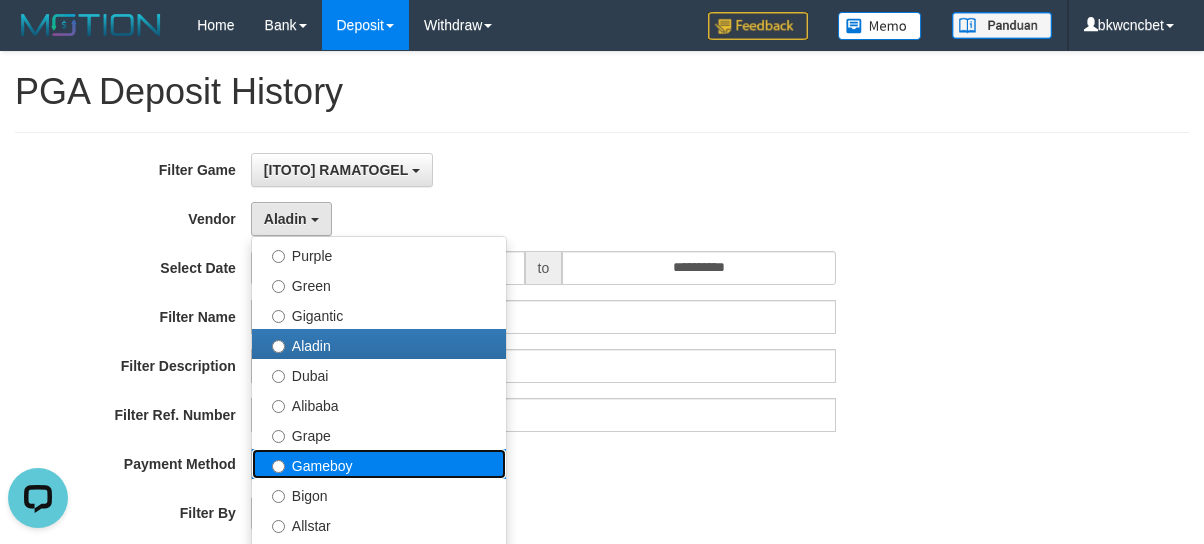 click on "Gameboy" at bounding box center [379, 464] 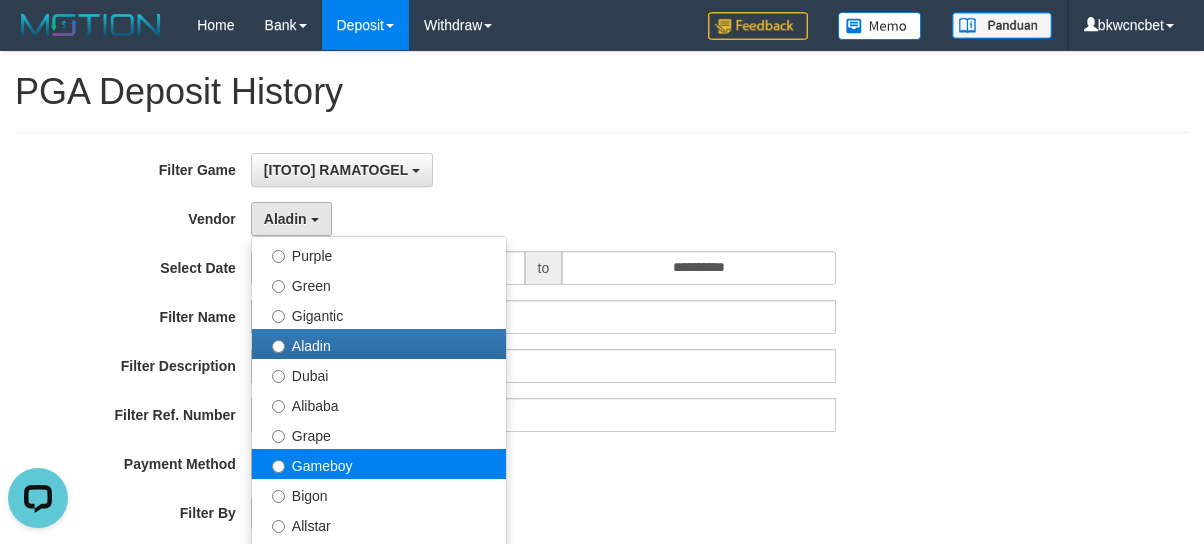 select on "**********" 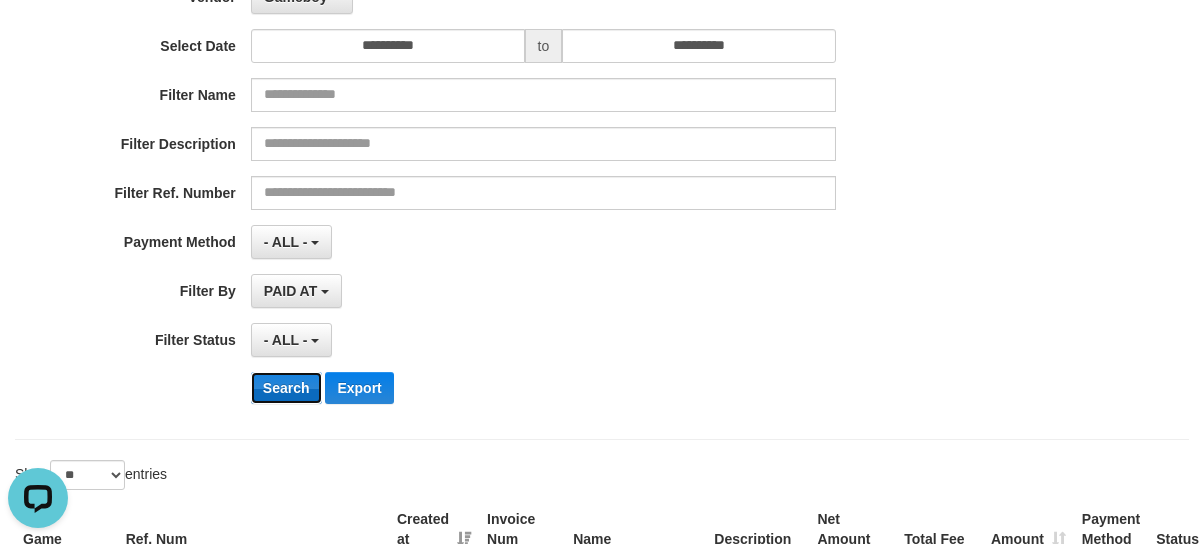 click on "Search" at bounding box center (286, 388) 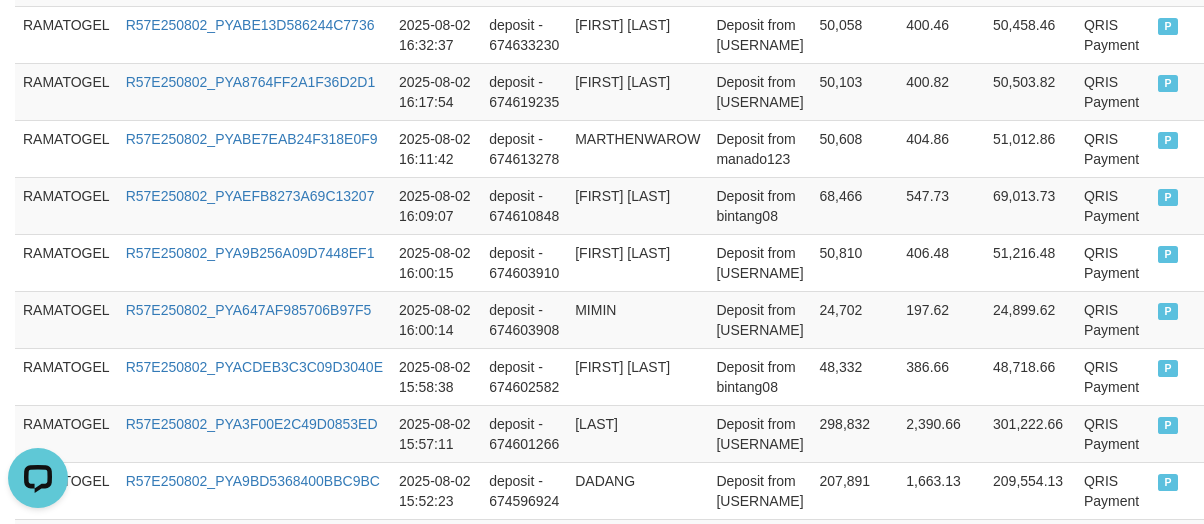 scroll, scrollTop: 1930, scrollLeft: 0, axis: vertical 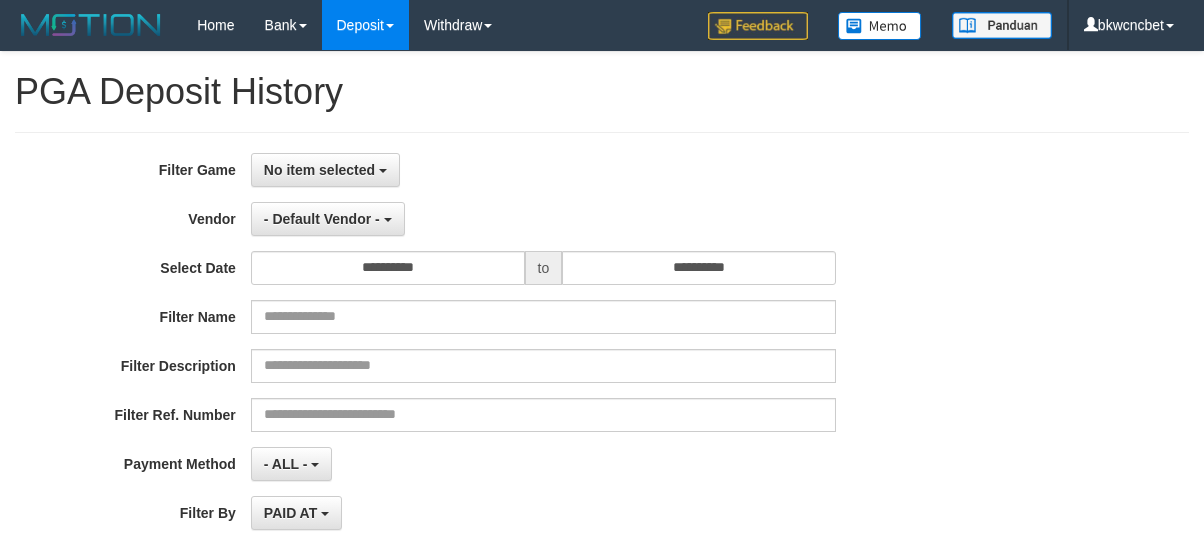 select 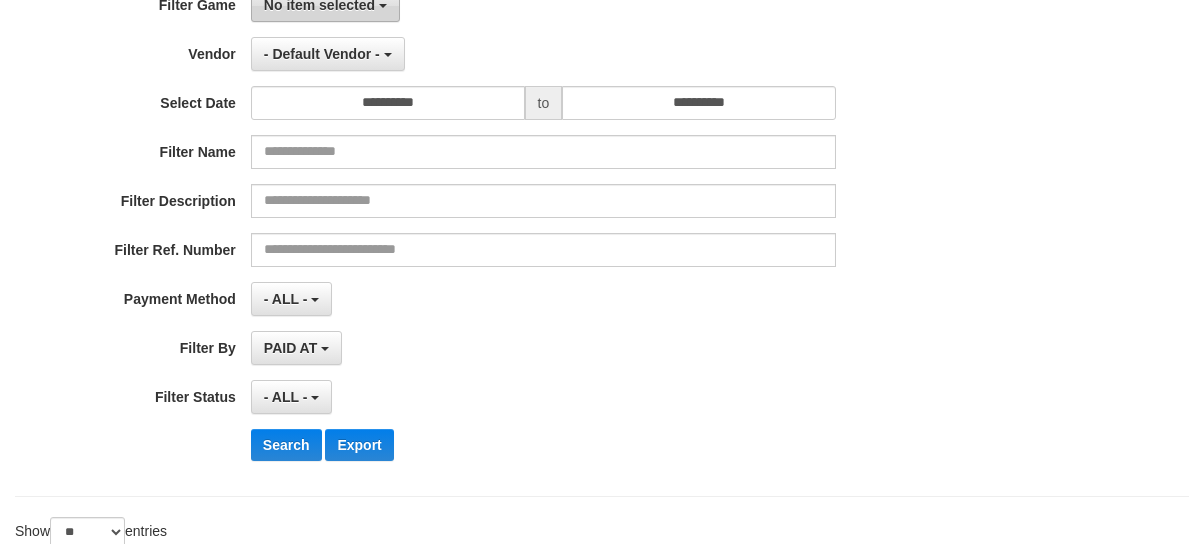 scroll, scrollTop: 0, scrollLeft: 0, axis: both 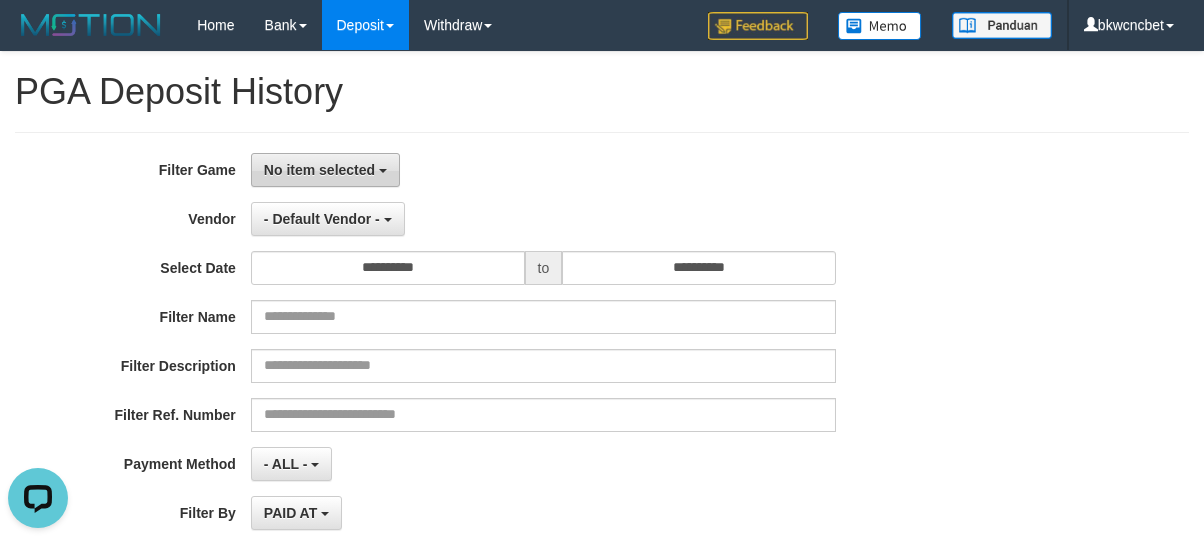 click on "No item selected" at bounding box center (319, 170) 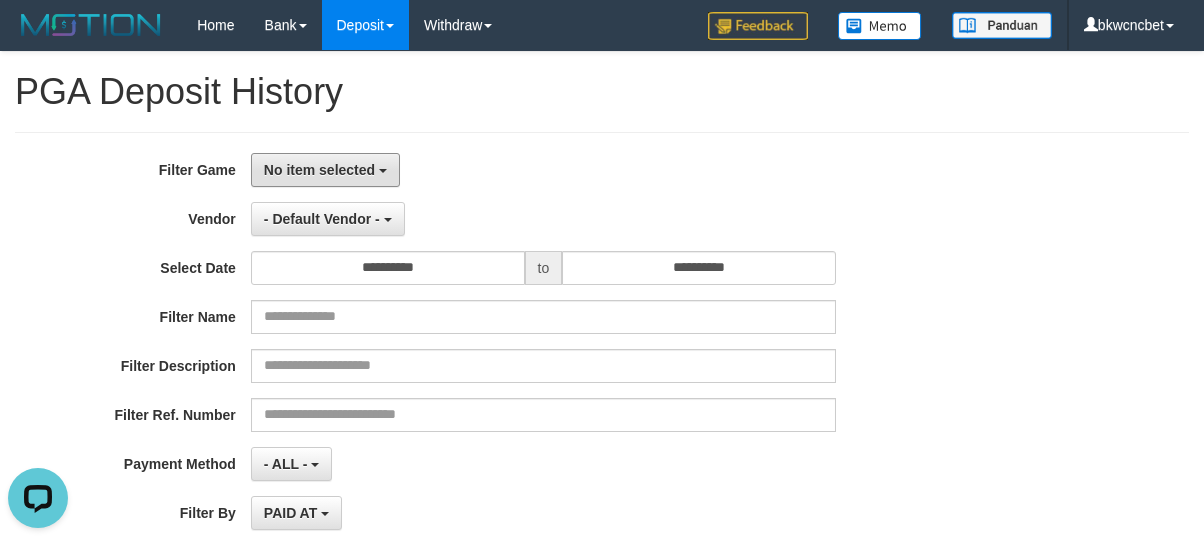 scroll, scrollTop: 0, scrollLeft: 0, axis: both 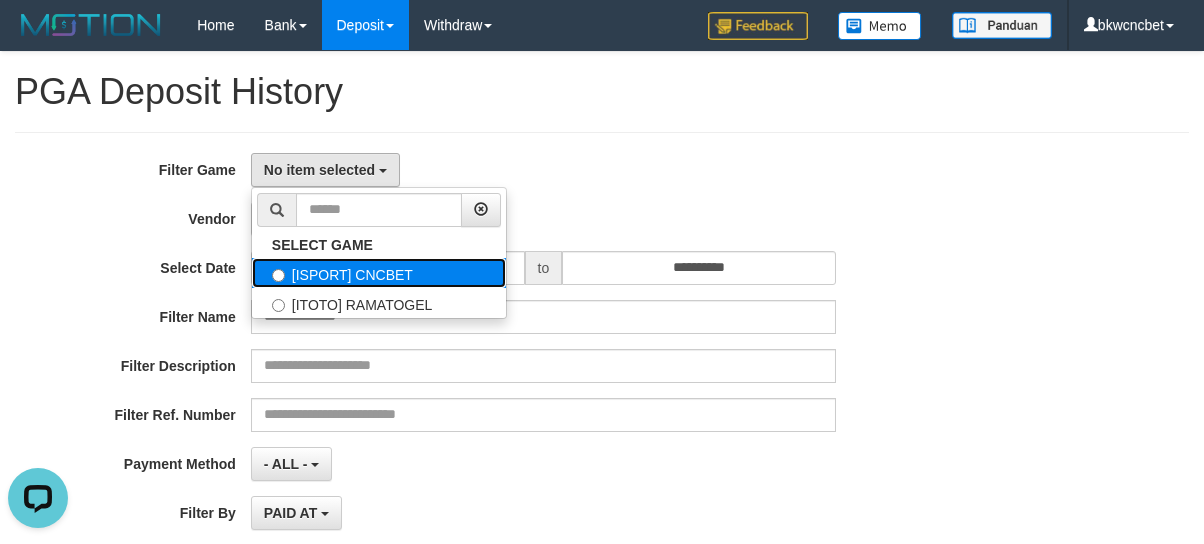 click on "[ISPORT] CNCBET" at bounding box center [379, 273] 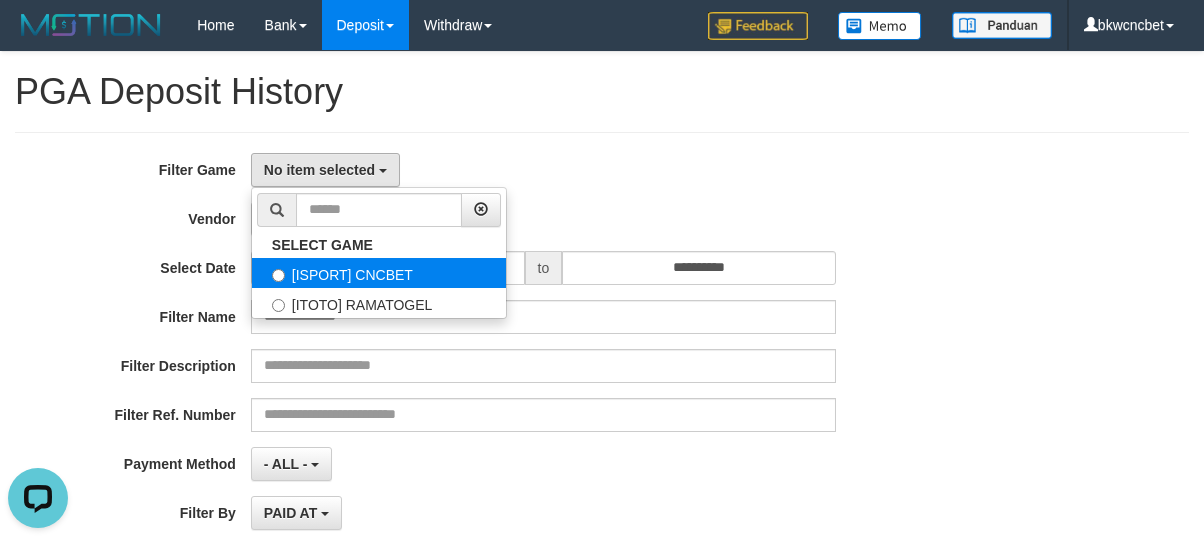 select on "****" 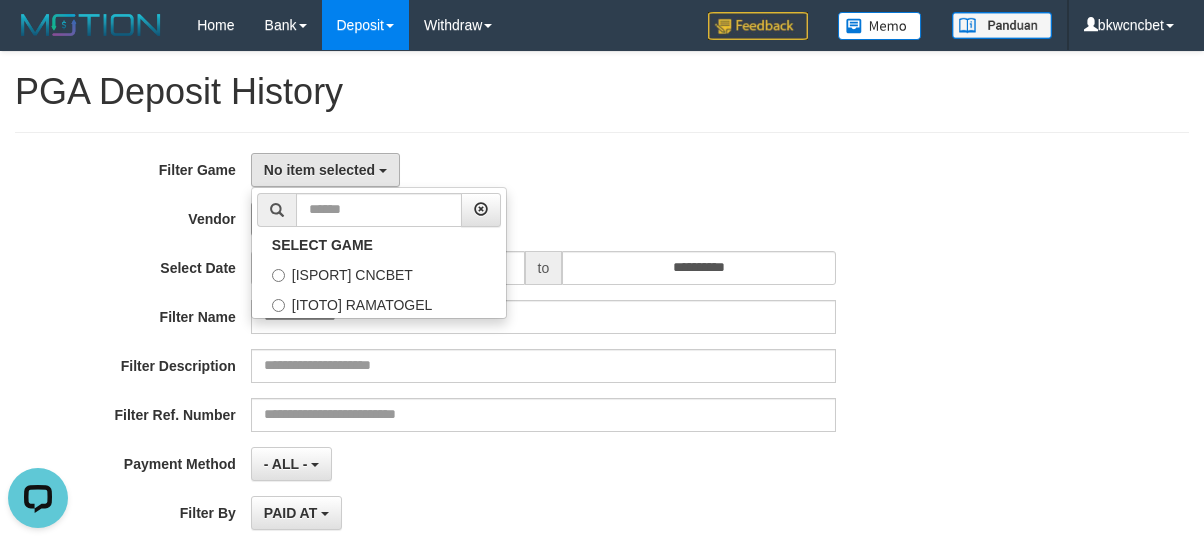 scroll, scrollTop: 17, scrollLeft: 0, axis: vertical 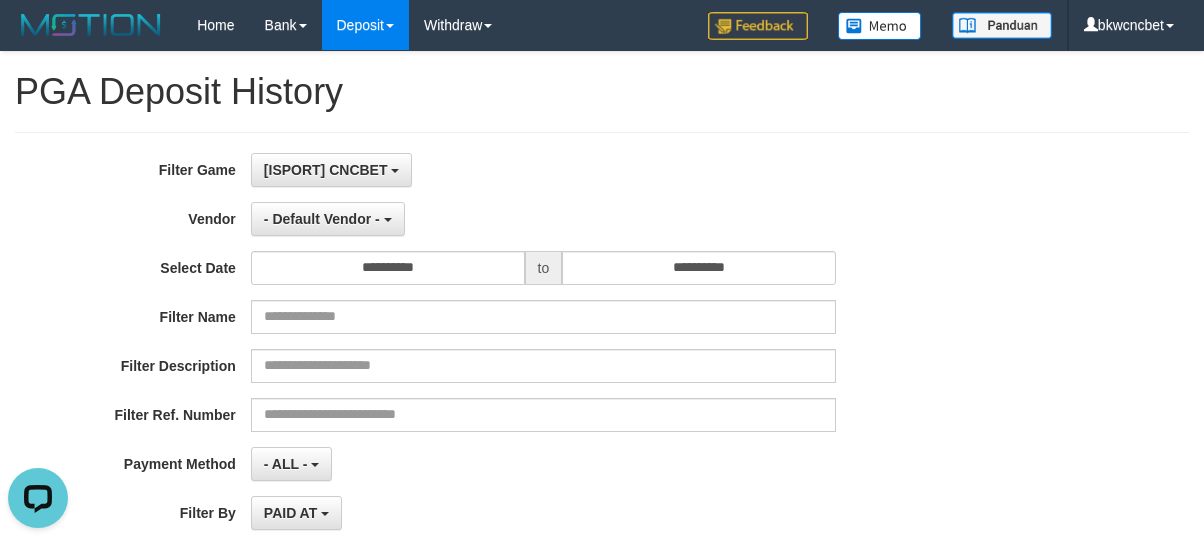 click on "**********" at bounding box center [501, 397] 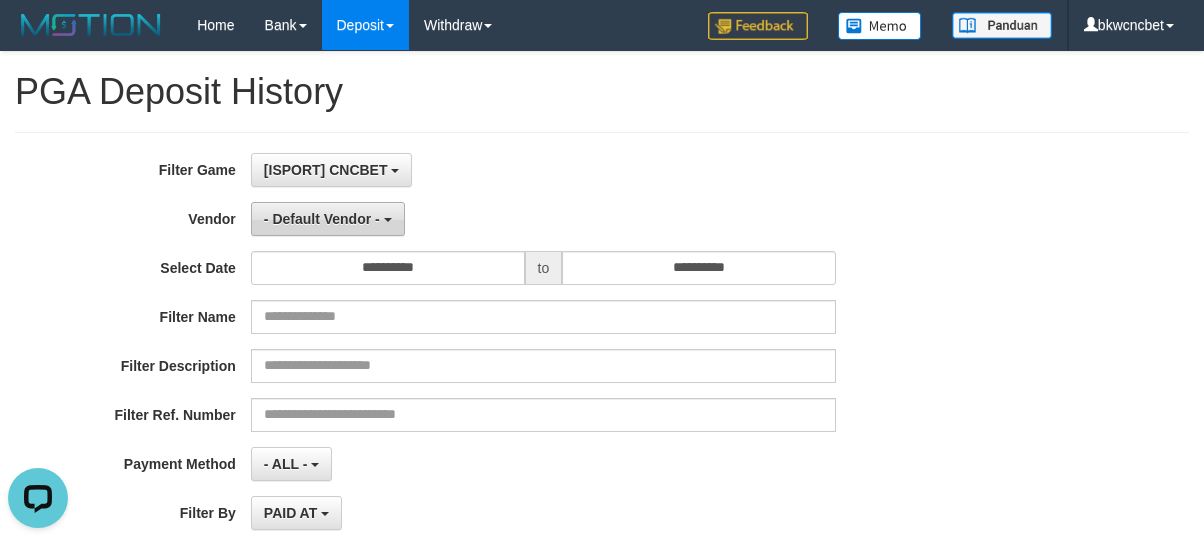 click on "- Default Vendor -" at bounding box center [322, 219] 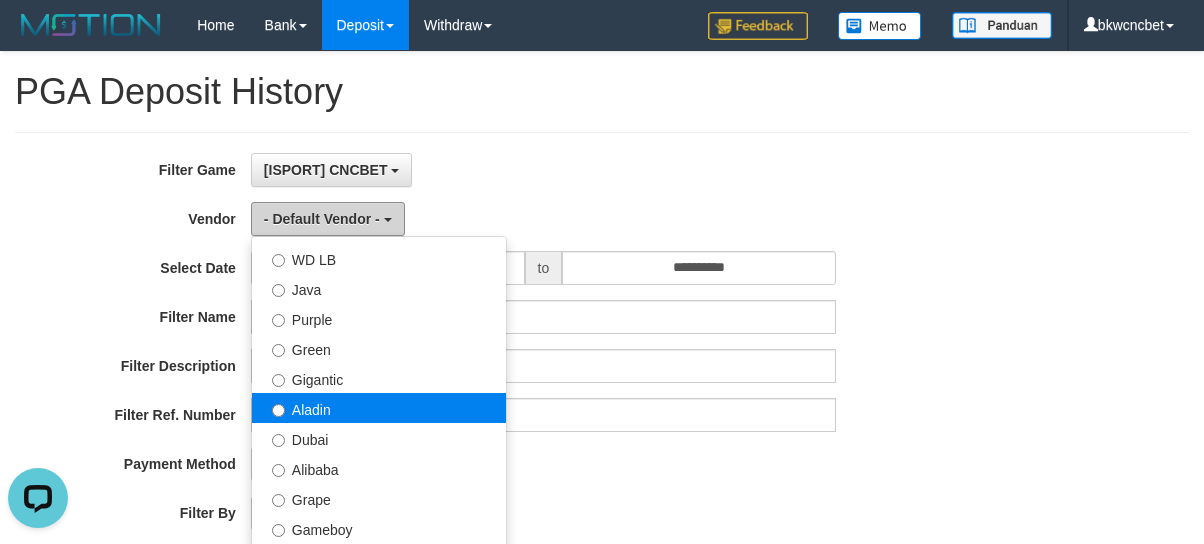 scroll, scrollTop: 222, scrollLeft: 0, axis: vertical 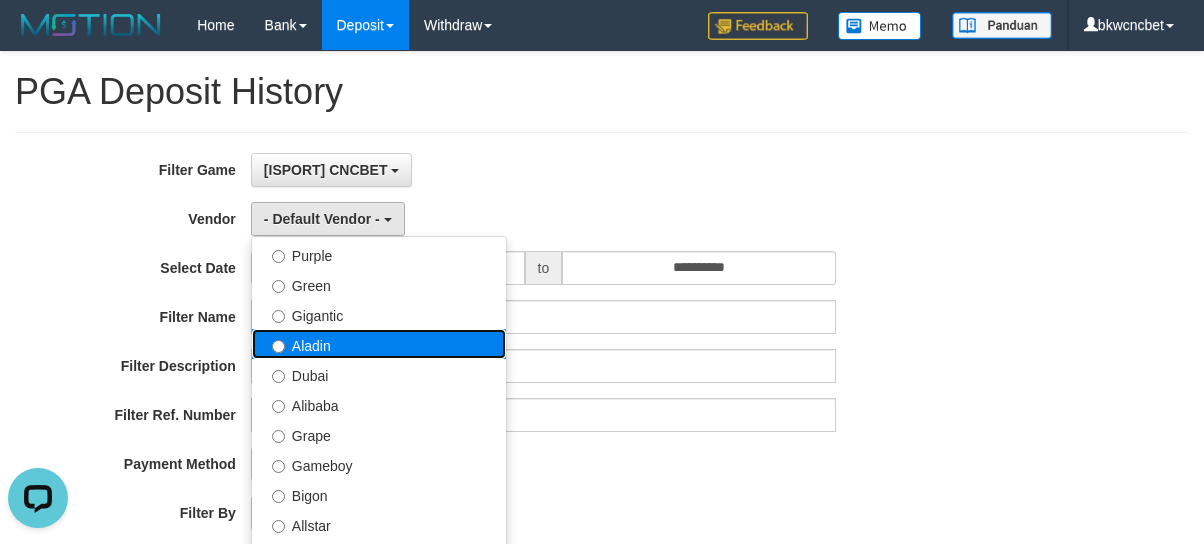 click on "Aladin" at bounding box center (379, 344) 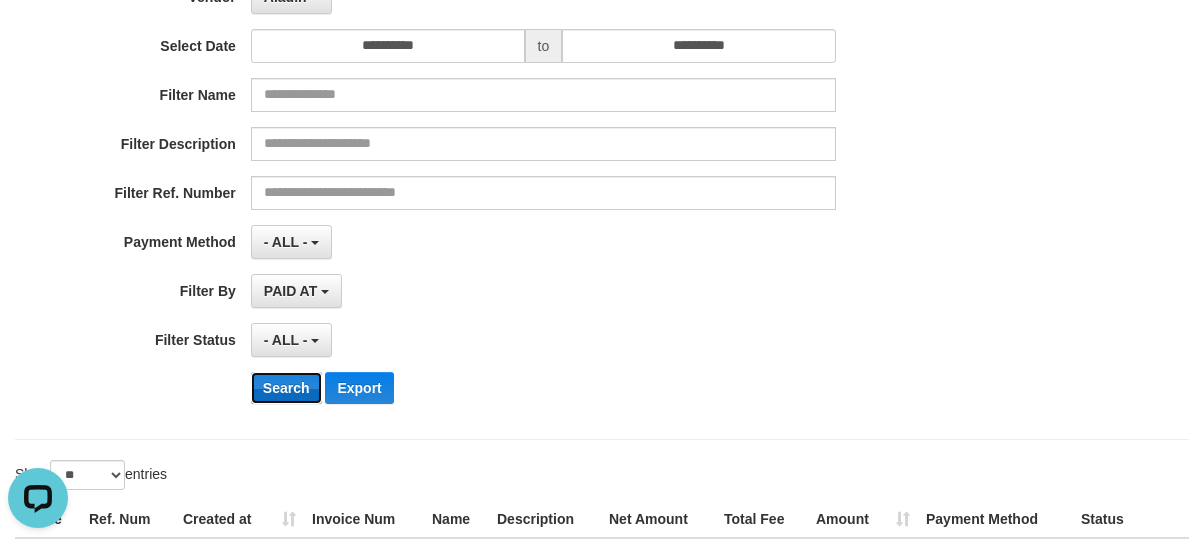click on "Search" at bounding box center [286, 388] 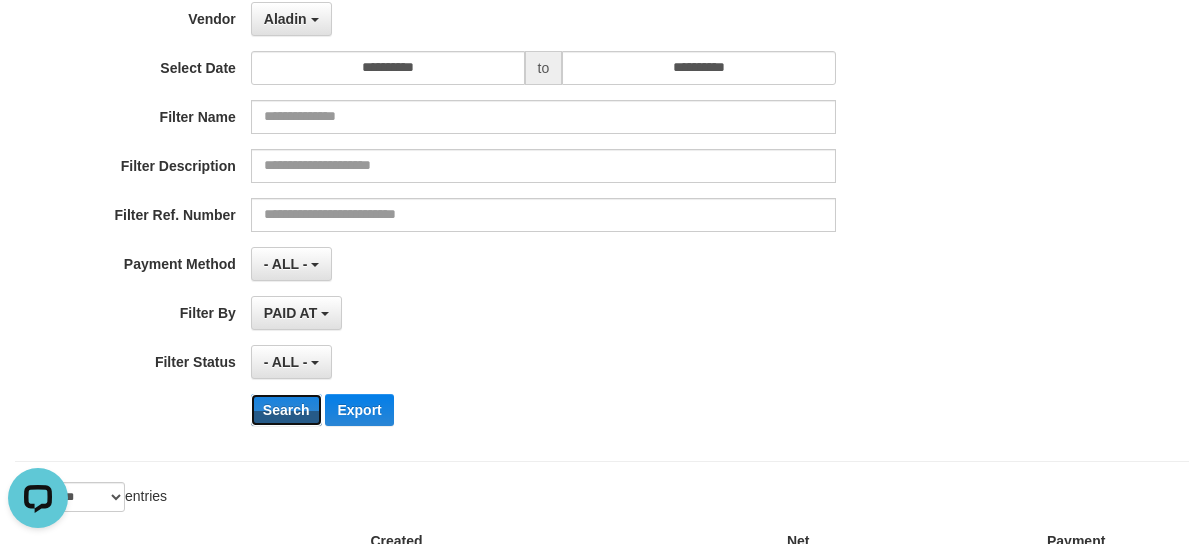 scroll, scrollTop: 0, scrollLeft: 0, axis: both 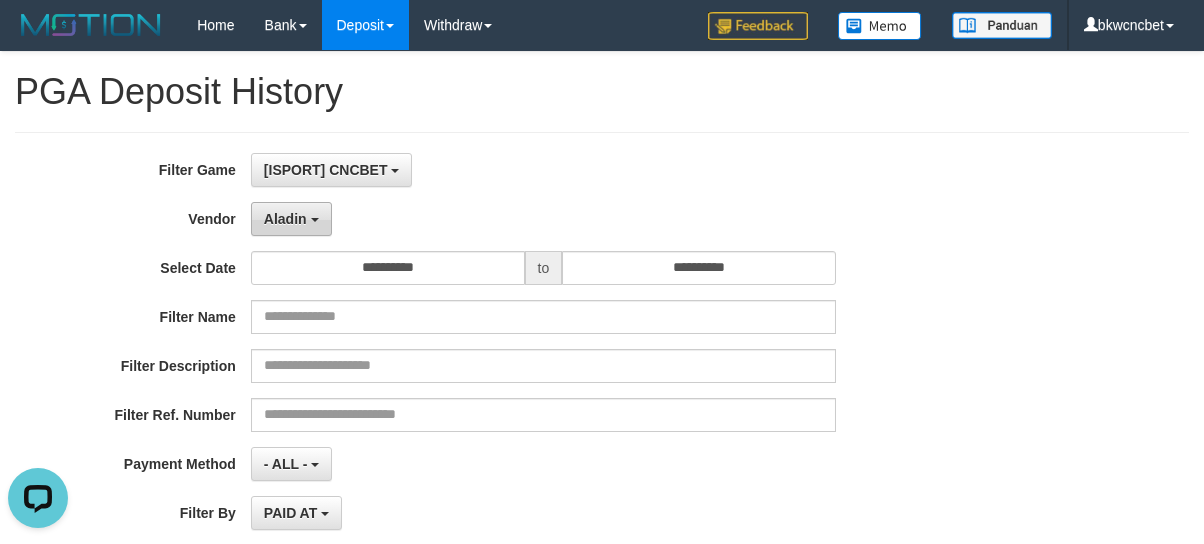 click on "Aladin" at bounding box center [291, 219] 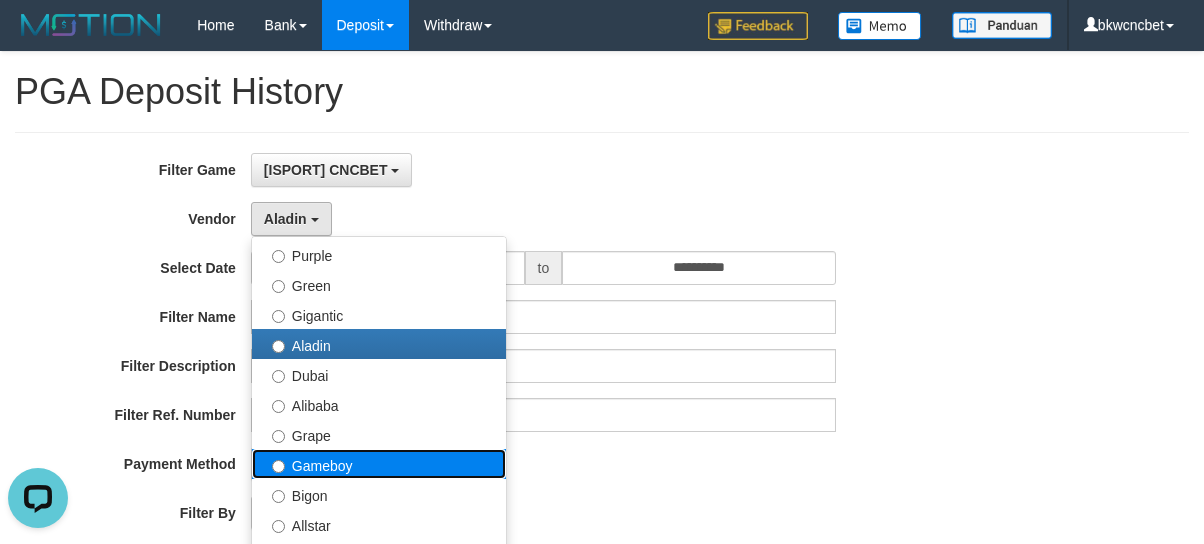 click on "Gameboy" at bounding box center [379, 464] 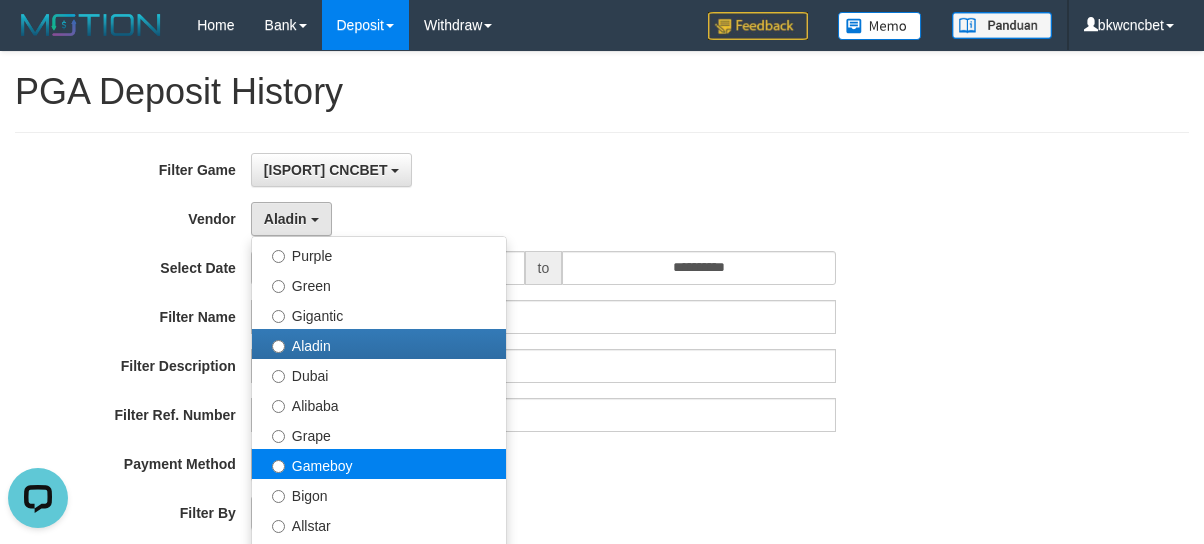select on "**********" 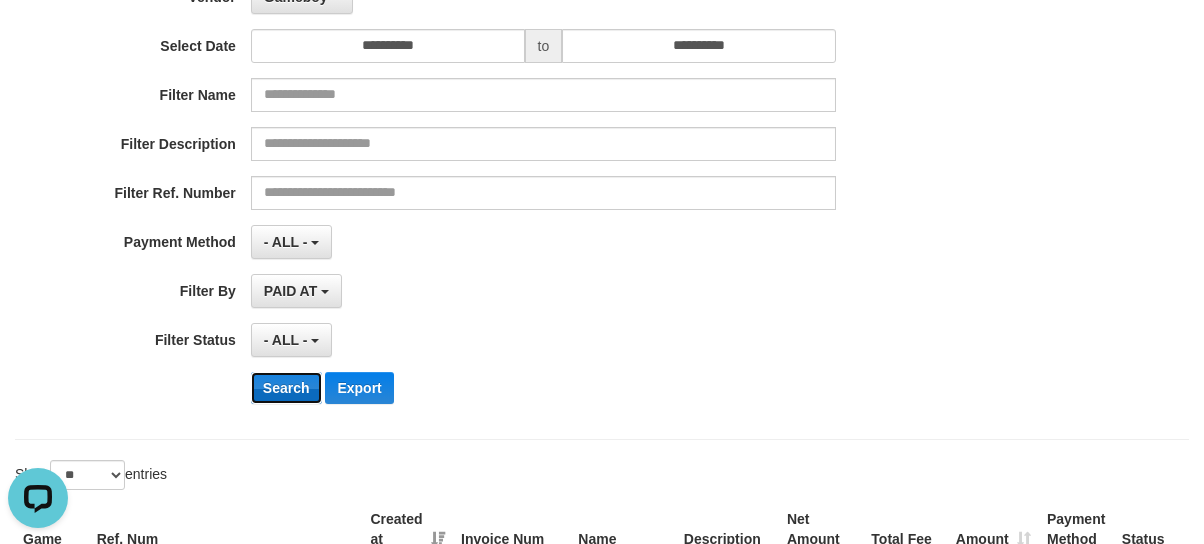 click on "Search" at bounding box center [286, 388] 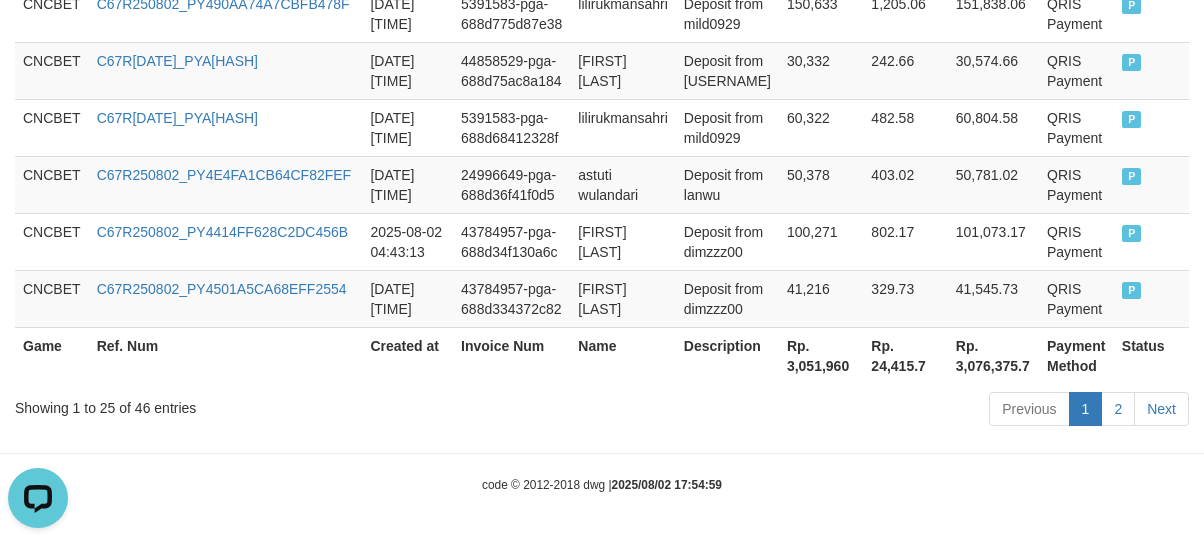 scroll, scrollTop: 2330, scrollLeft: 0, axis: vertical 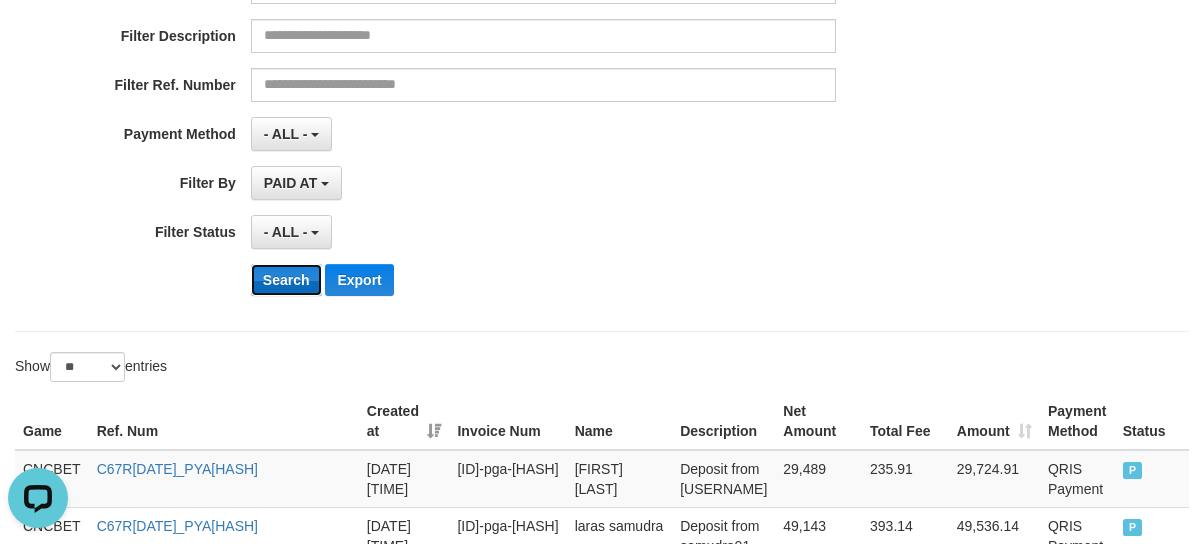 click on "Search" at bounding box center [286, 280] 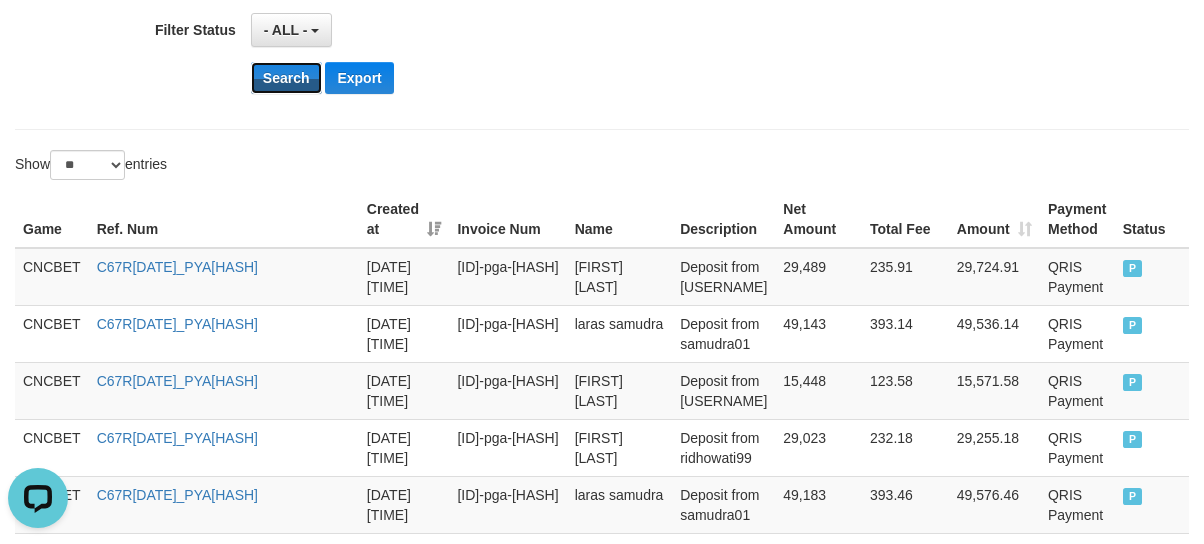 scroll, scrollTop: 290, scrollLeft: 0, axis: vertical 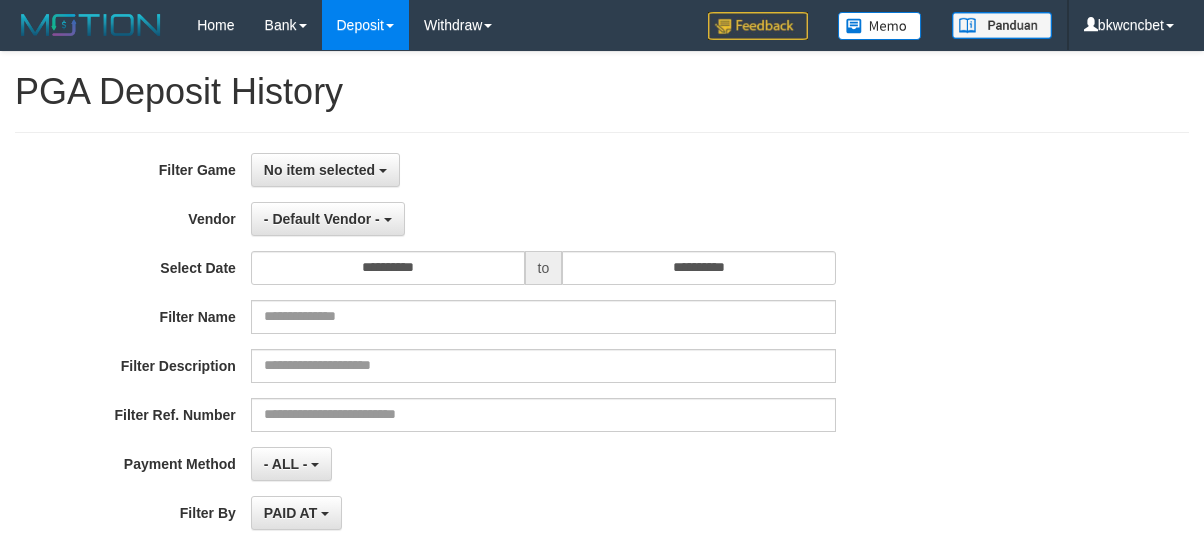 select 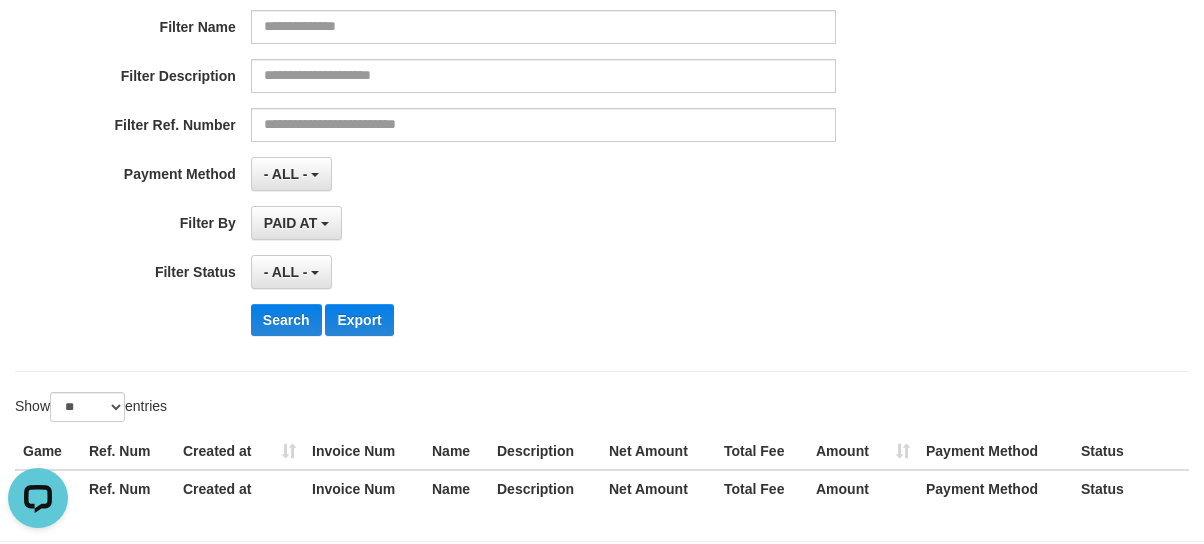 scroll, scrollTop: 0, scrollLeft: 0, axis: both 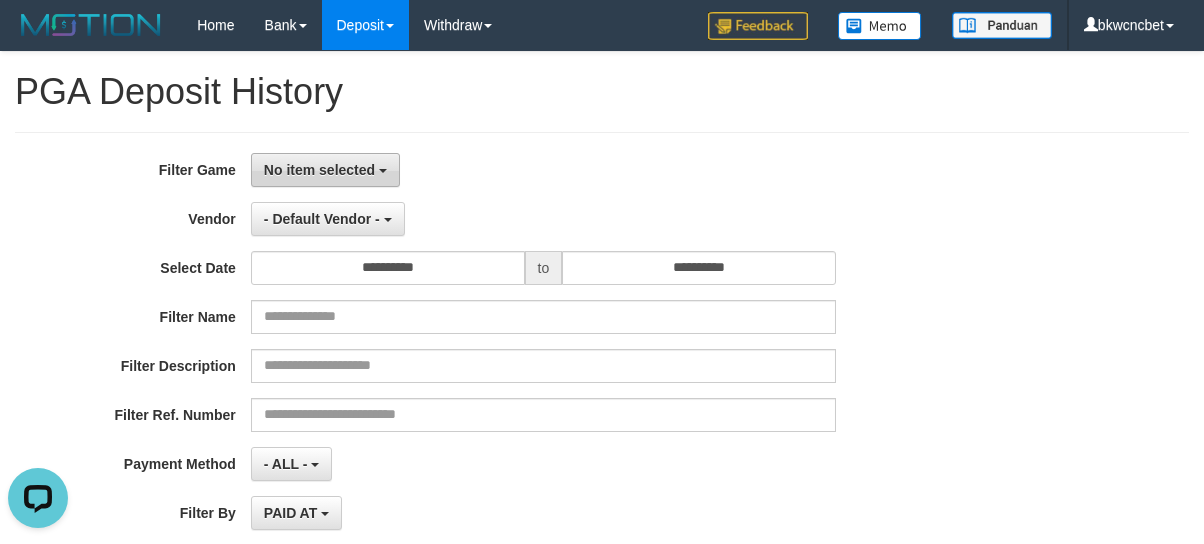 click on "No item selected" at bounding box center [319, 170] 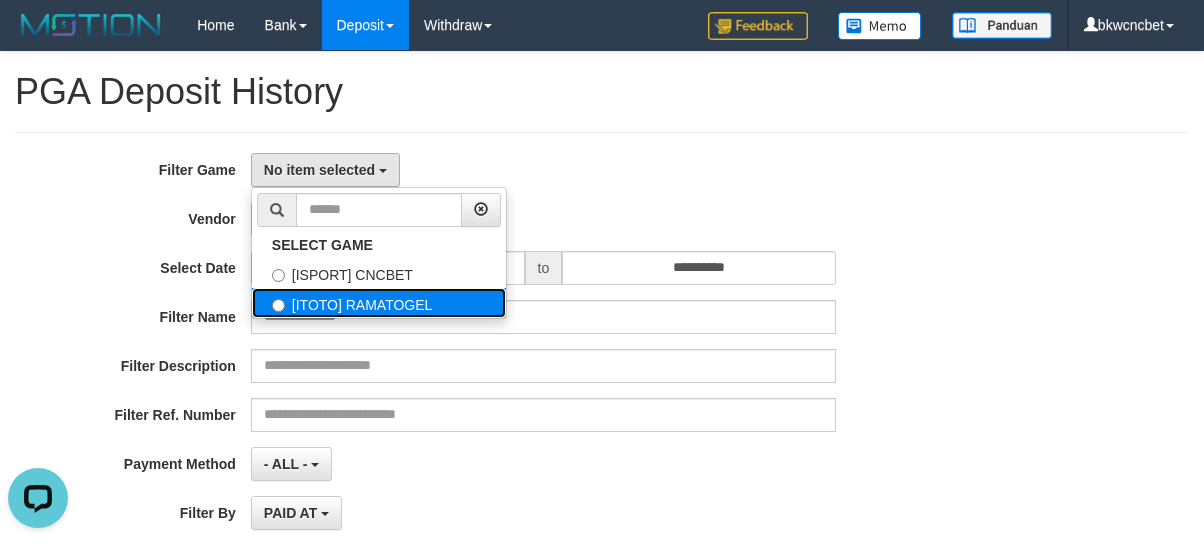click on "[ITOTO] RAMATOGEL" at bounding box center [379, 303] 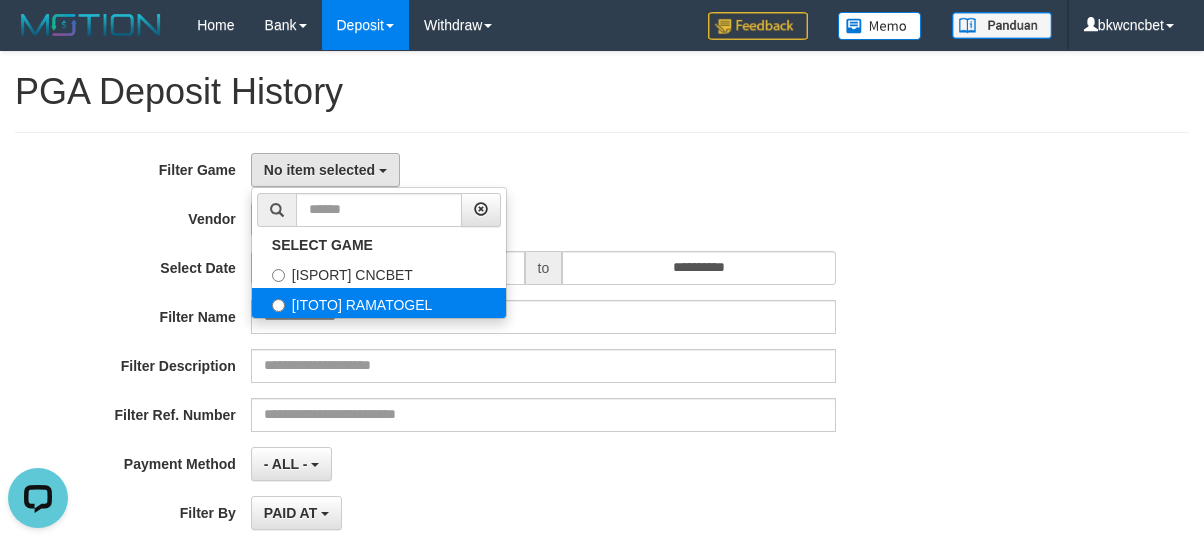 select on "****" 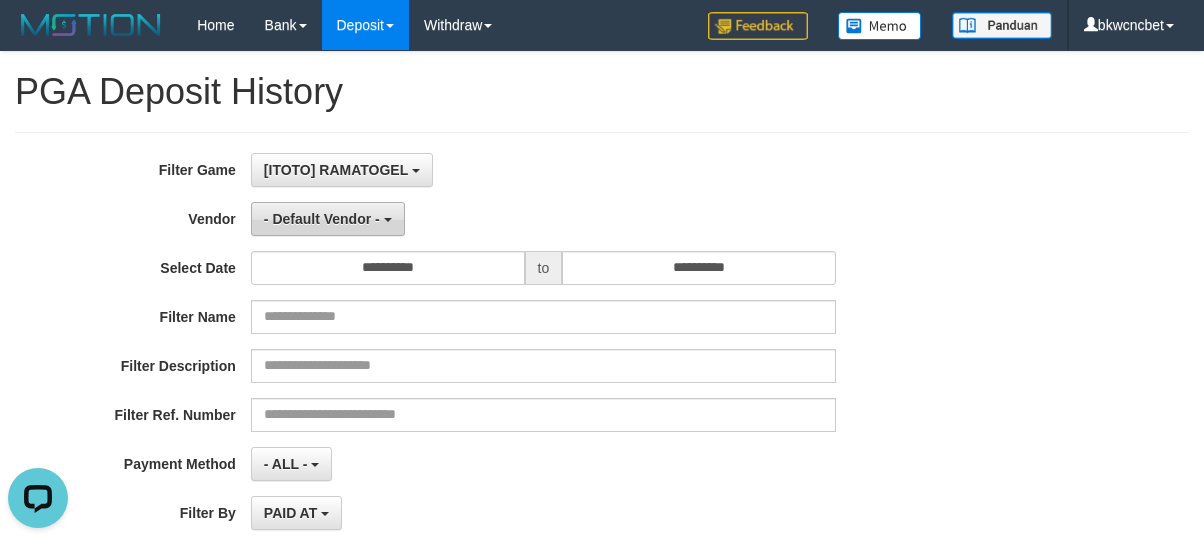 click on "- Default Vendor -" at bounding box center (328, 219) 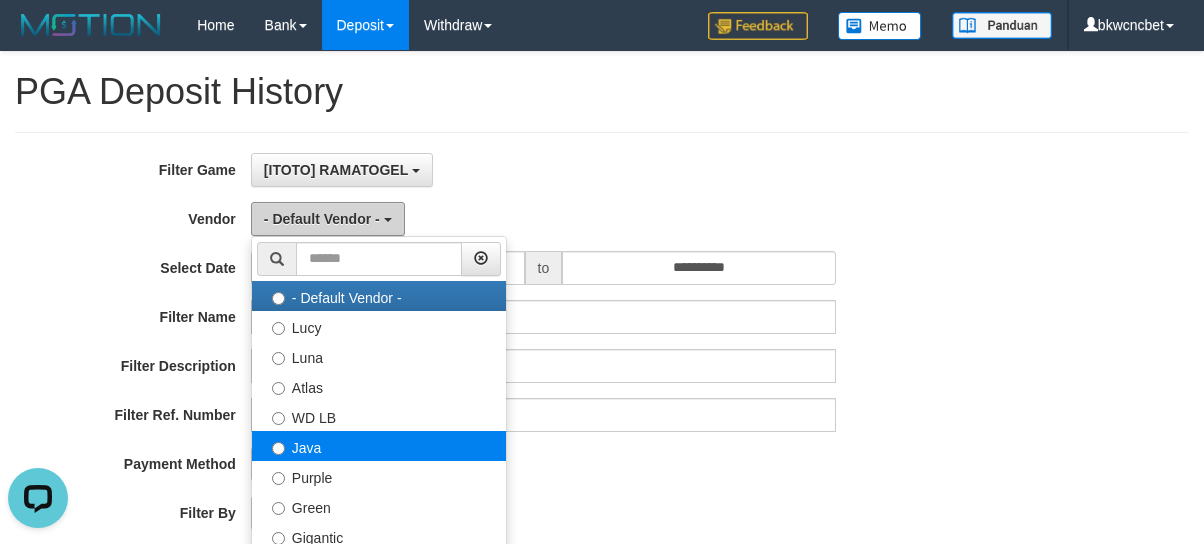 scroll, scrollTop: 222, scrollLeft: 0, axis: vertical 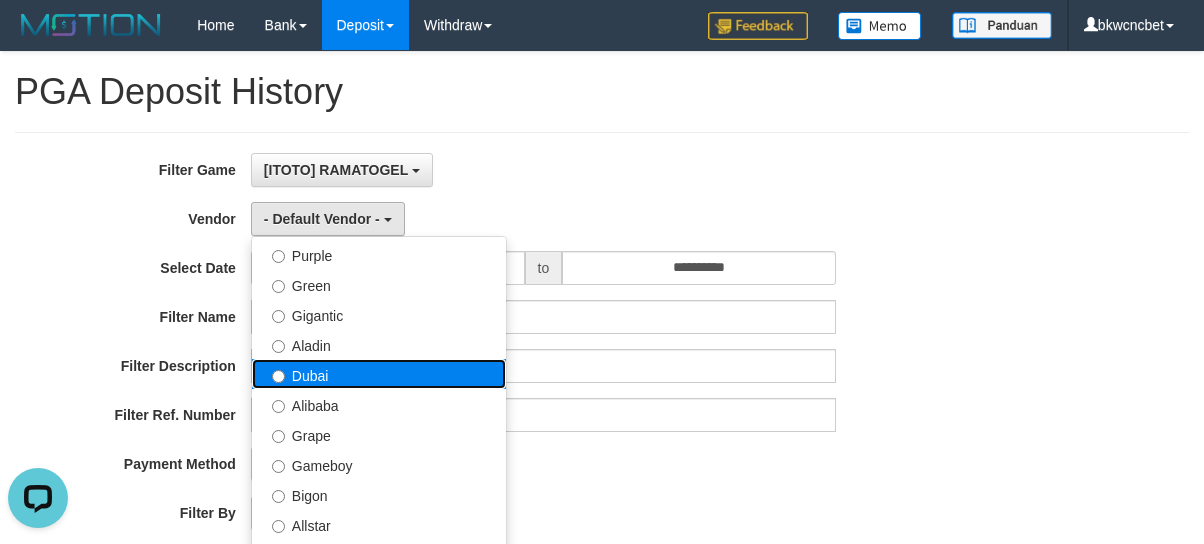 click on "Dubai" at bounding box center [379, 374] 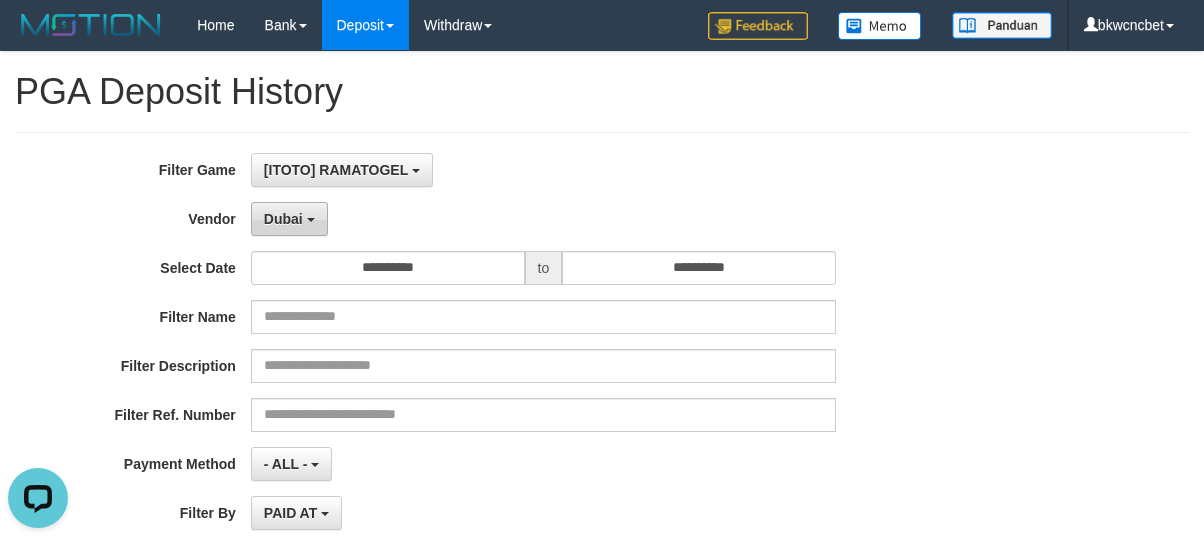 click on "Dubai" at bounding box center [289, 219] 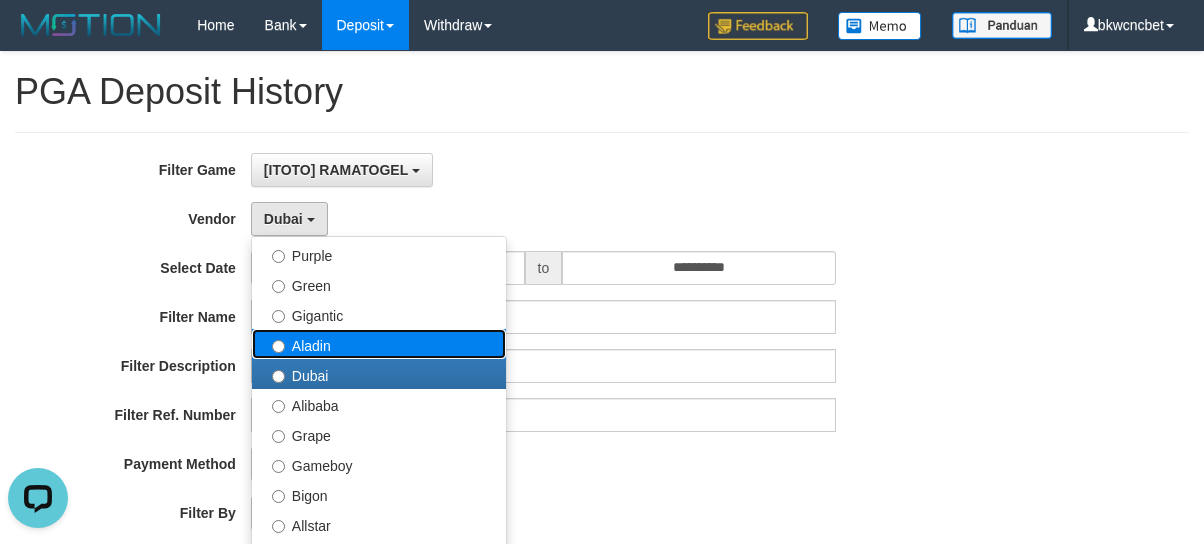 click on "Aladin" at bounding box center [379, 344] 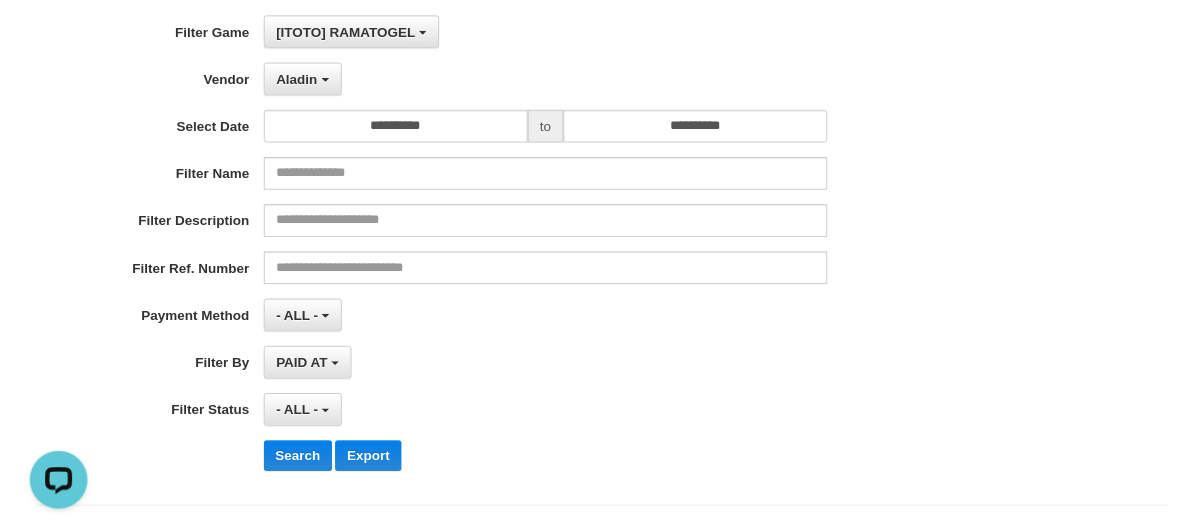 scroll, scrollTop: 222, scrollLeft: 0, axis: vertical 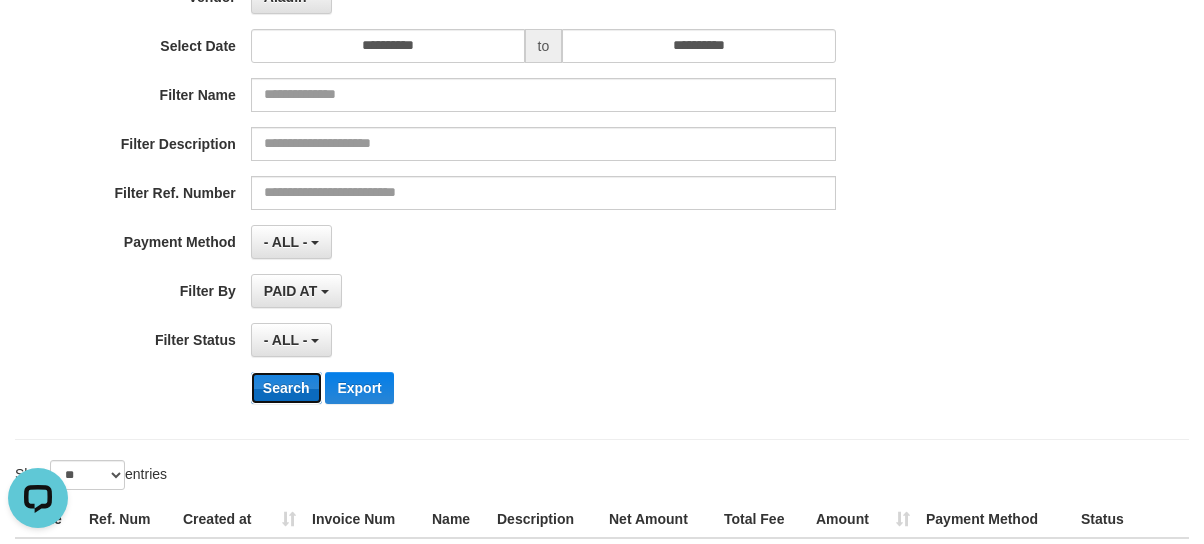 click on "Search" at bounding box center (286, 388) 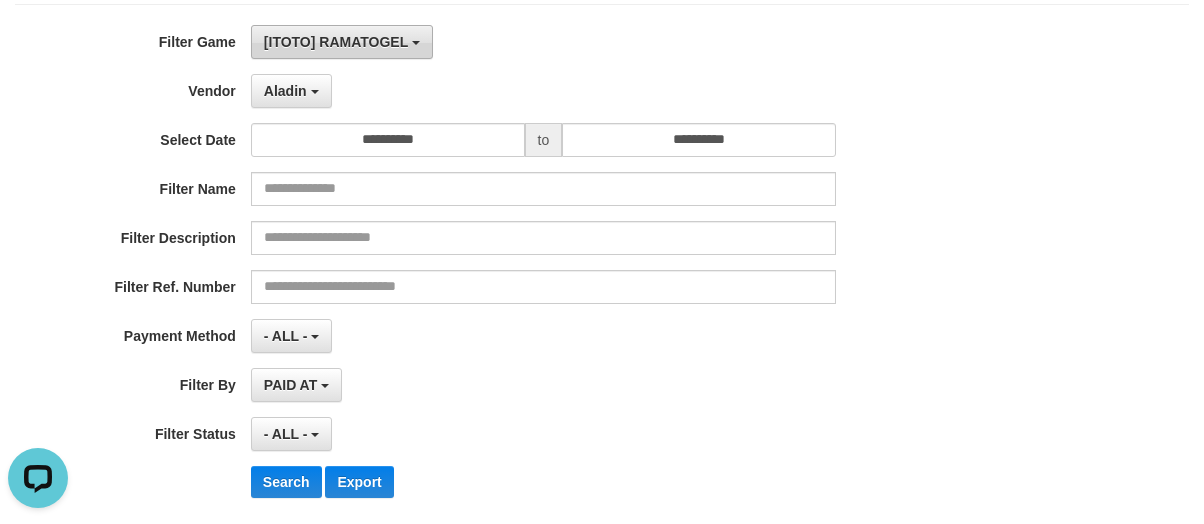 scroll, scrollTop: 0, scrollLeft: 0, axis: both 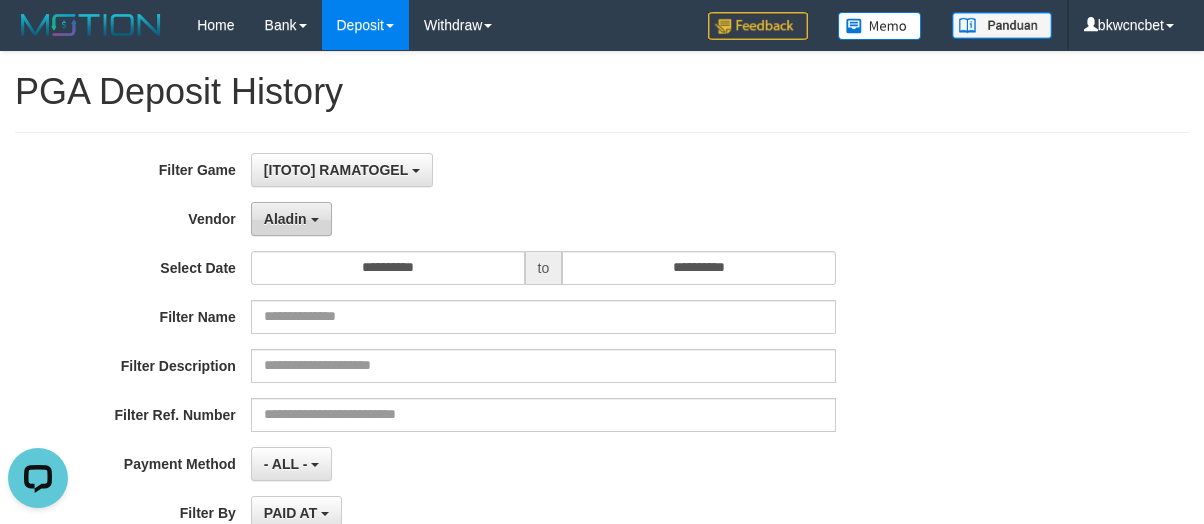 click on "Aladin" at bounding box center (285, 219) 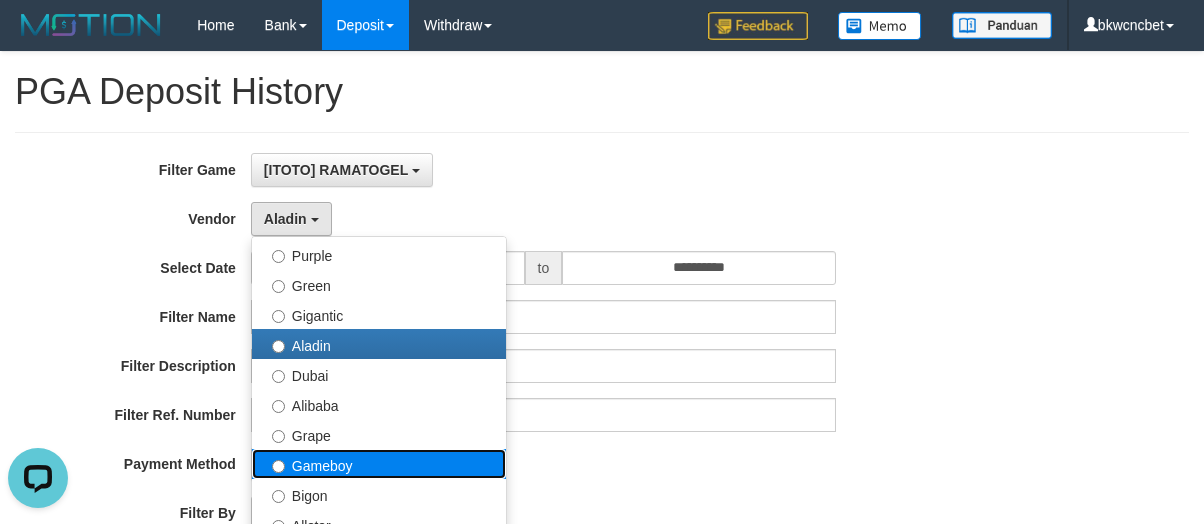 click on "Gameboy" at bounding box center (379, 464) 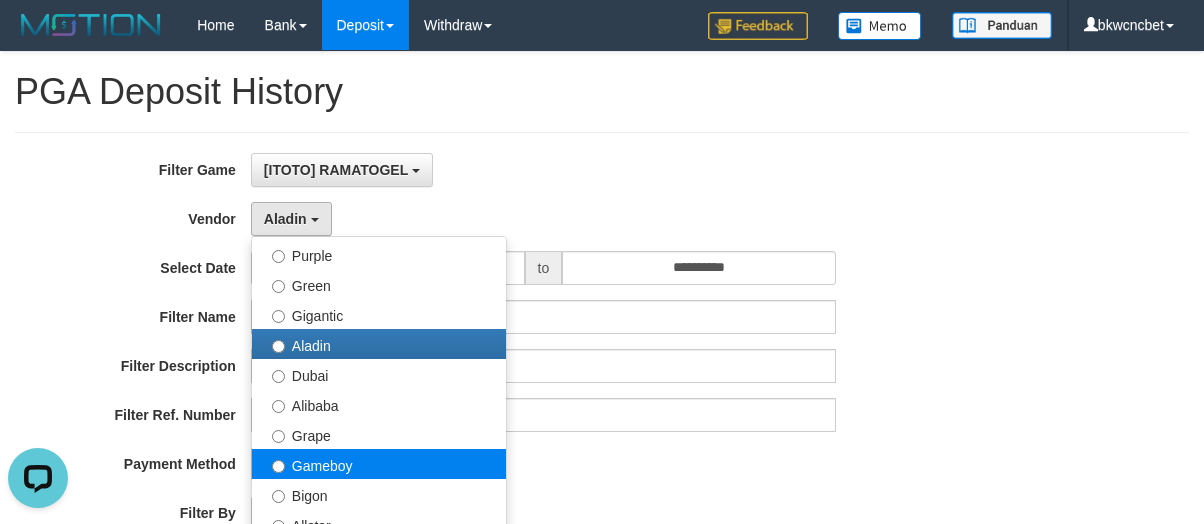 select on "**********" 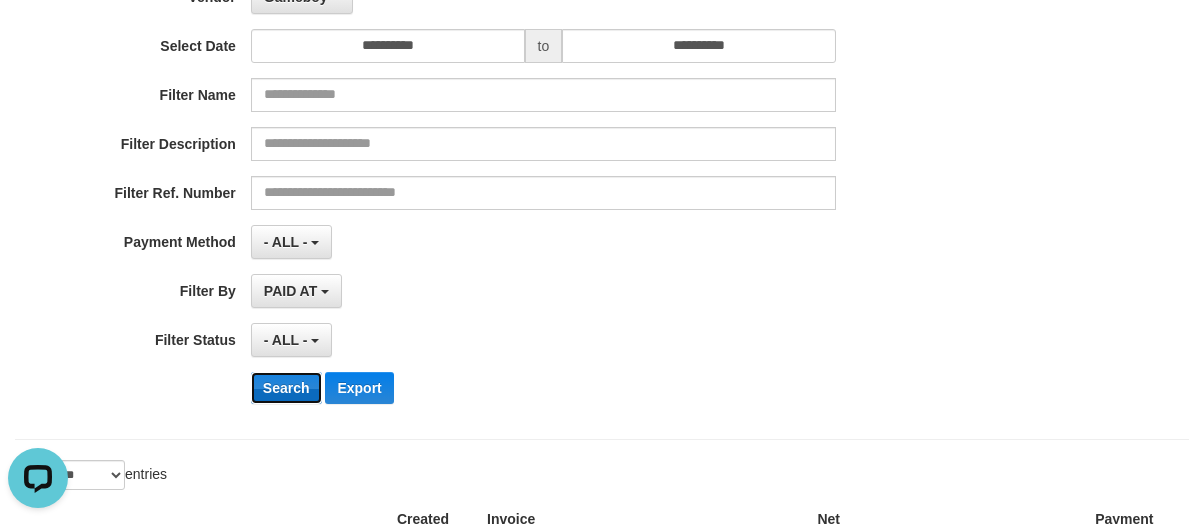 click on "Search" at bounding box center [286, 388] 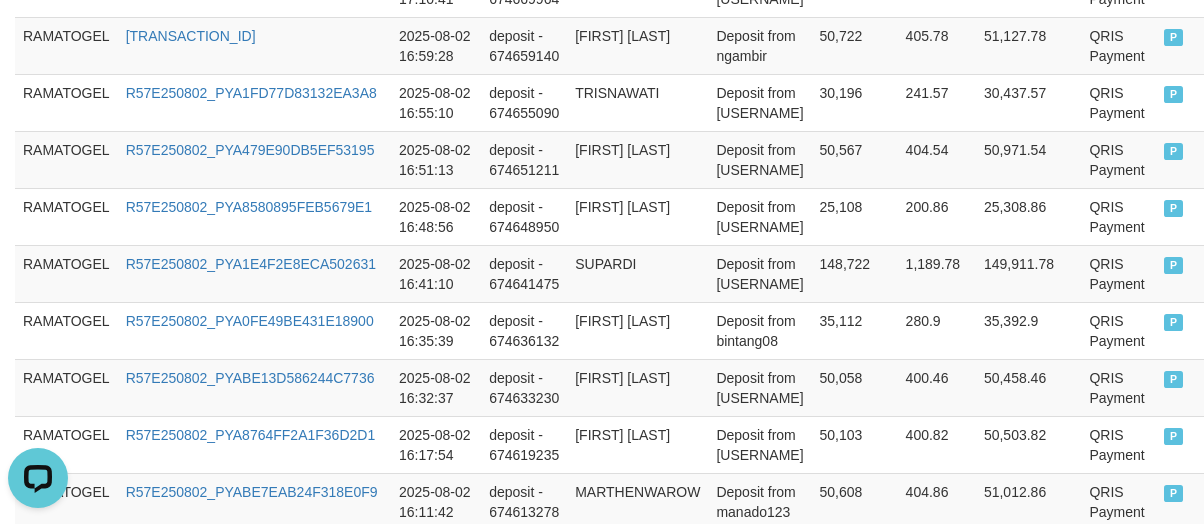 scroll, scrollTop: 1930, scrollLeft: 0, axis: vertical 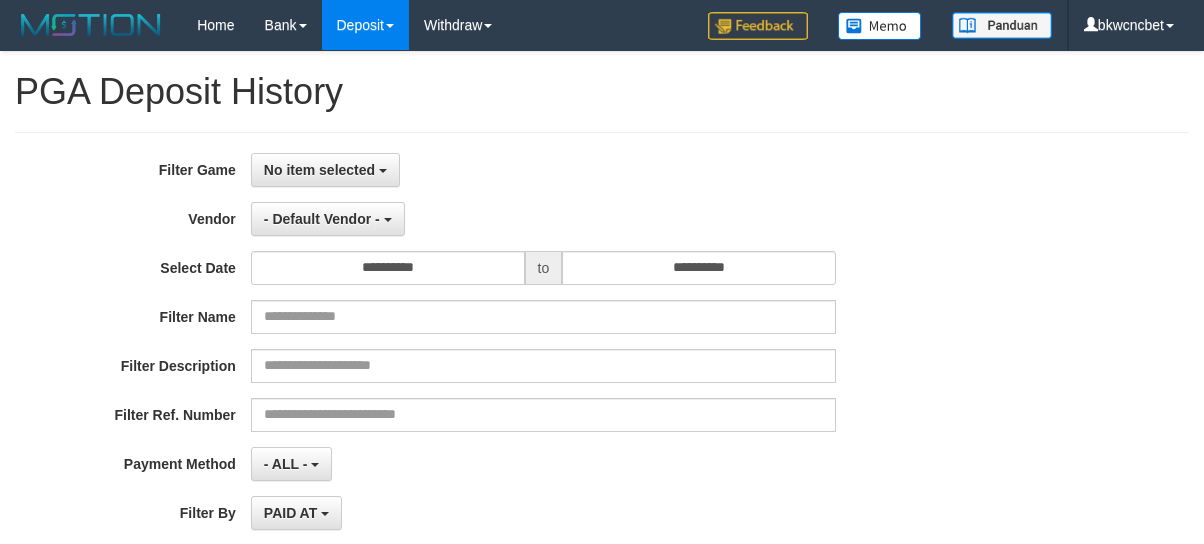 select 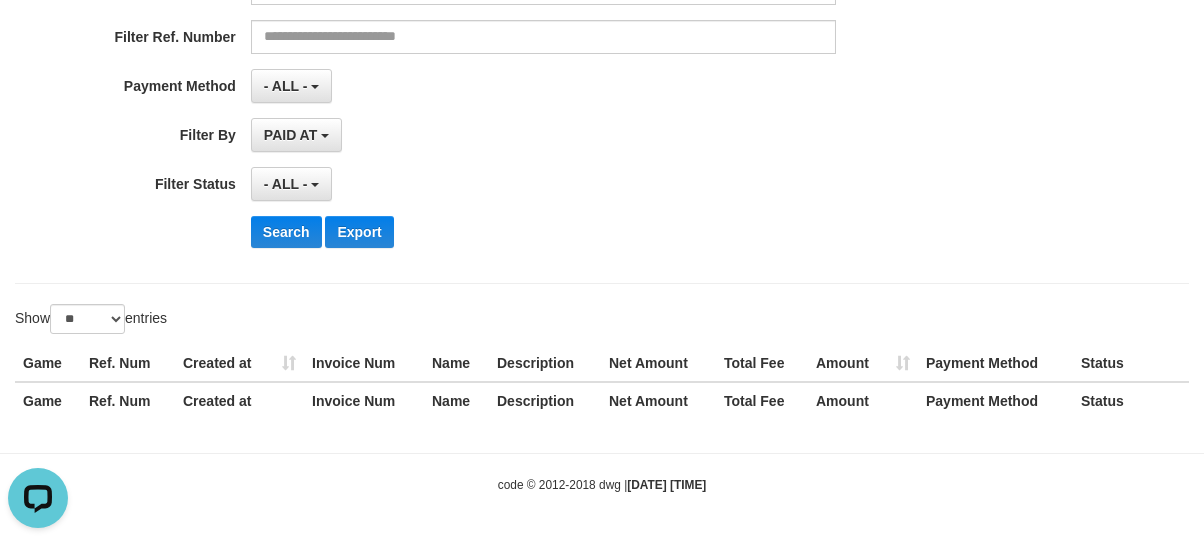 scroll, scrollTop: 0, scrollLeft: 0, axis: both 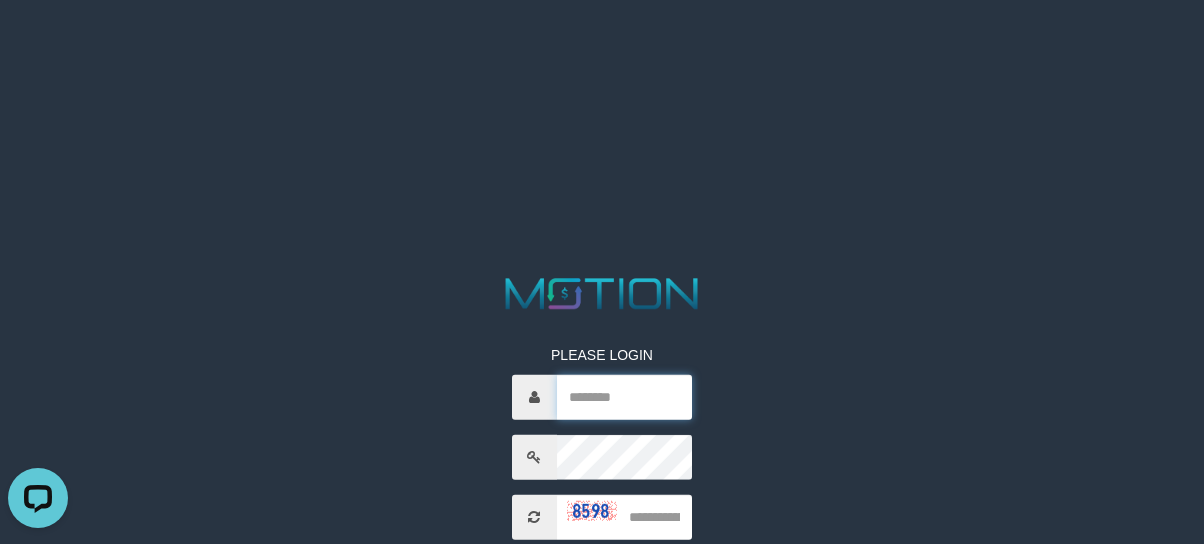 type on "*********" 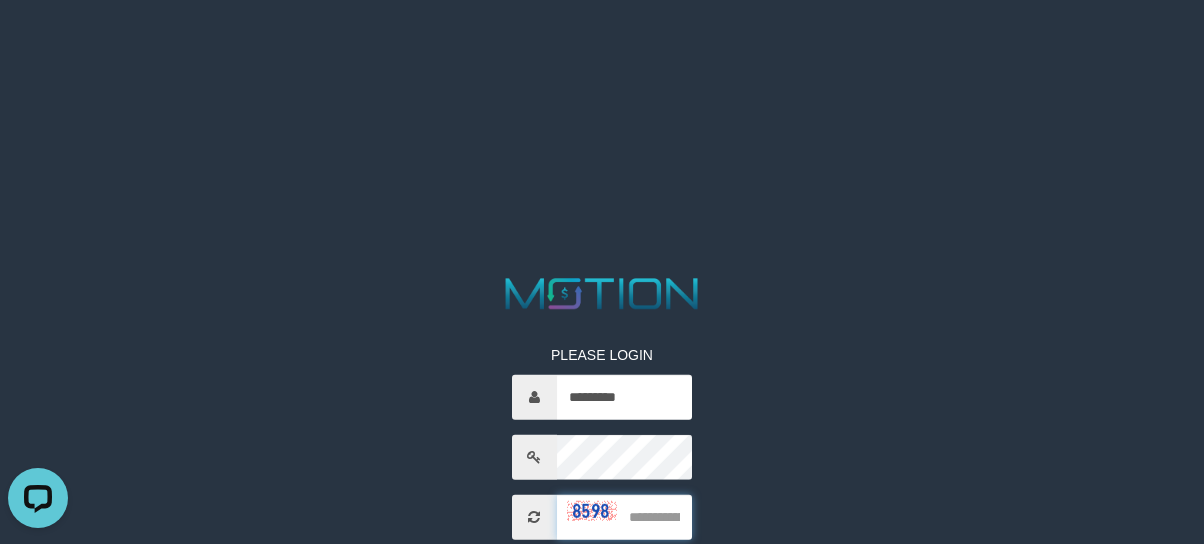 click at bounding box center (625, 516) 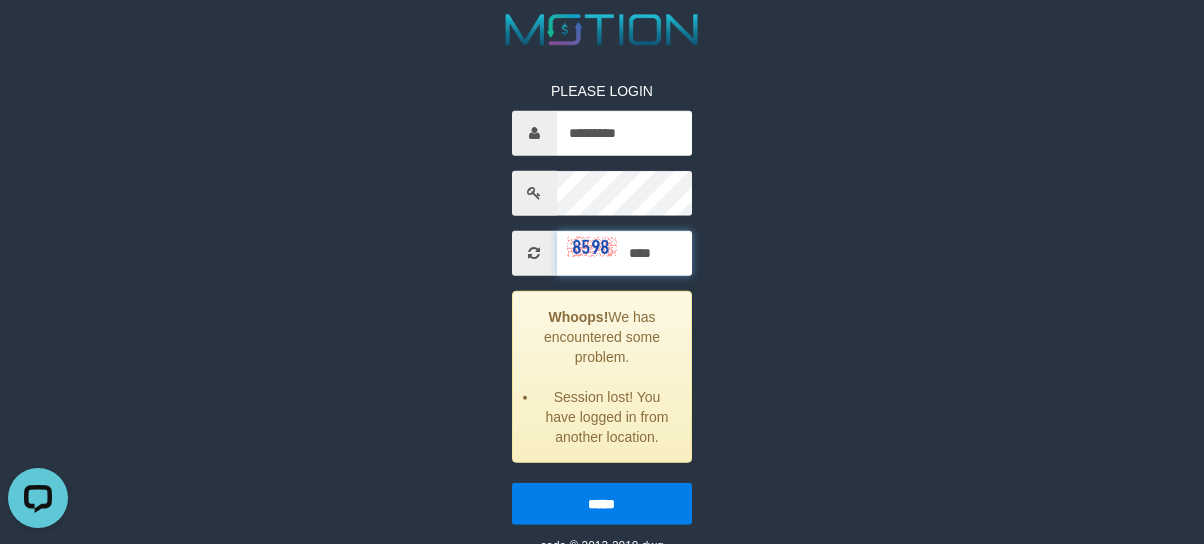 scroll, scrollTop: 276, scrollLeft: 0, axis: vertical 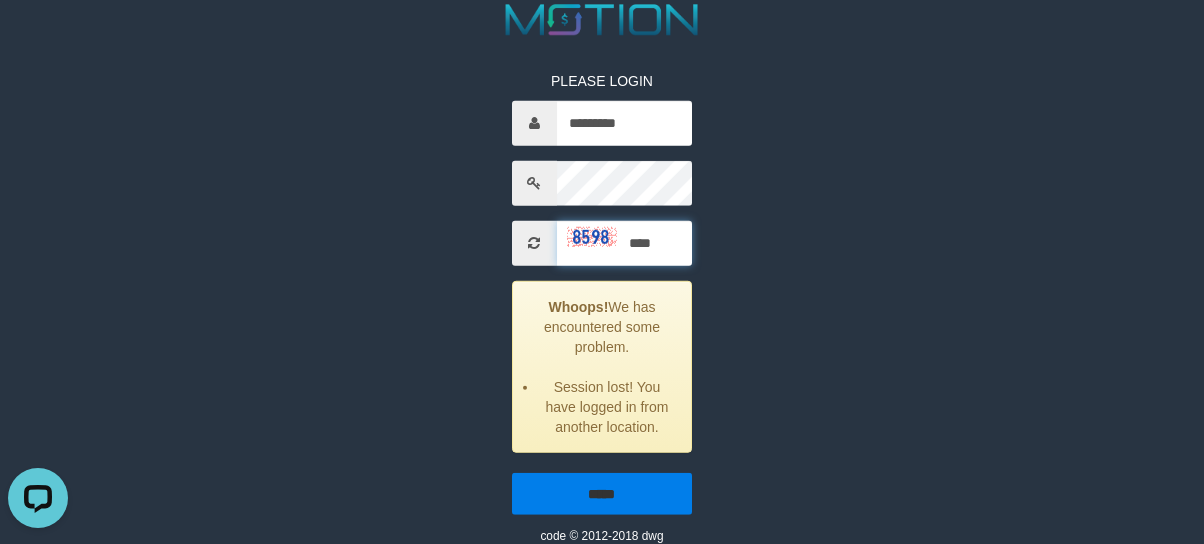 type on "****" 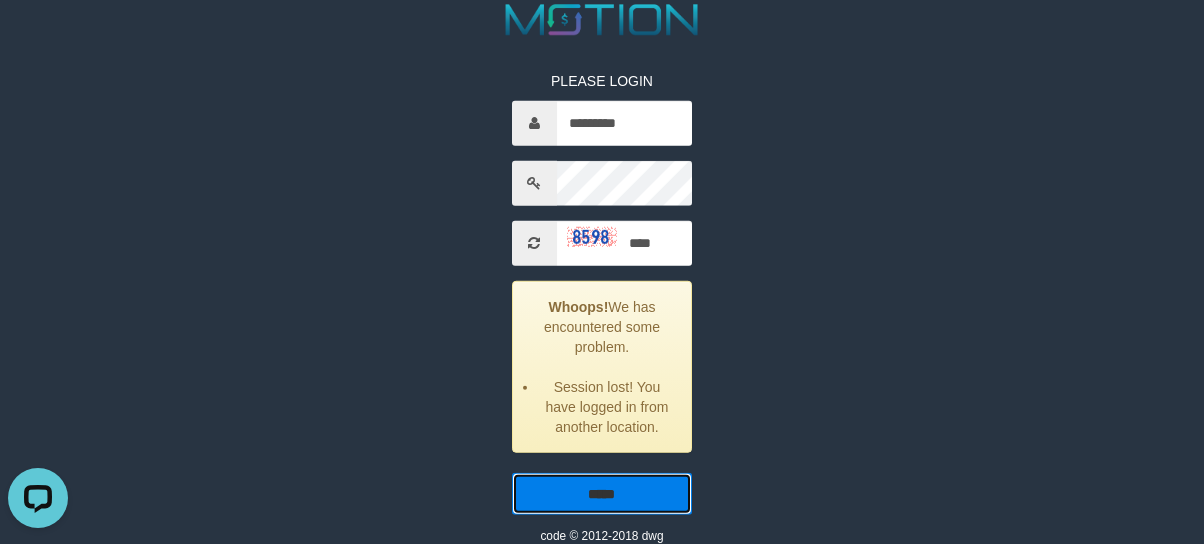 click on "*****" at bounding box center (602, 493) 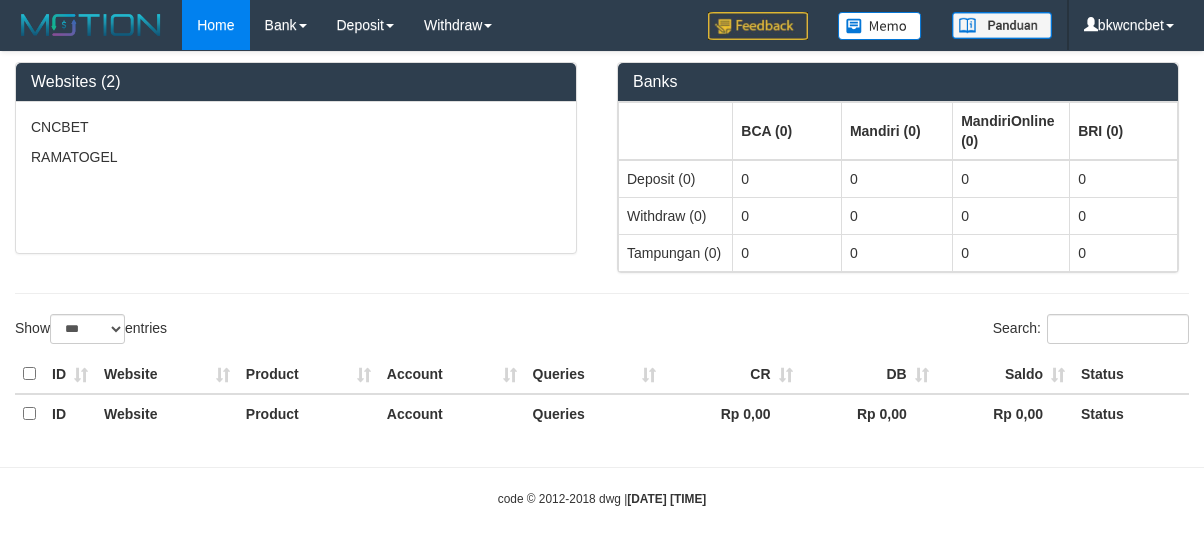 select on "***" 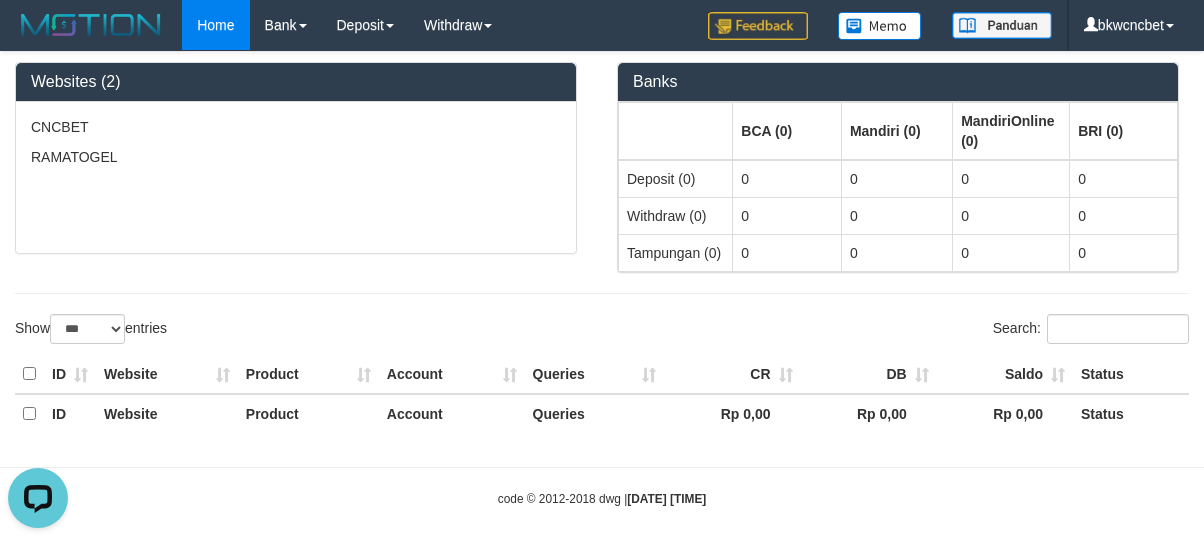 scroll, scrollTop: 0, scrollLeft: 0, axis: both 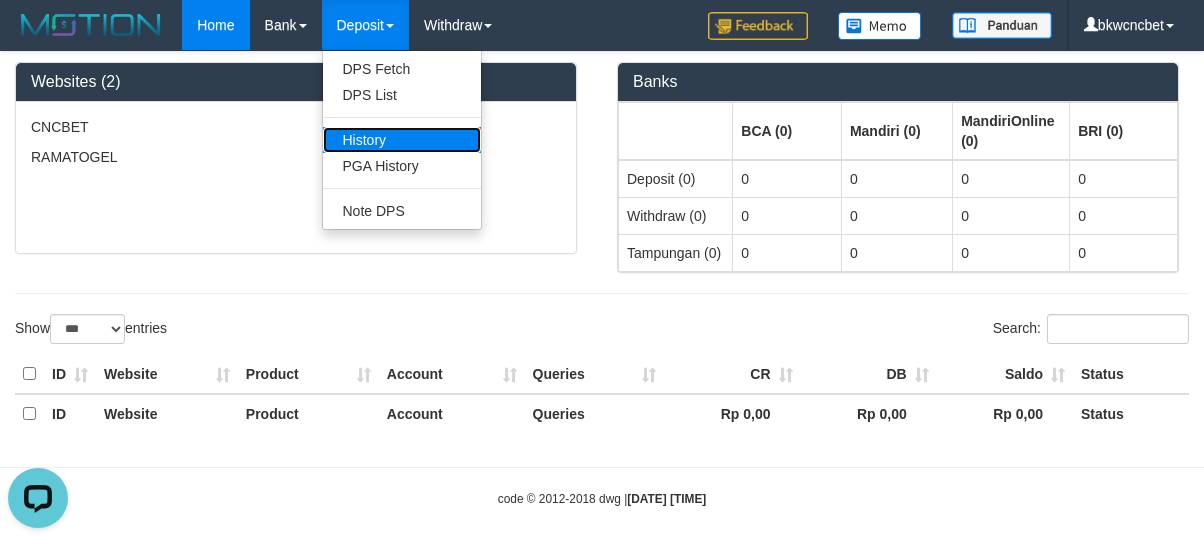 click on "History" at bounding box center (402, 140) 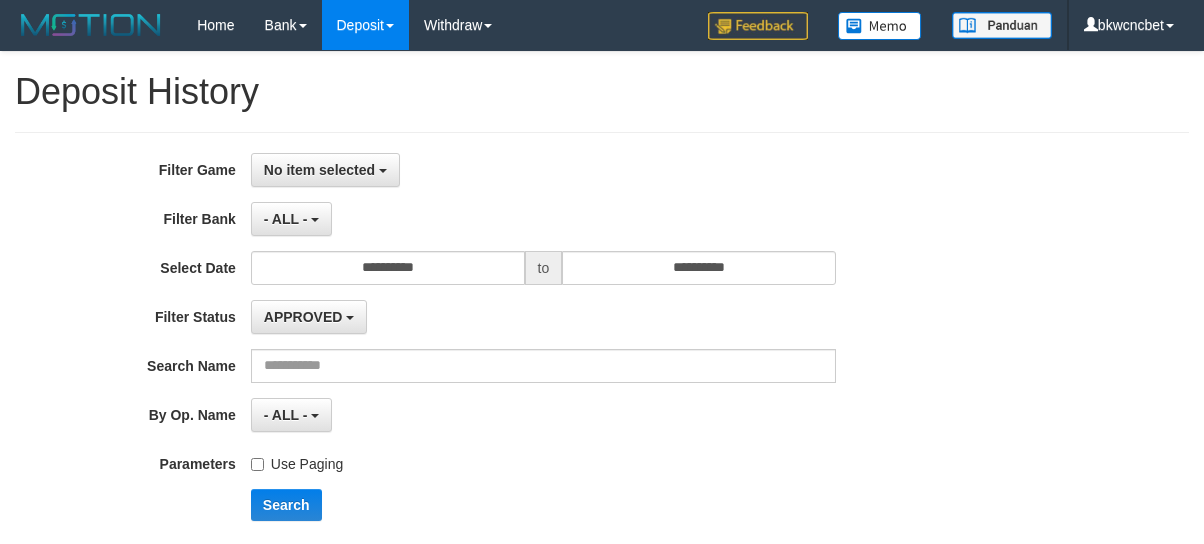 scroll, scrollTop: 0, scrollLeft: 0, axis: both 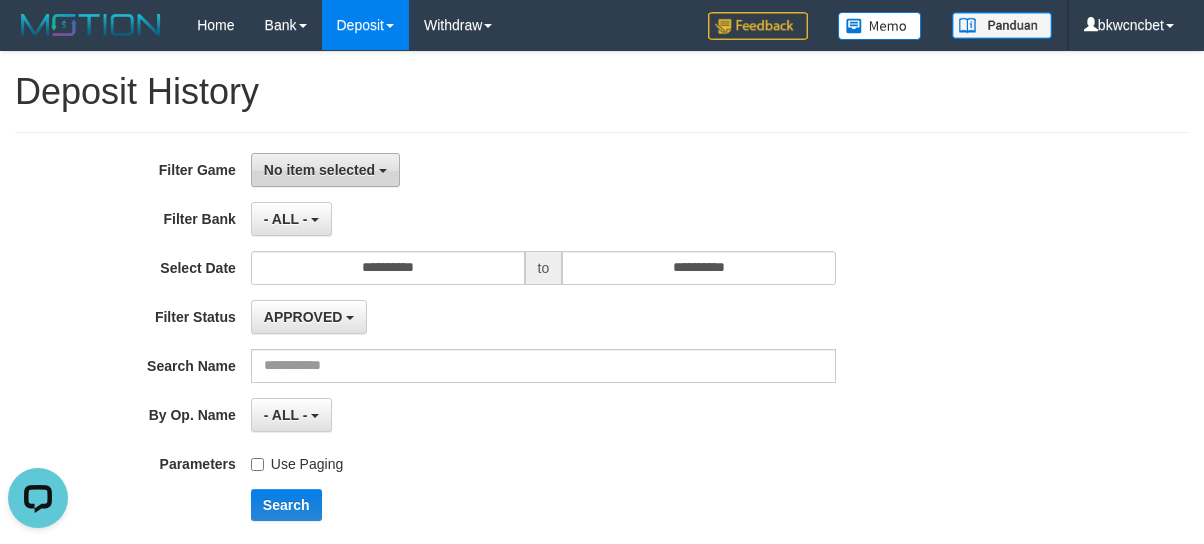 click on "No item selected" at bounding box center [319, 170] 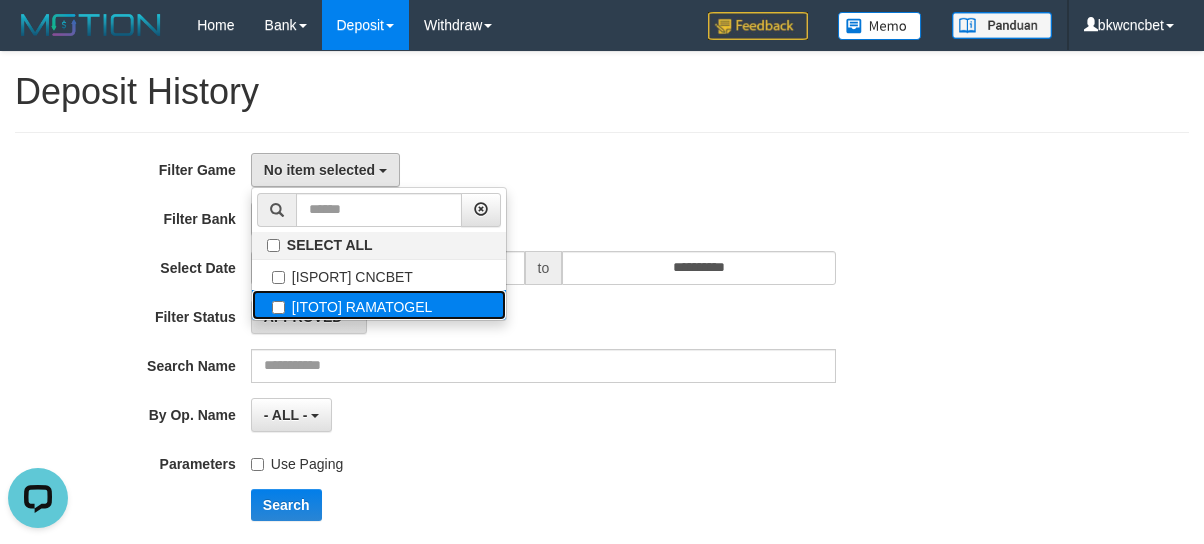 click on "[ITOTO] RAMATOGEL" at bounding box center [379, 305] 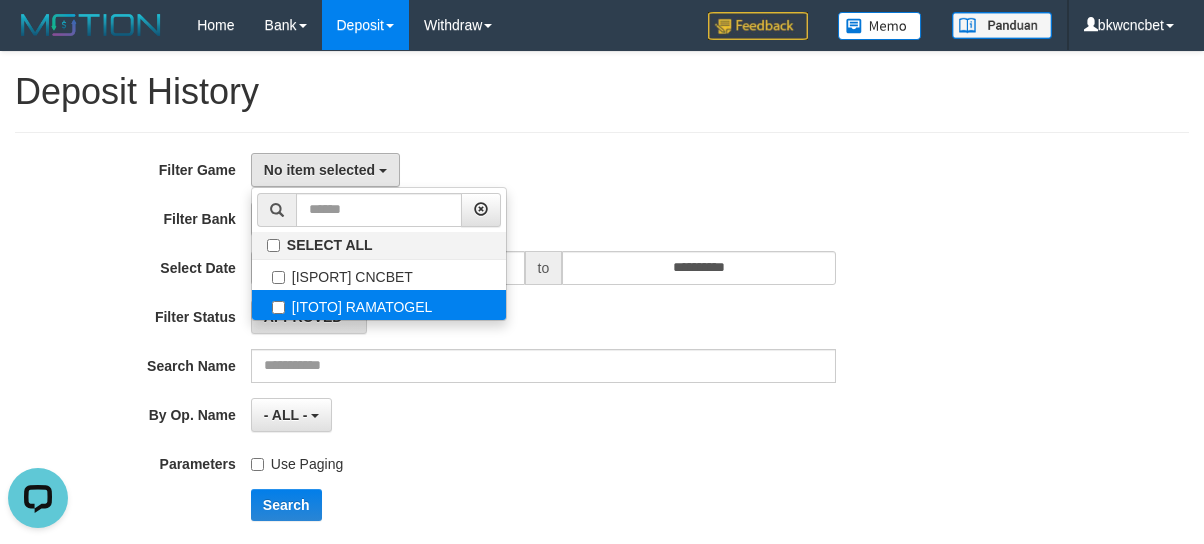 select on "****" 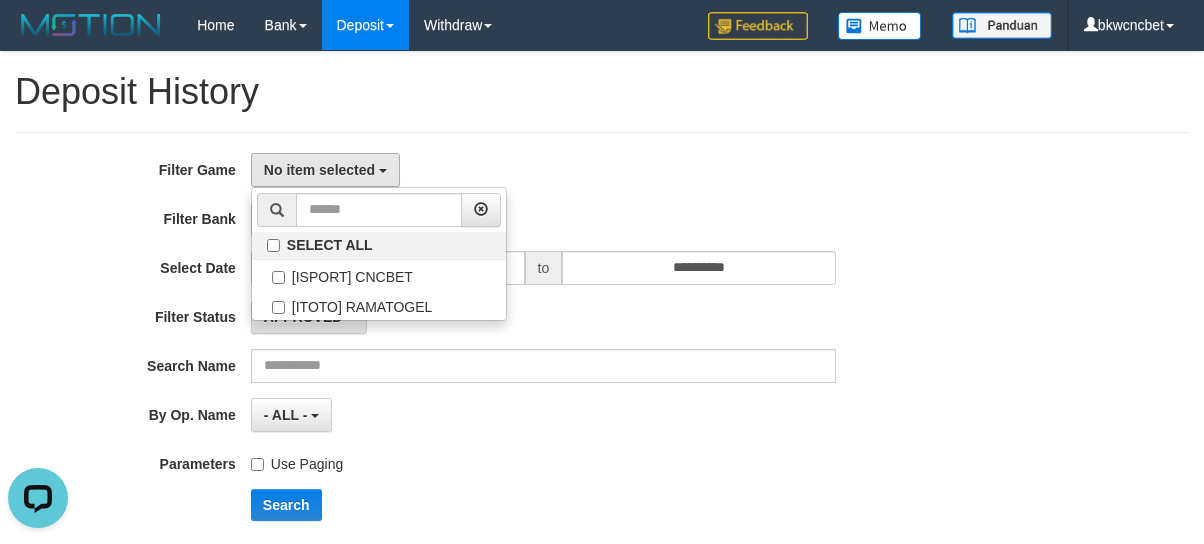 scroll, scrollTop: 17, scrollLeft: 0, axis: vertical 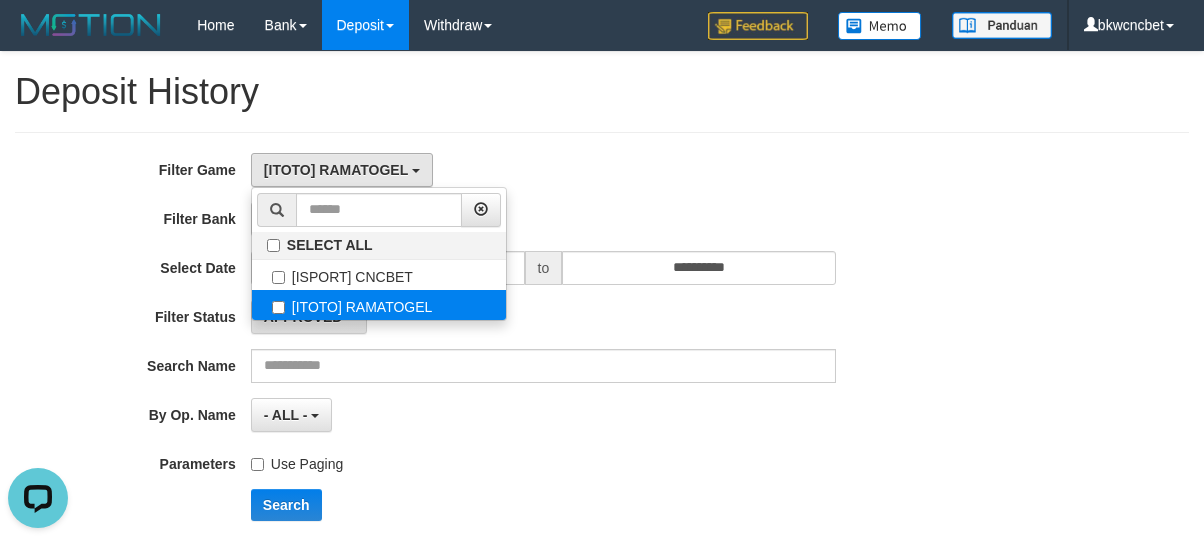click on "[ITOTO] RAMATOGEL" at bounding box center (379, 305) 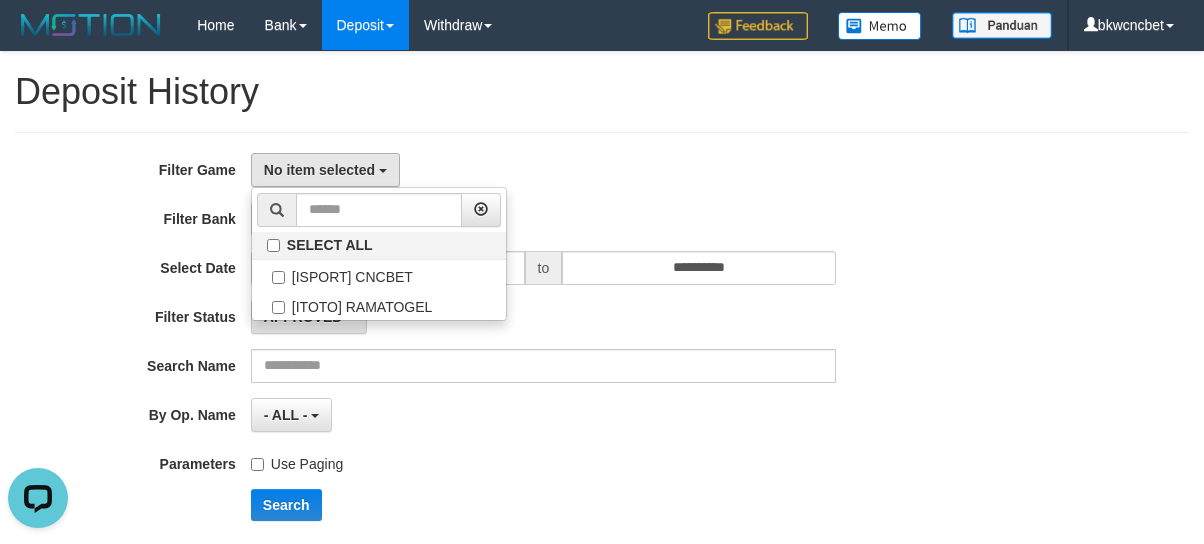 click on "No item selected    SELECT ALL
[ISPORT] CNCBET
[ITOTO] RAMATOGEL" at bounding box center (543, 170) 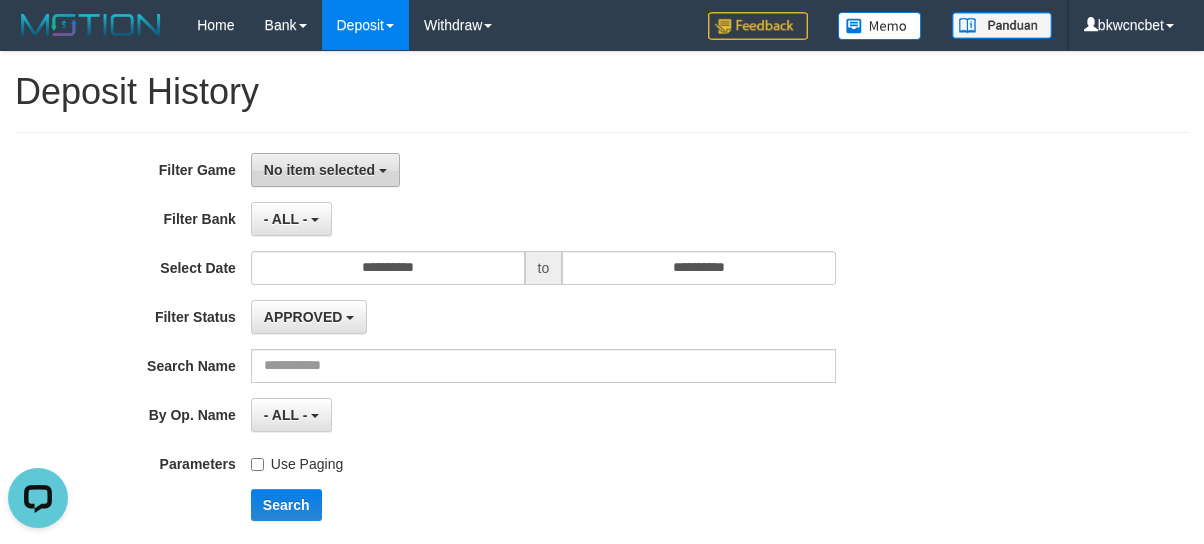 click on "No item selected" at bounding box center [325, 170] 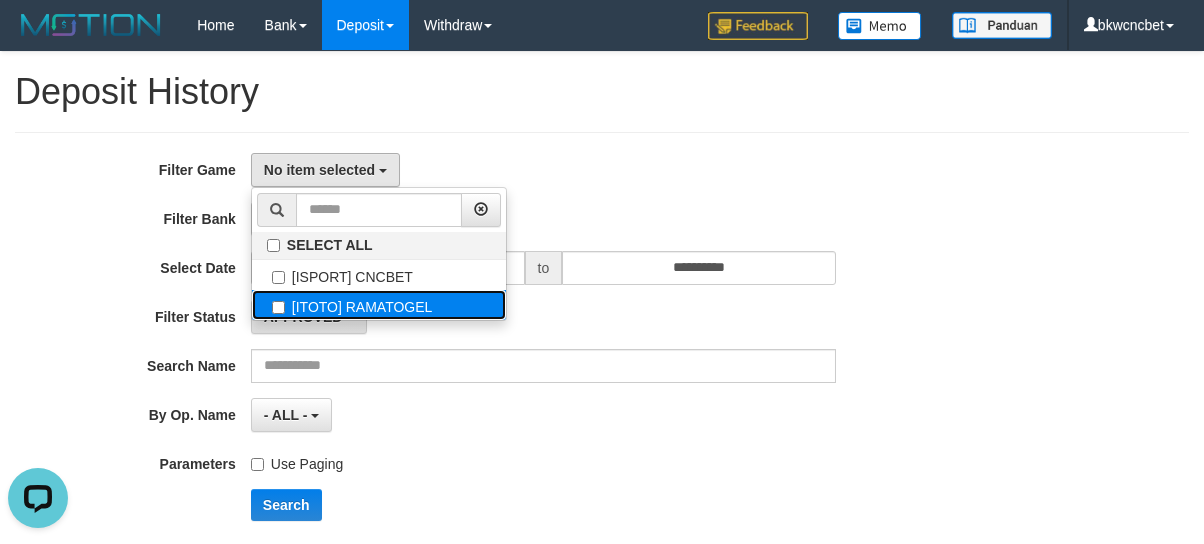 click on "[ITOTO] RAMATOGEL" at bounding box center [379, 305] 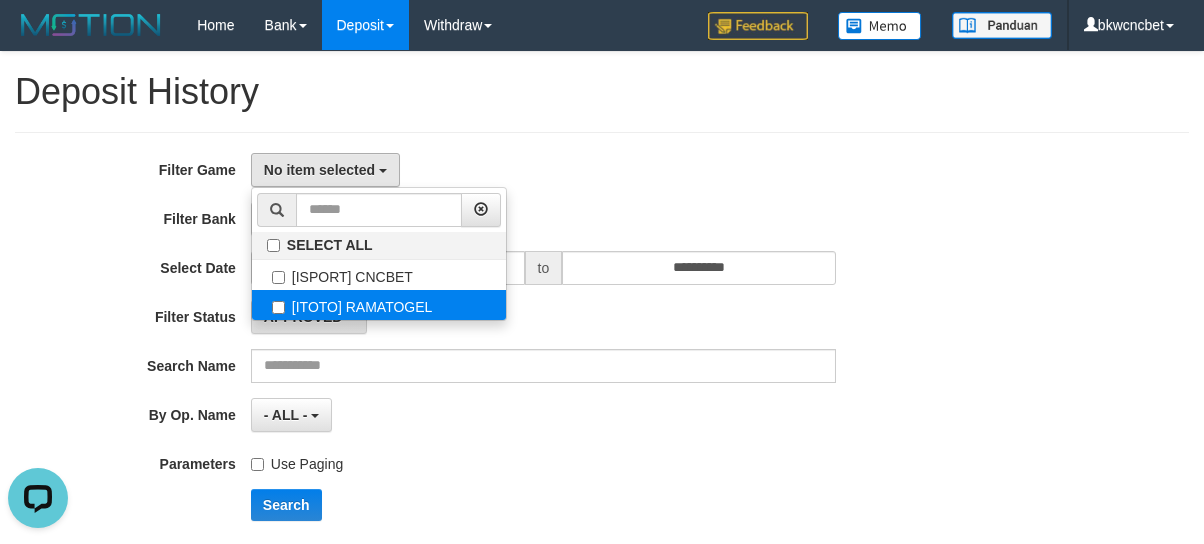 select on "****" 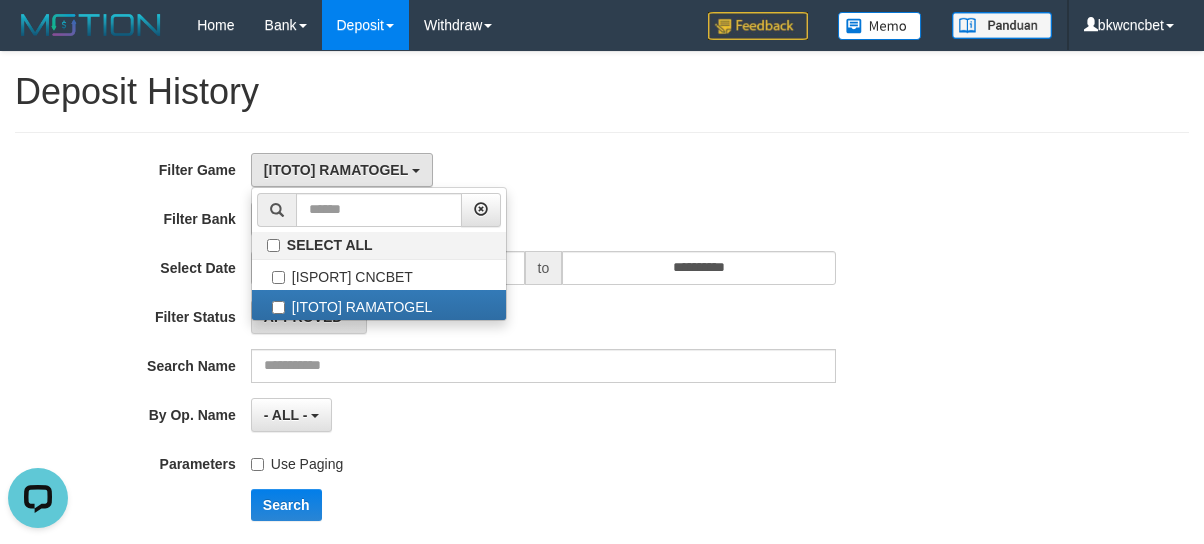 click on "**********" at bounding box center (501, 344) 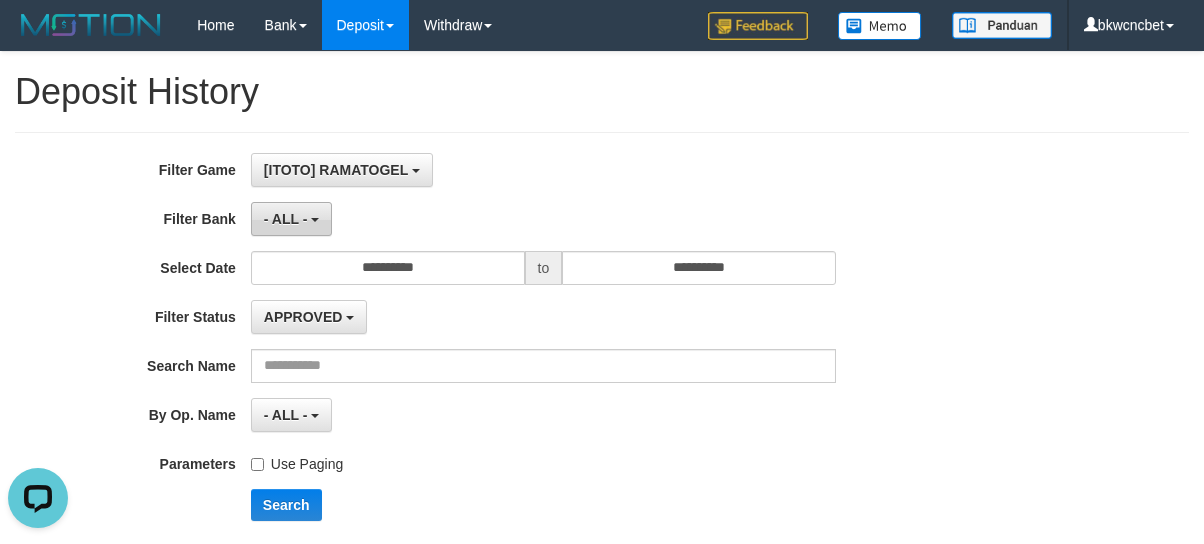 click on "- ALL -" at bounding box center (291, 219) 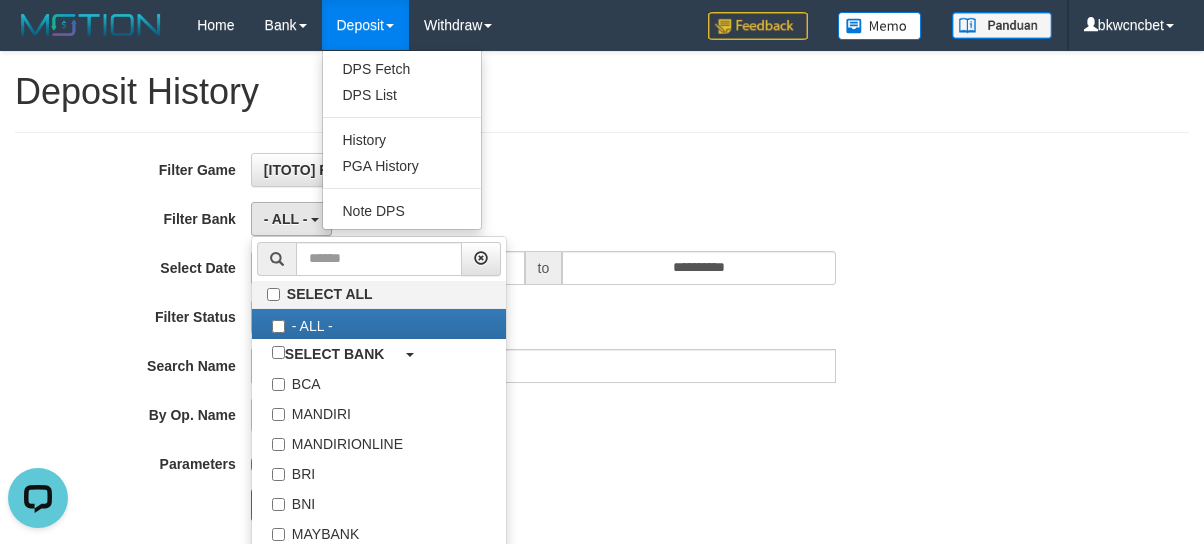 click on "Deposit" at bounding box center [365, 25] 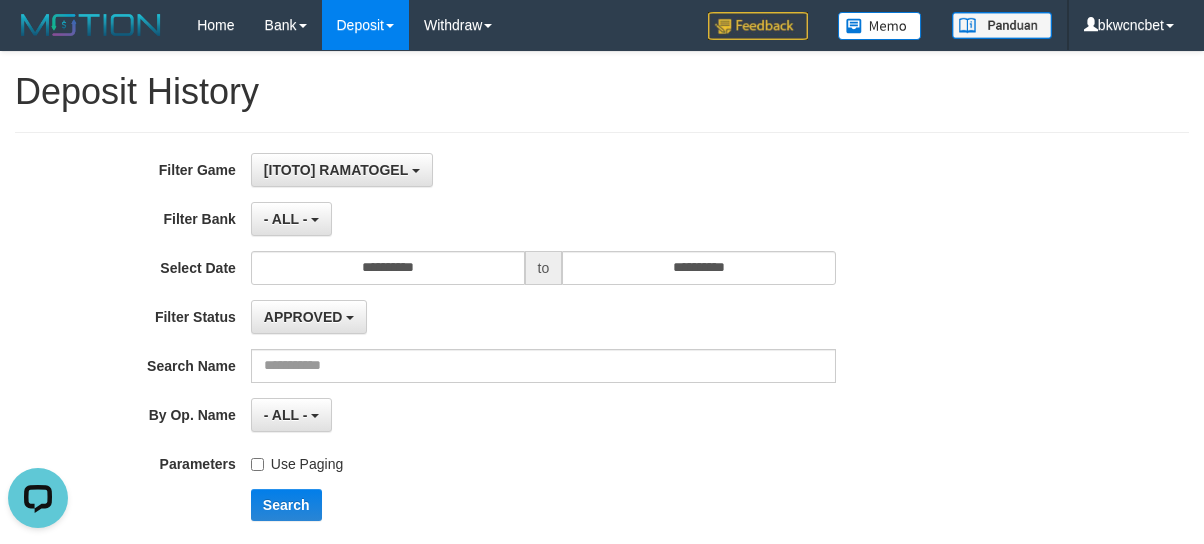 click on "Deposit" at bounding box center (365, 25) 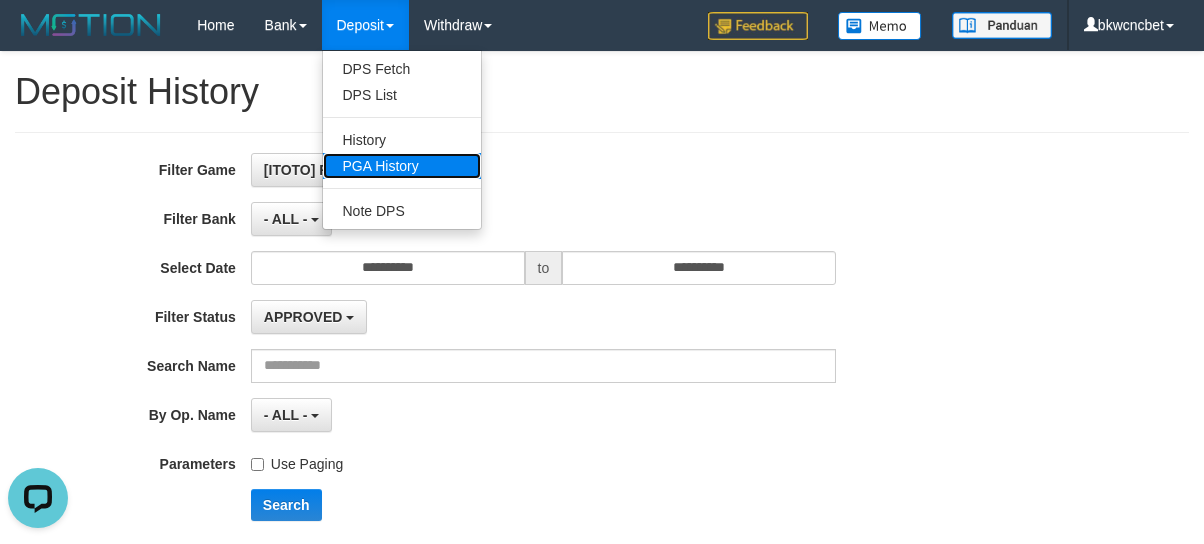 click on "PGA History" at bounding box center [402, 166] 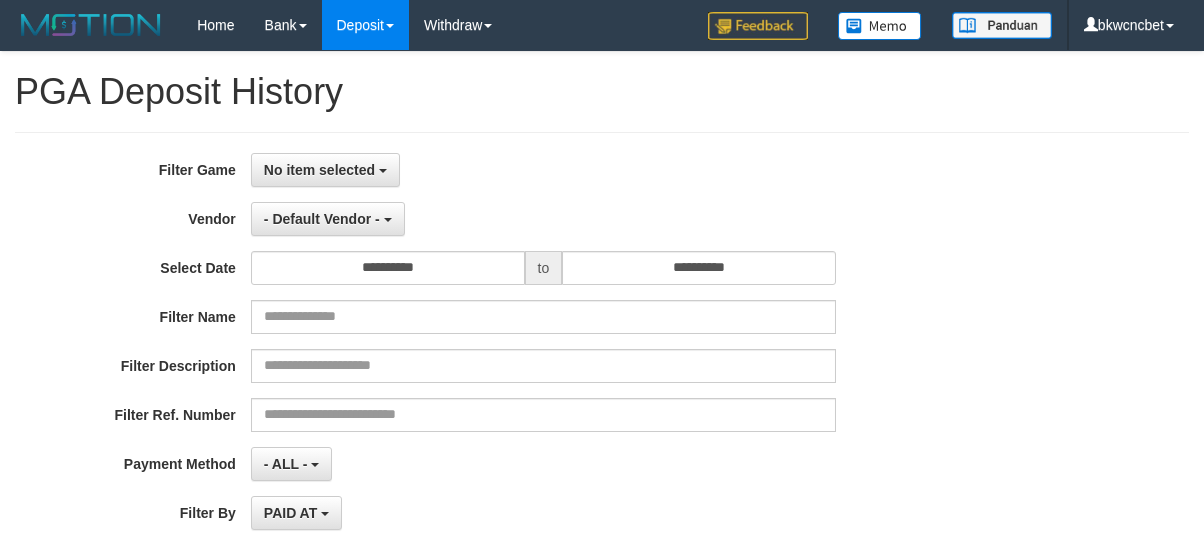 select 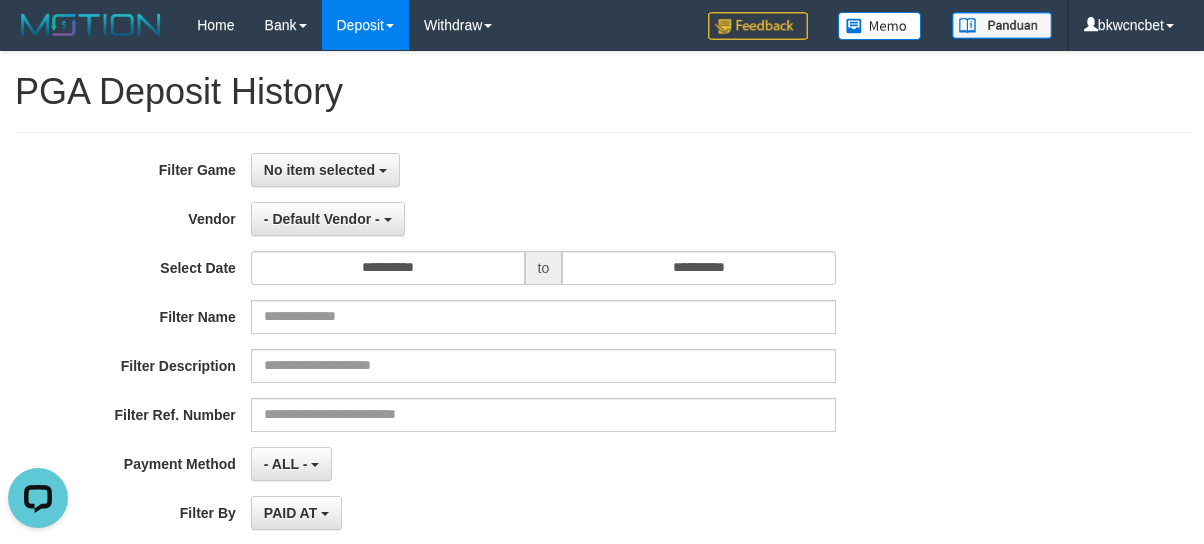 scroll, scrollTop: 0, scrollLeft: 0, axis: both 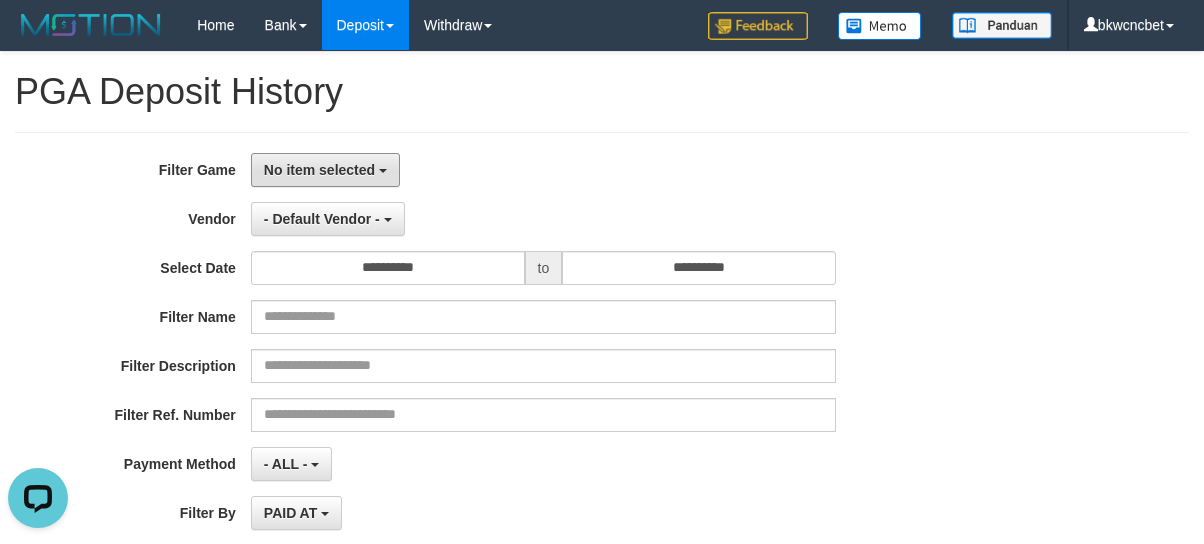 drag, startPoint x: 285, startPoint y: 182, endPoint x: 290, endPoint y: 193, distance: 12.083046 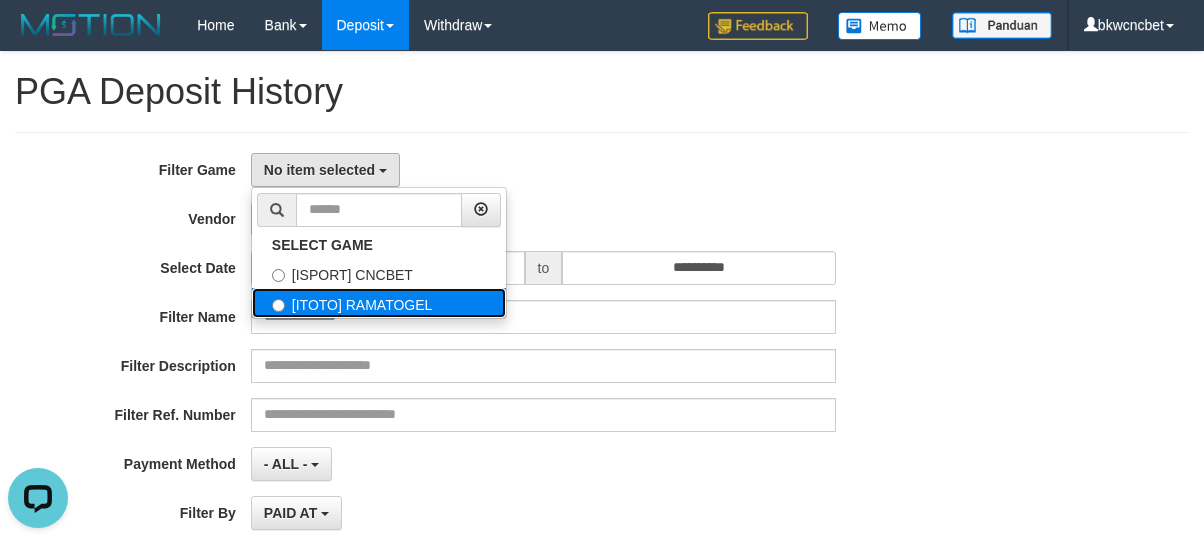 click on "[ITOTO] RAMATOGEL" at bounding box center (379, 303) 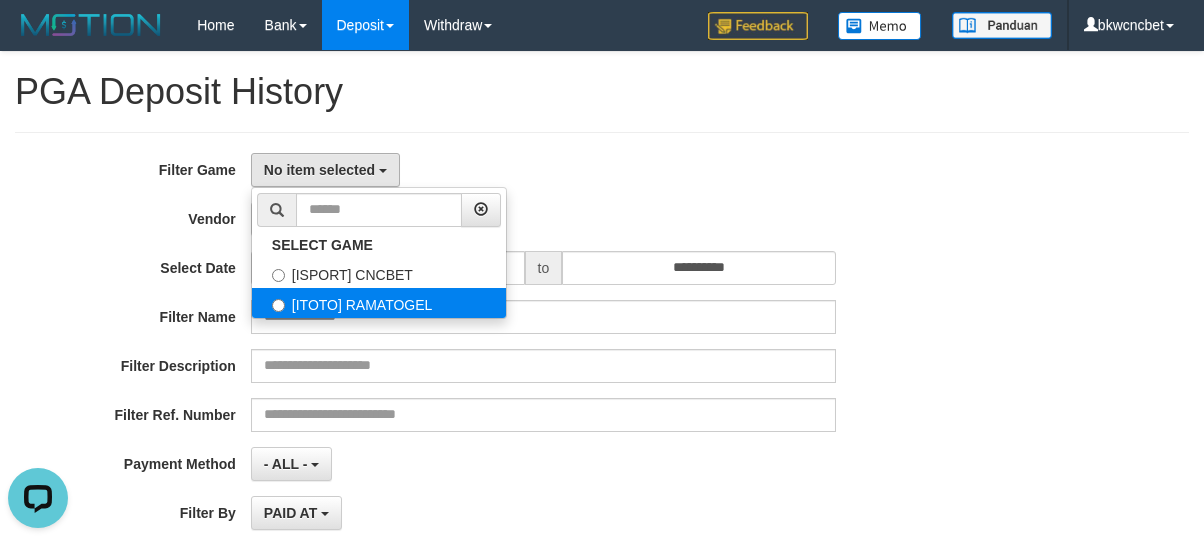 select on "****" 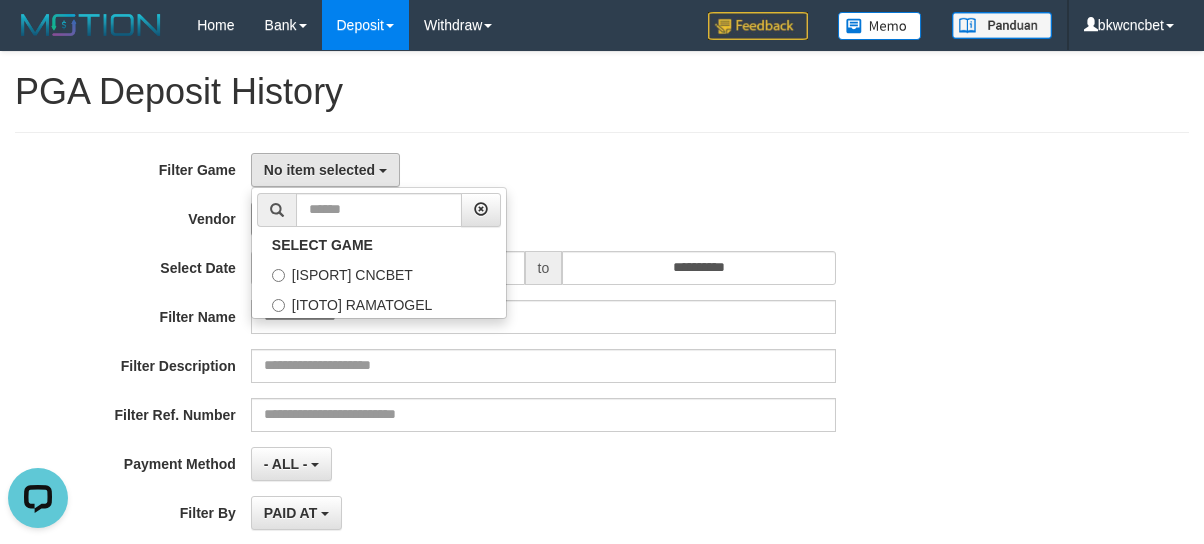 scroll, scrollTop: 34, scrollLeft: 0, axis: vertical 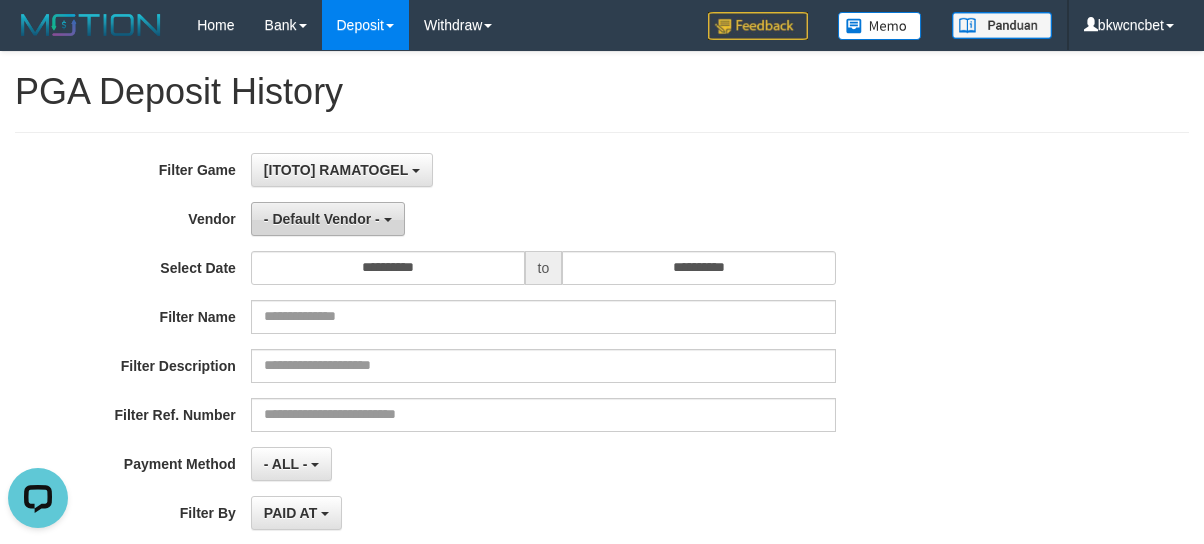 click on "- Default Vendor -" at bounding box center [322, 219] 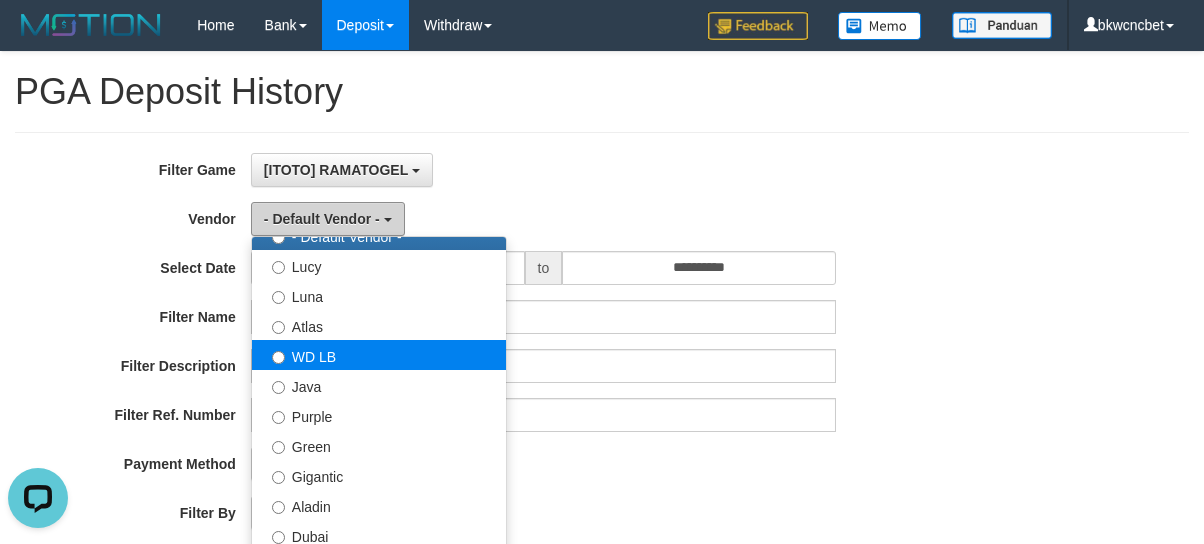 scroll, scrollTop: 222, scrollLeft: 0, axis: vertical 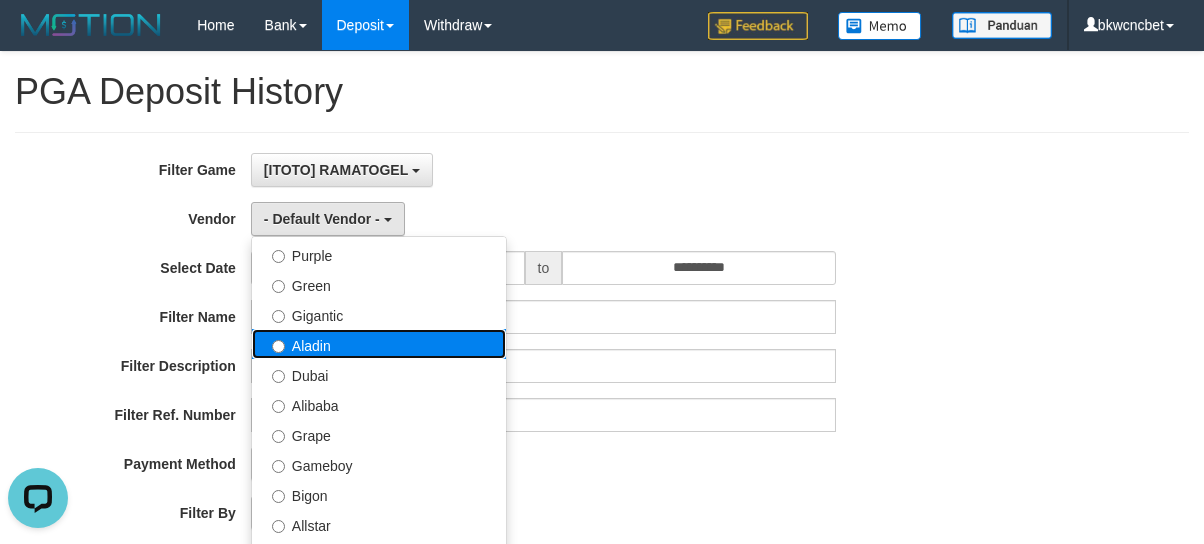click on "Aladin" at bounding box center [379, 344] 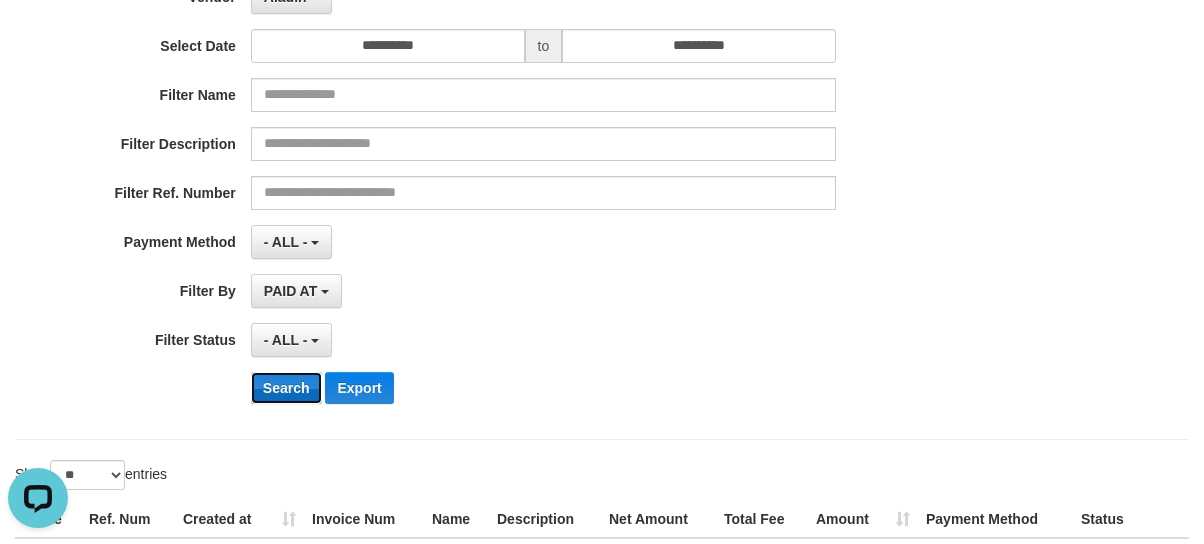 click on "Search" at bounding box center (286, 388) 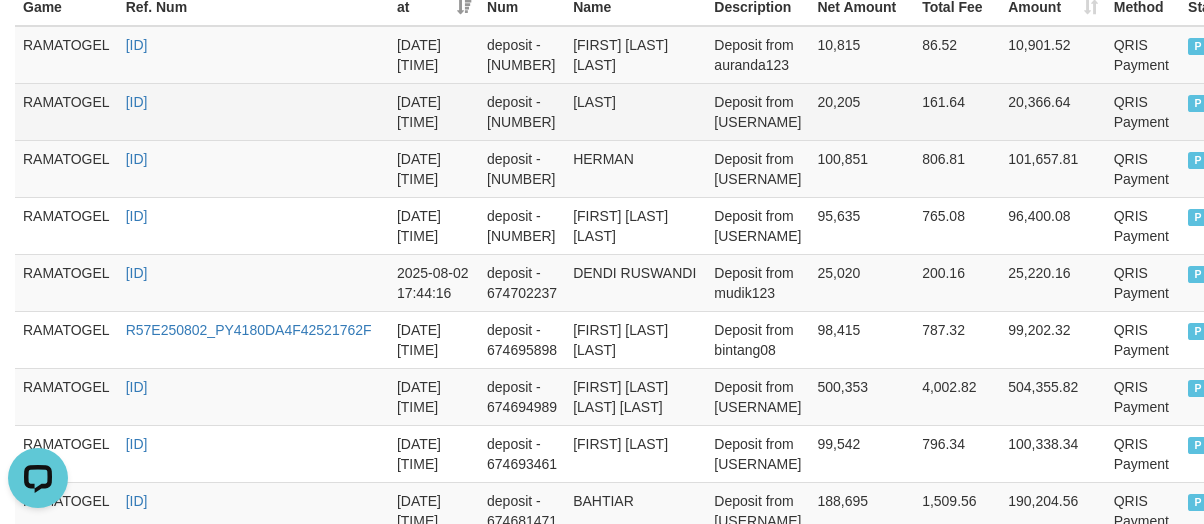 scroll, scrollTop: 88, scrollLeft: 0, axis: vertical 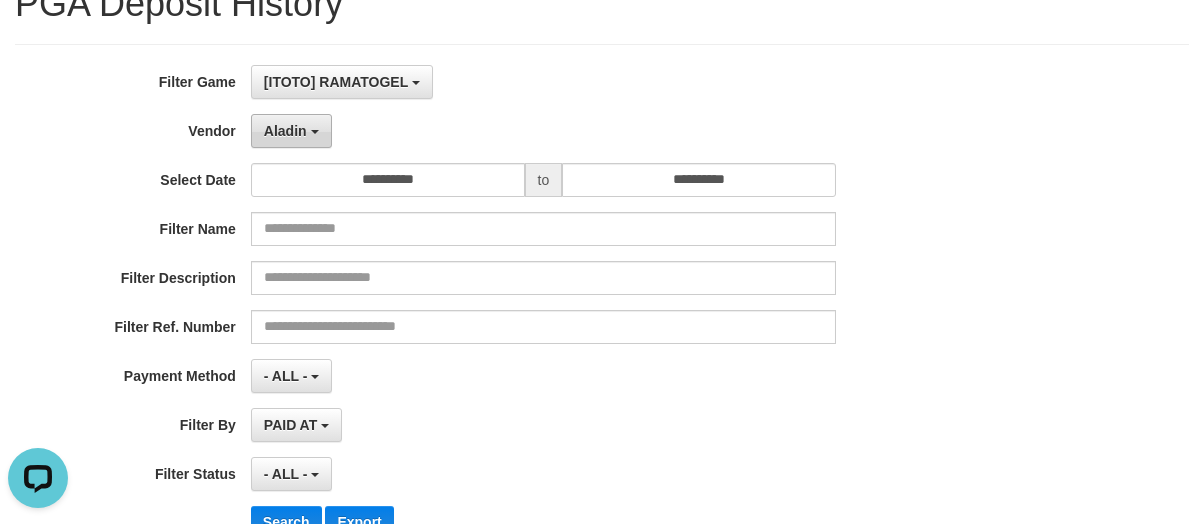 click on "Aladin" at bounding box center [285, 131] 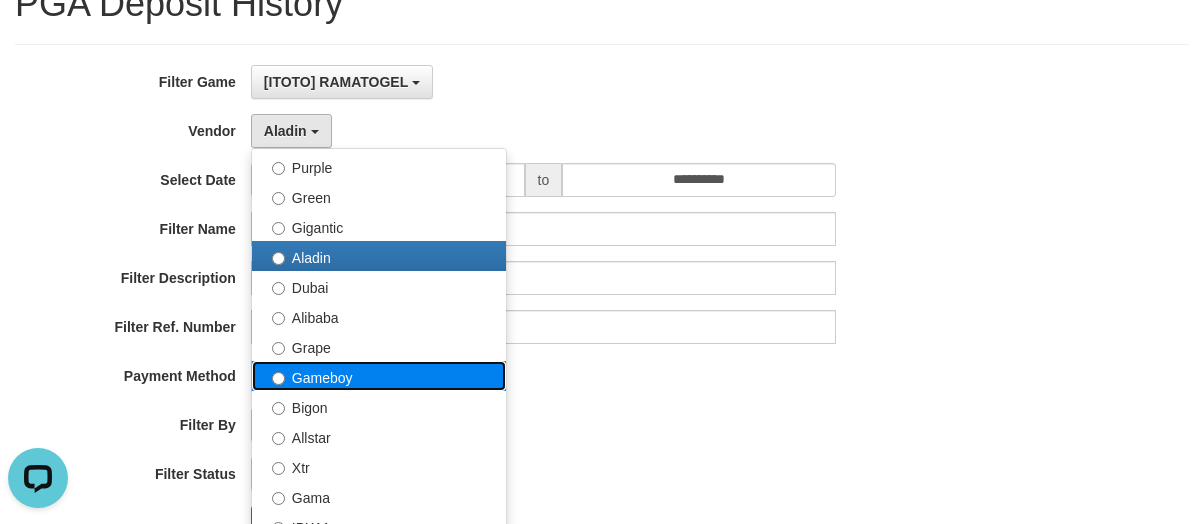 click on "Gameboy" at bounding box center (379, 376) 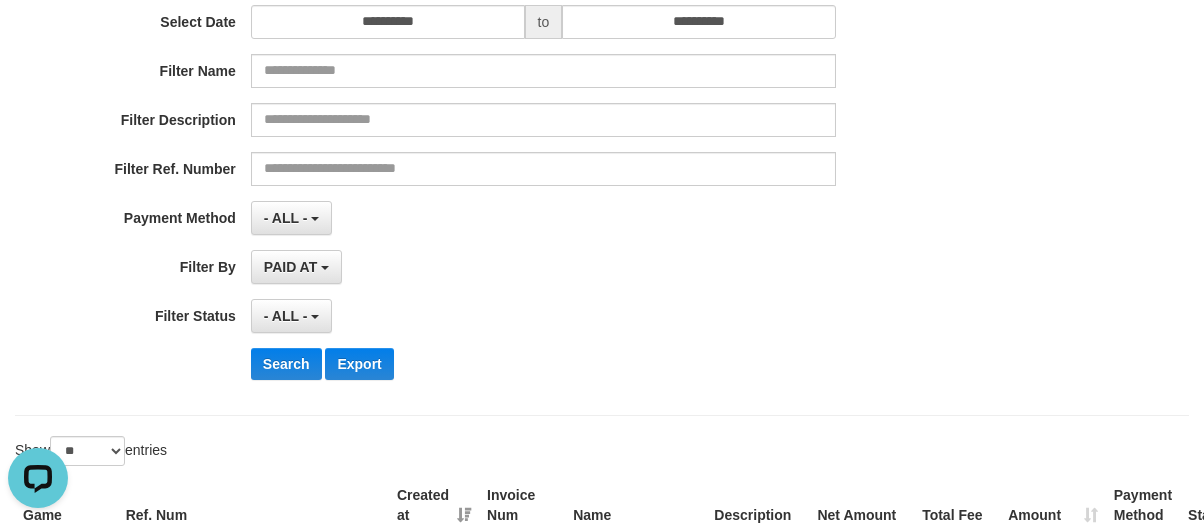 scroll, scrollTop: 310, scrollLeft: 0, axis: vertical 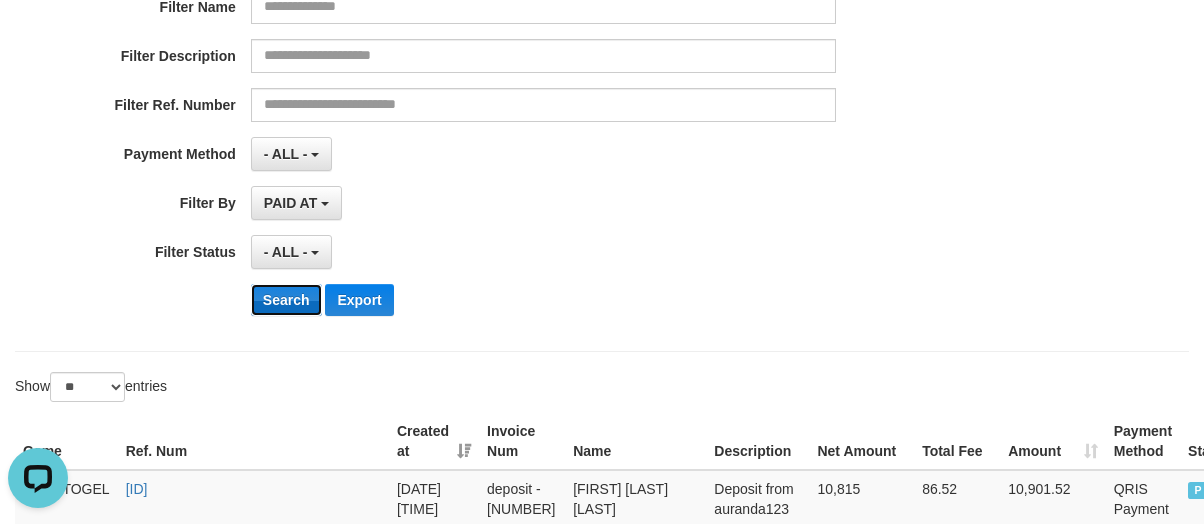 click on "Search" at bounding box center (286, 300) 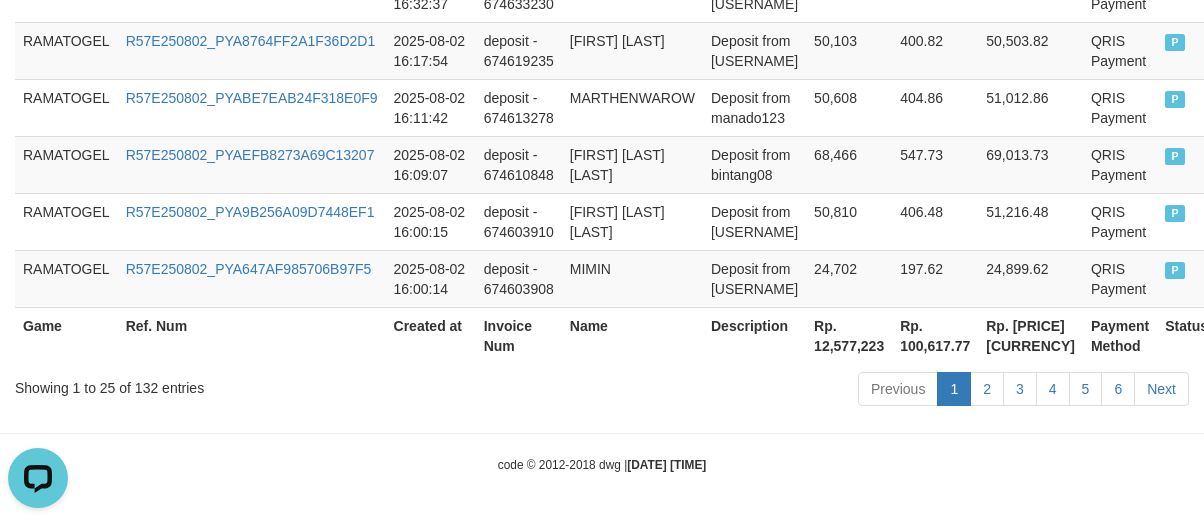 scroll, scrollTop: 2270, scrollLeft: 0, axis: vertical 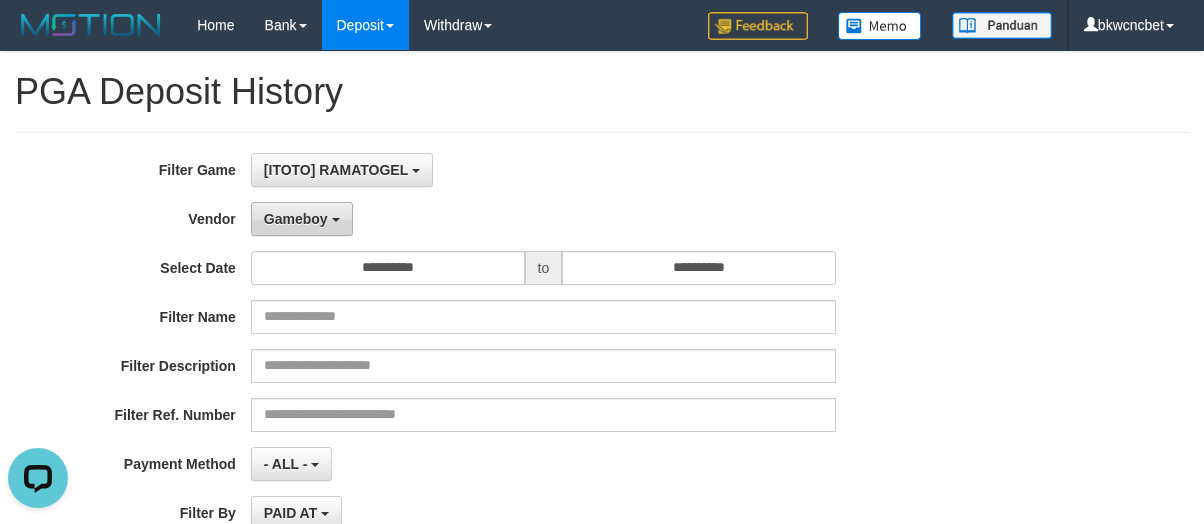 click on "Gameboy" at bounding box center [296, 219] 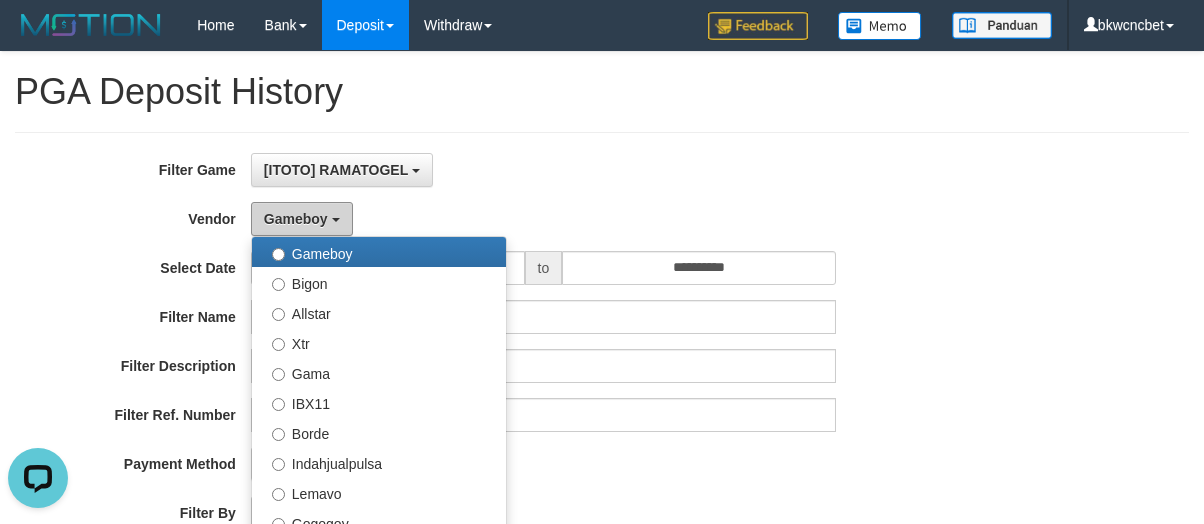 scroll, scrollTop: 213, scrollLeft: 0, axis: vertical 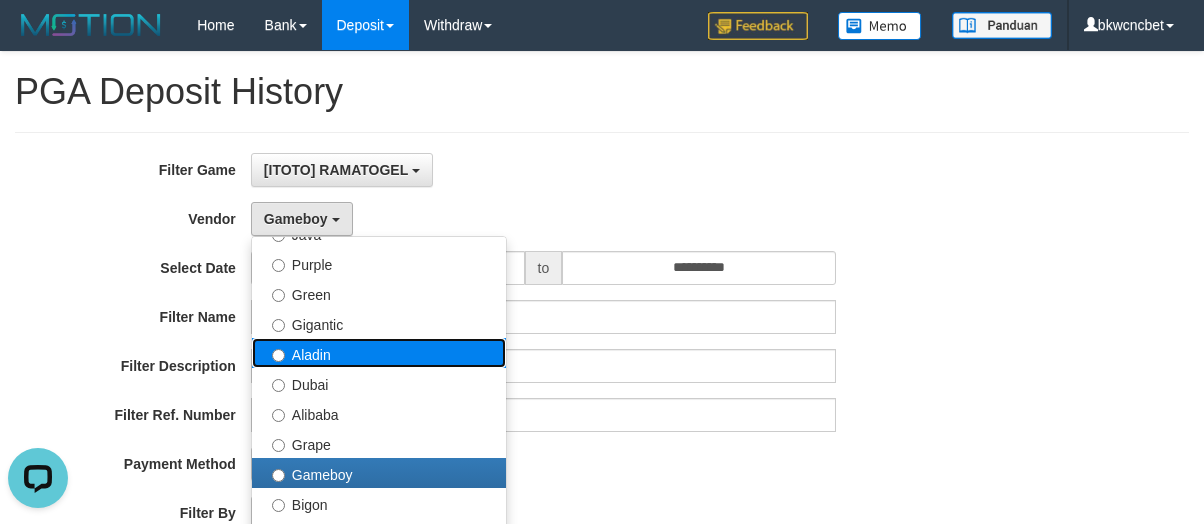 click on "Aladin" at bounding box center [379, 353] 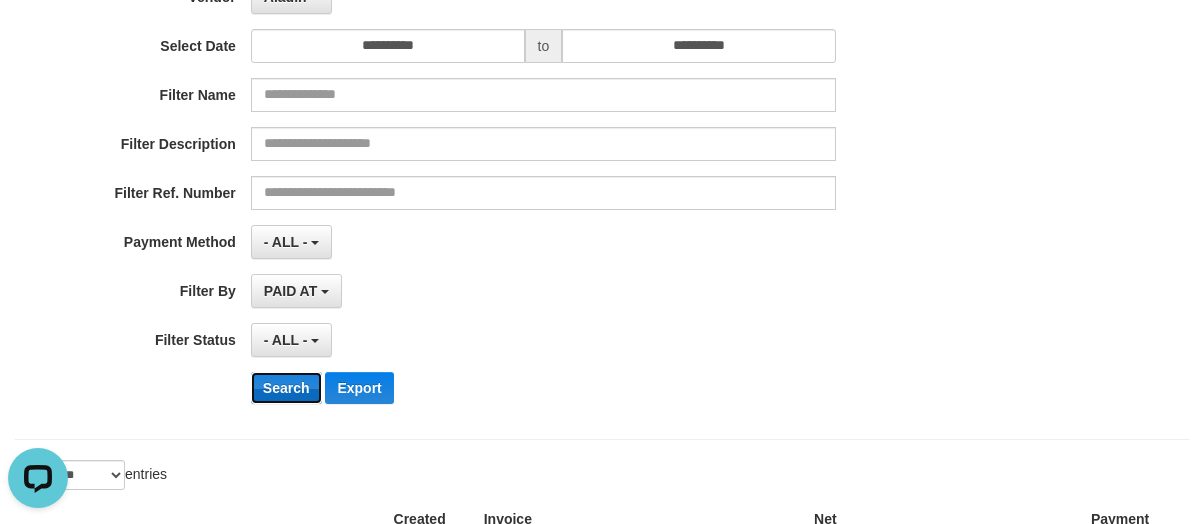 click on "Search" at bounding box center [286, 388] 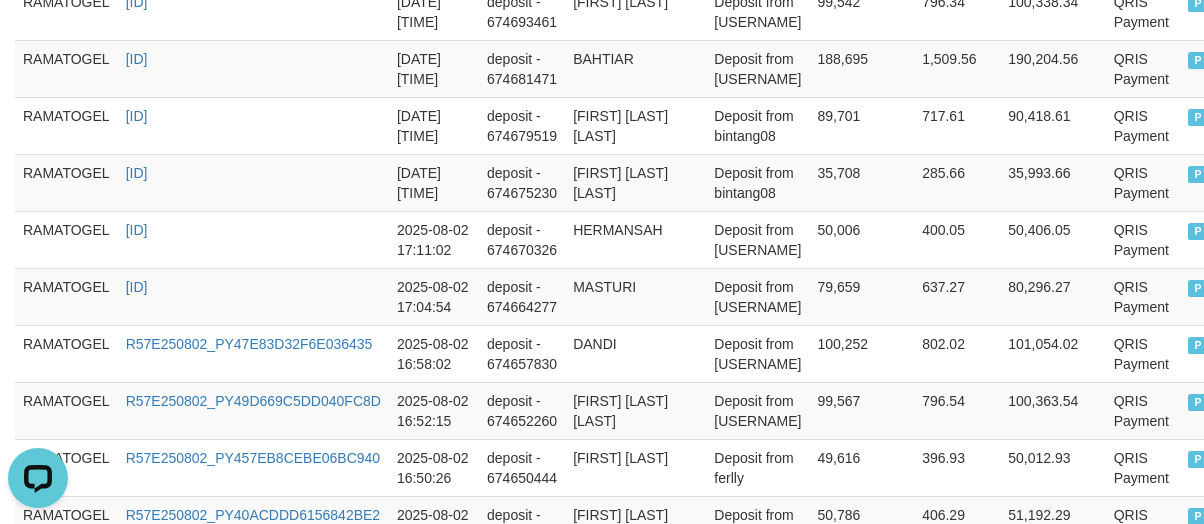 scroll, scrollTop: 0, scrollLeft: 0, axis: both 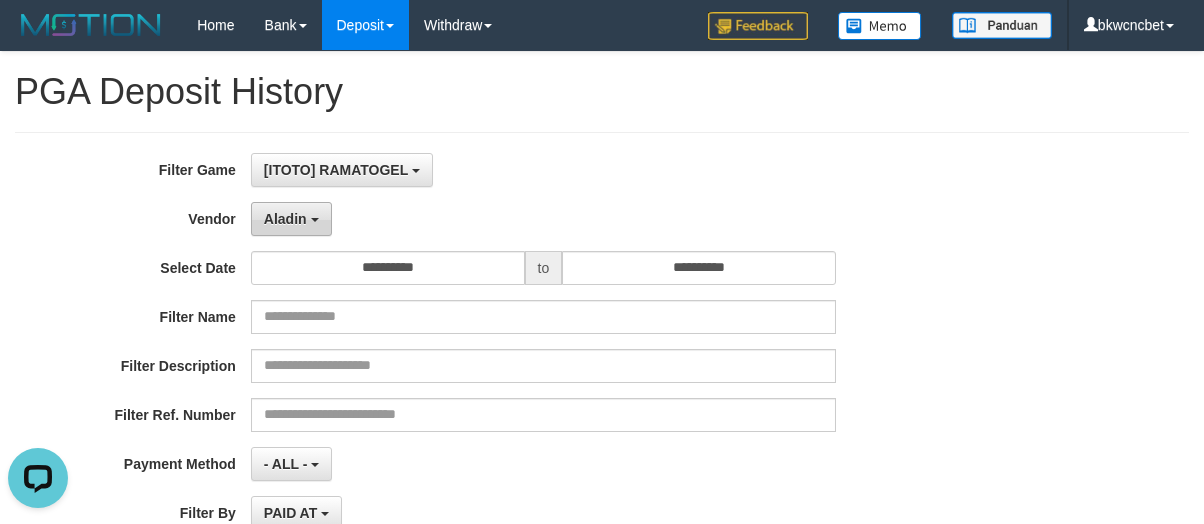 click on "Aladin" at bounding box center [285, 219] 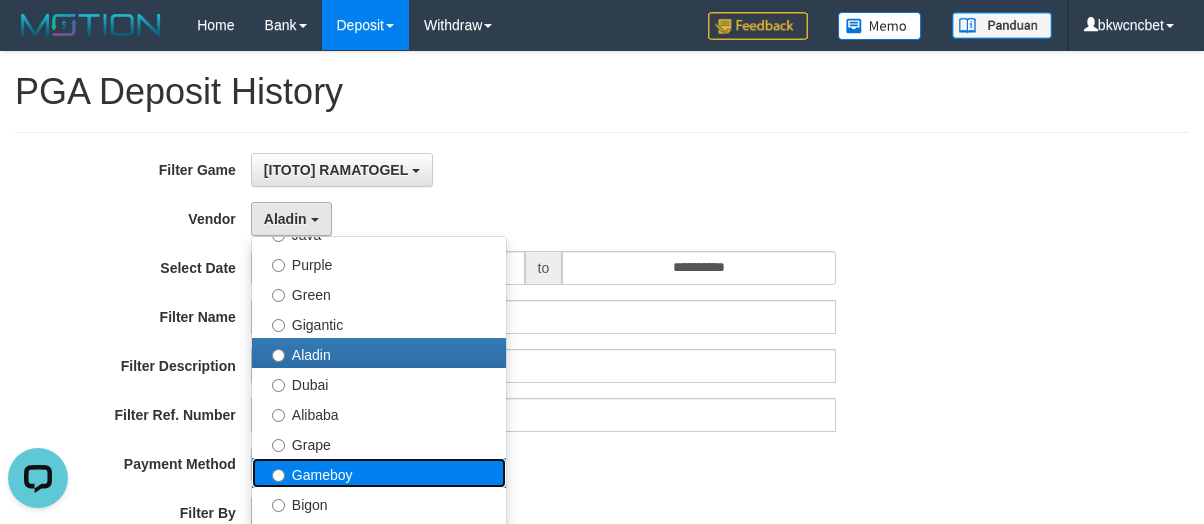 click on "Gameboy" at bounding box center [379, 473] 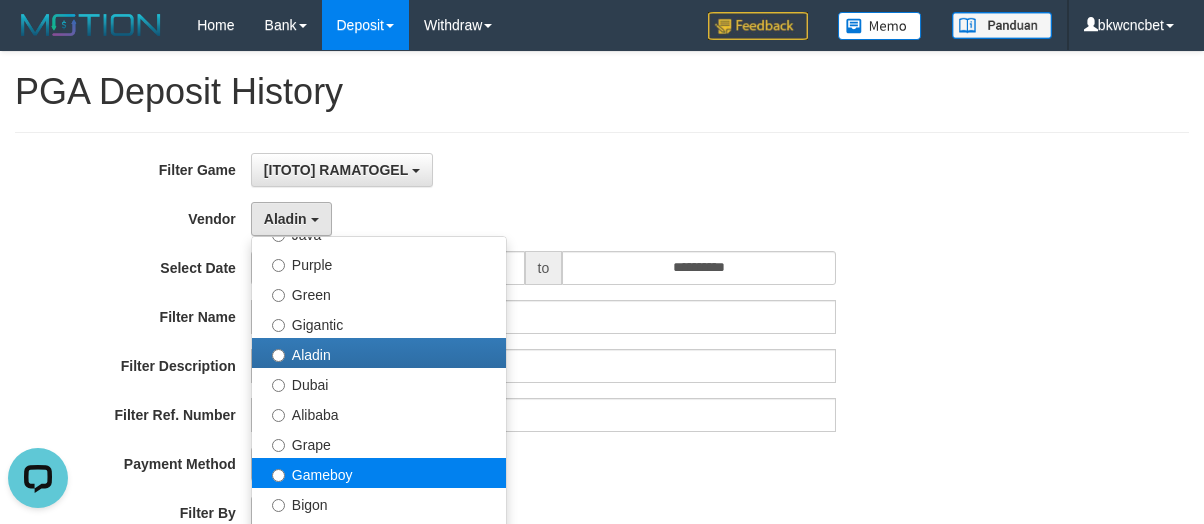select on "**********" 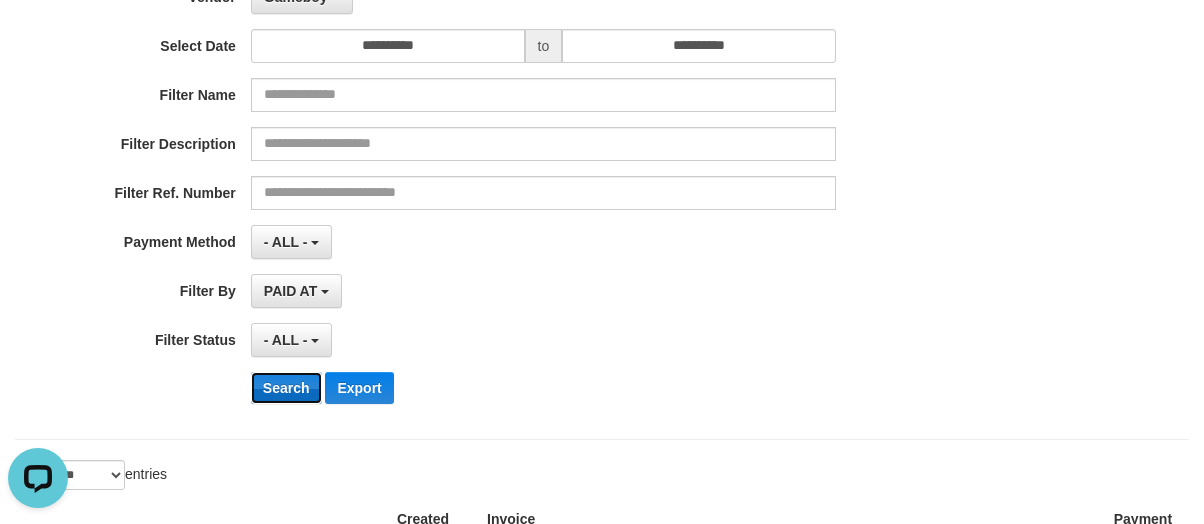 click on "Search" at bounding box center (286, 388) 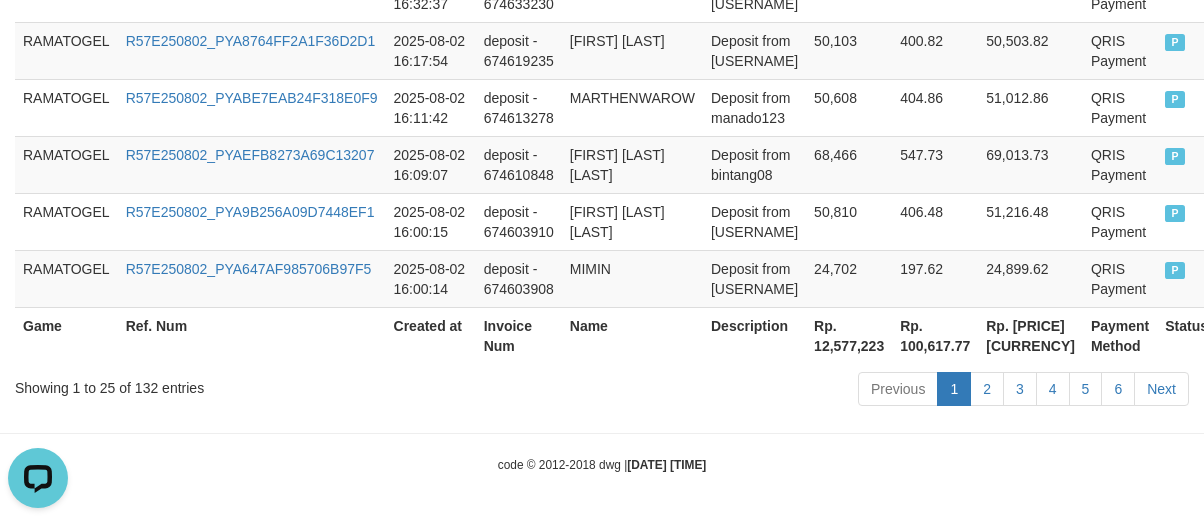 scroll, scrollTop: 2270, scrollLeft: 0, axis: vertical 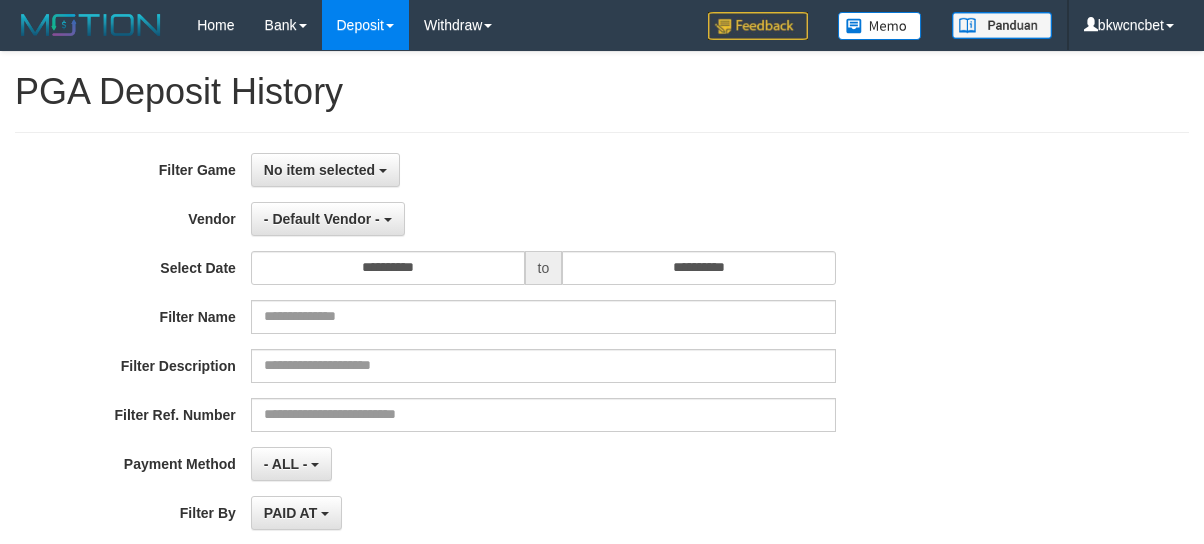 select 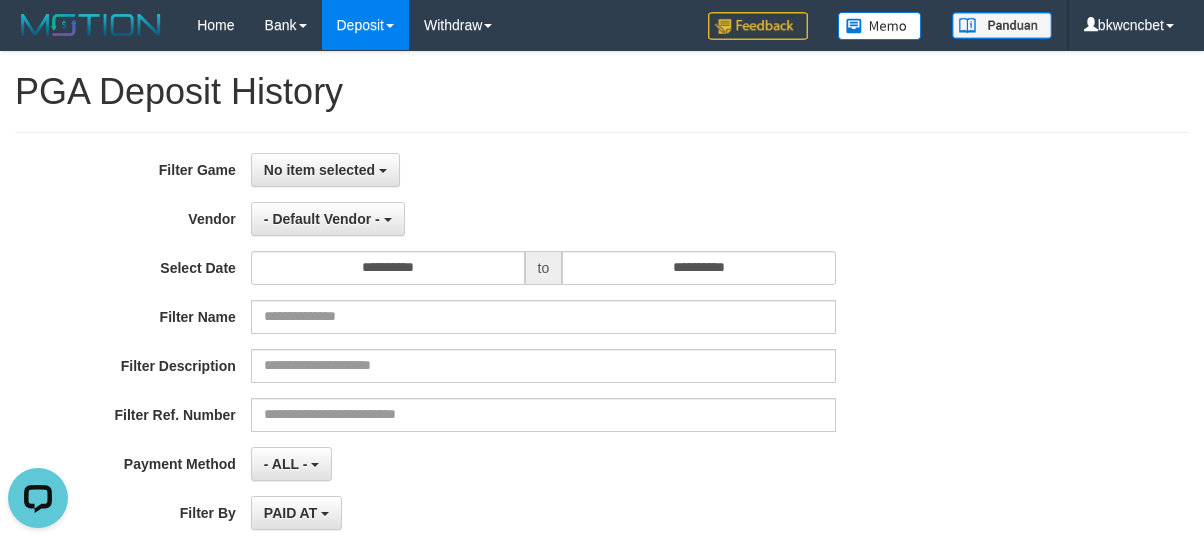 scroll, scrollTop: 0, scrollLeft: 0, axis: both 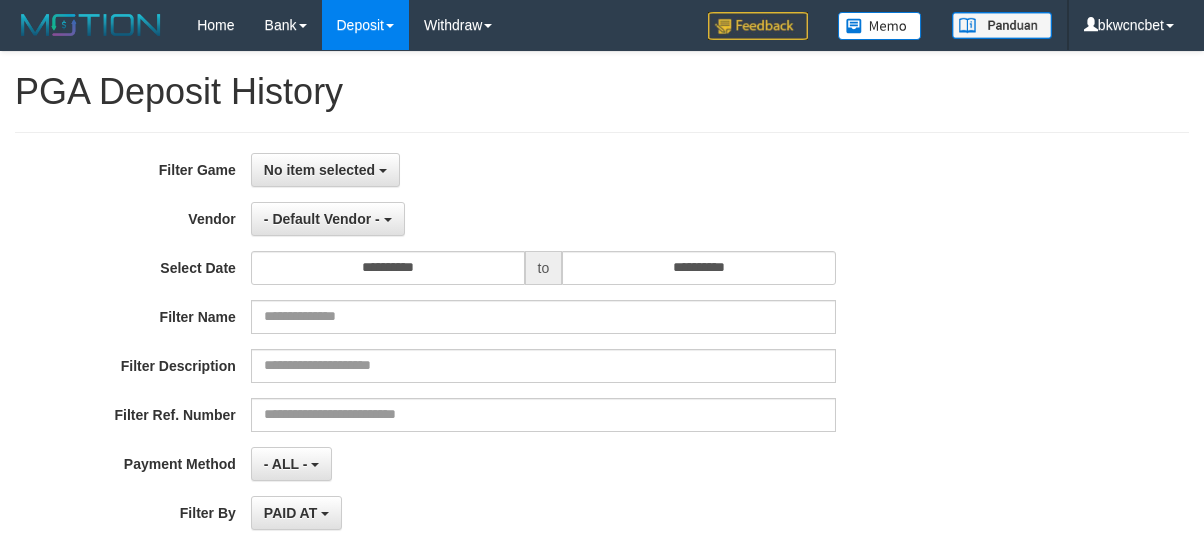 select 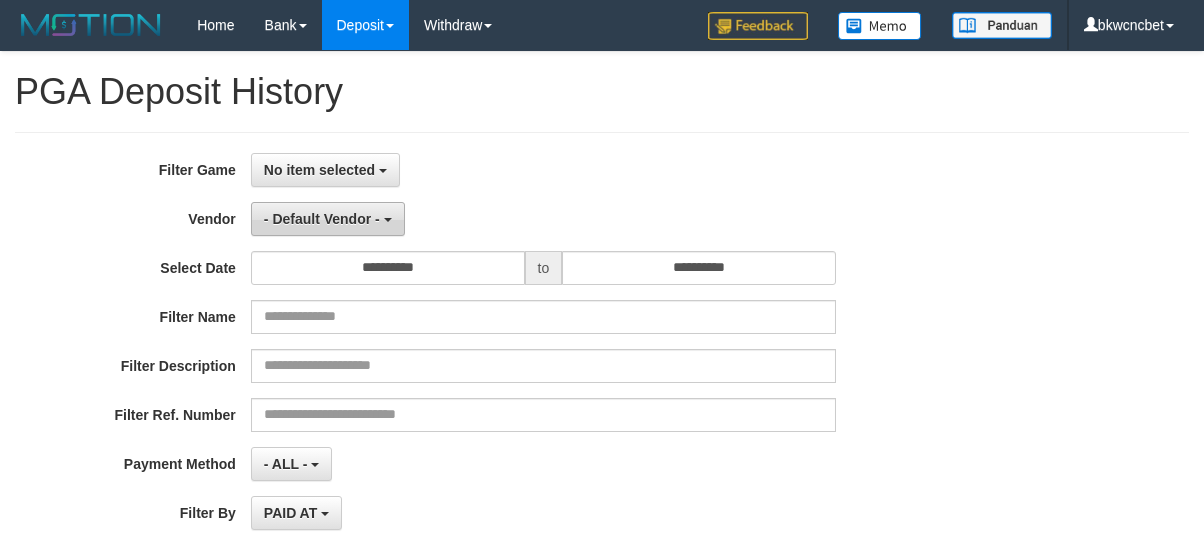 scroll, scrollTop: 0, scrollLeft: 0, axis: both 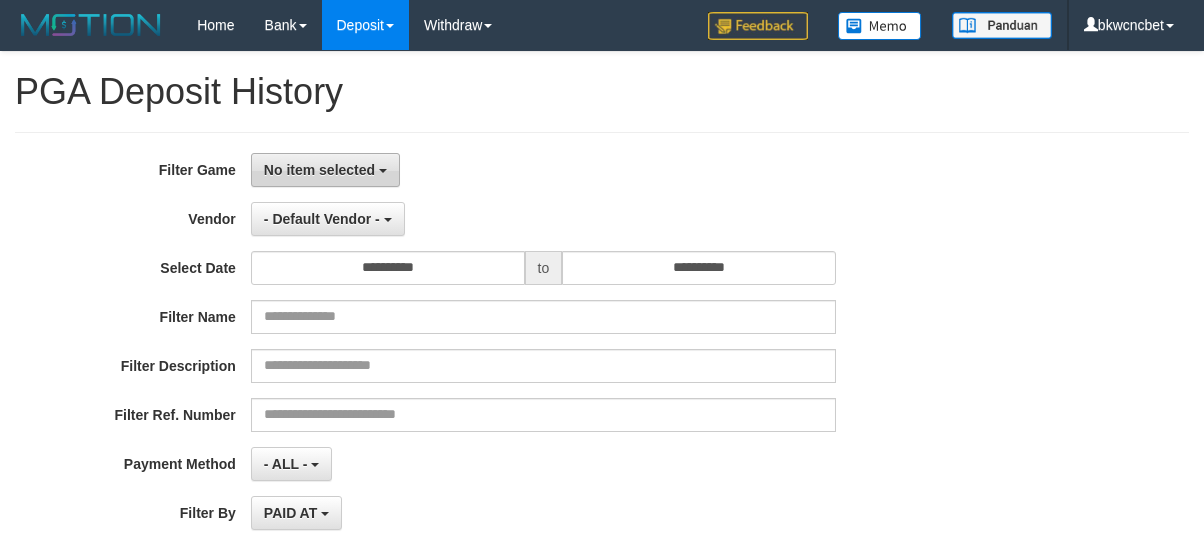 click on "No item selected" at bounding box center [319, 170] 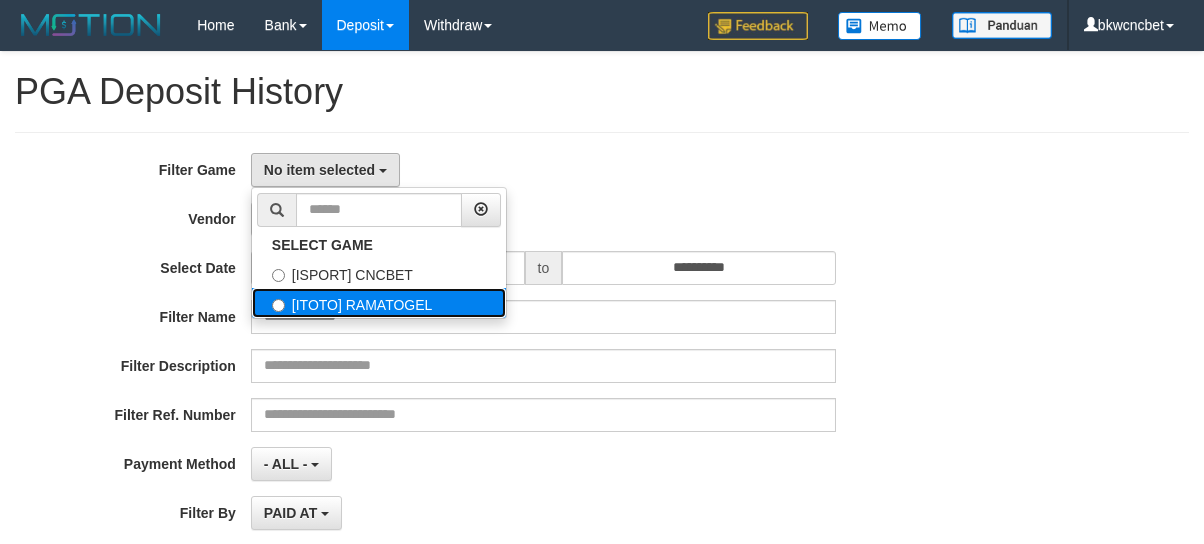 click on "[ITOTO] RAMATOGEL" at bounding box center [379, 303] 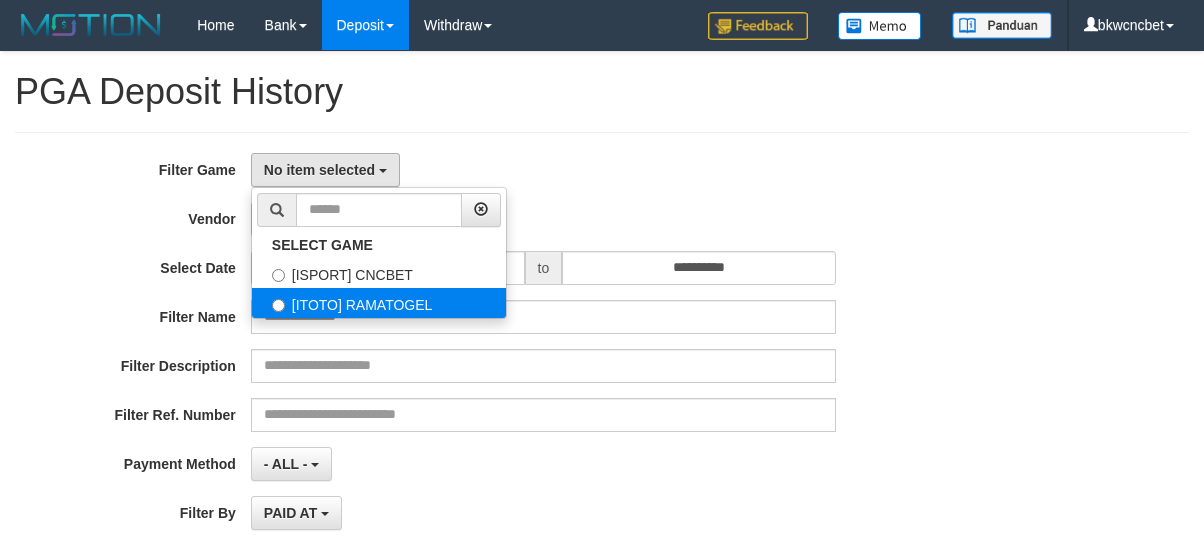 select on "****" 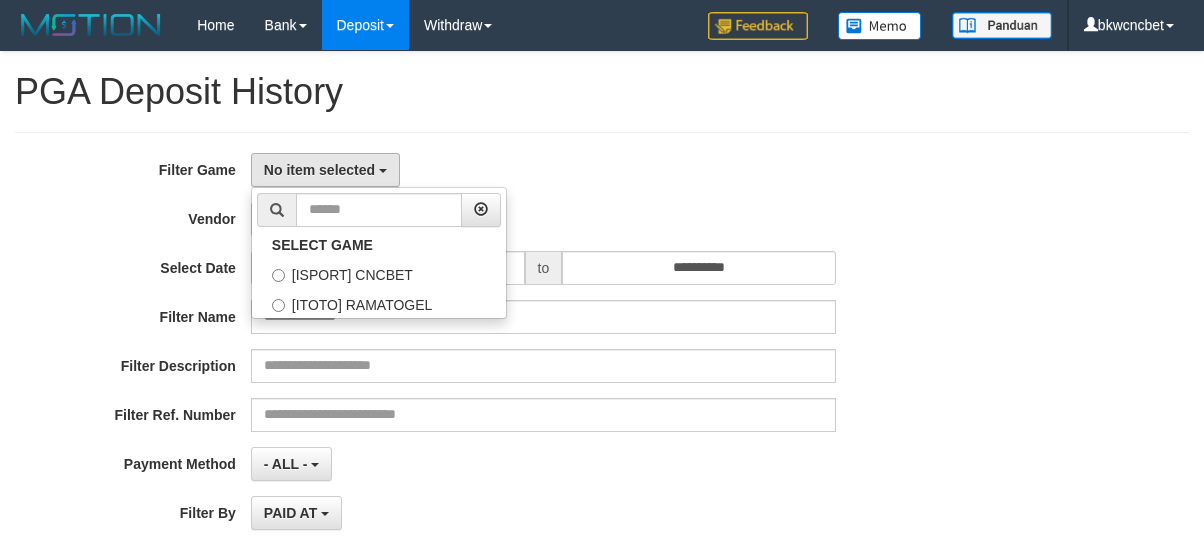 scroll, scrollTop: 34, scrollLeft: 0, axis: vertical 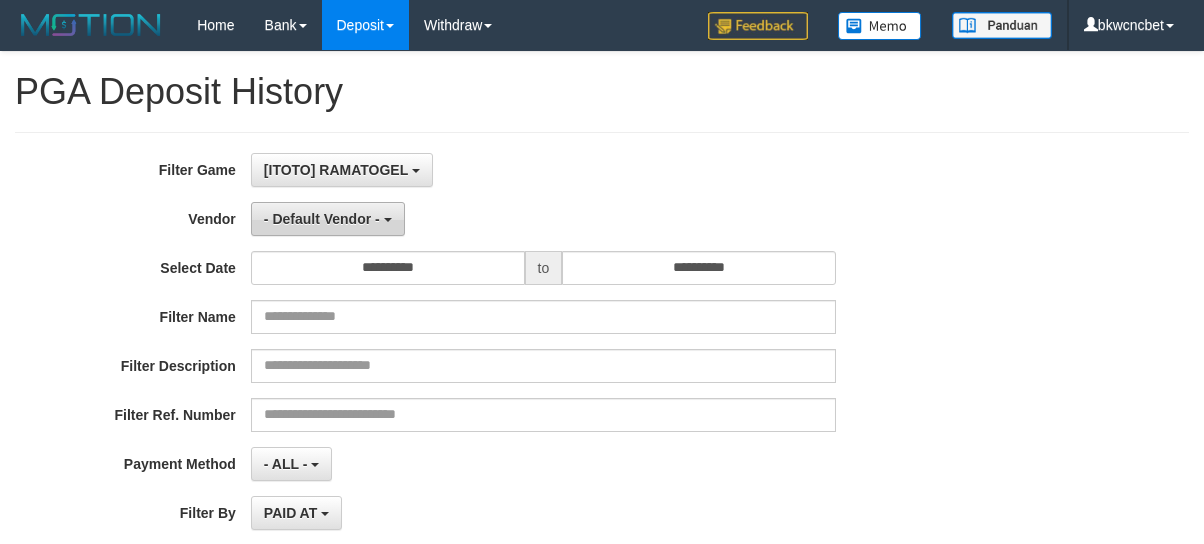 click on "- Default Vendor -" at bounding box center [328, 219] 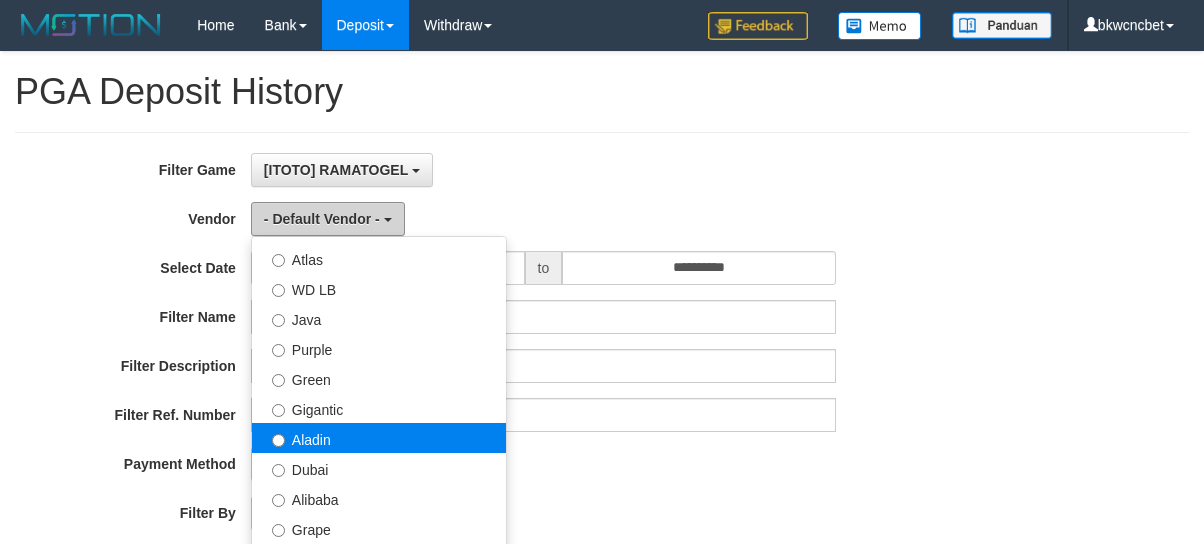 scroll, scrollTop: 222, scrollLeft: 0, axis: vertical 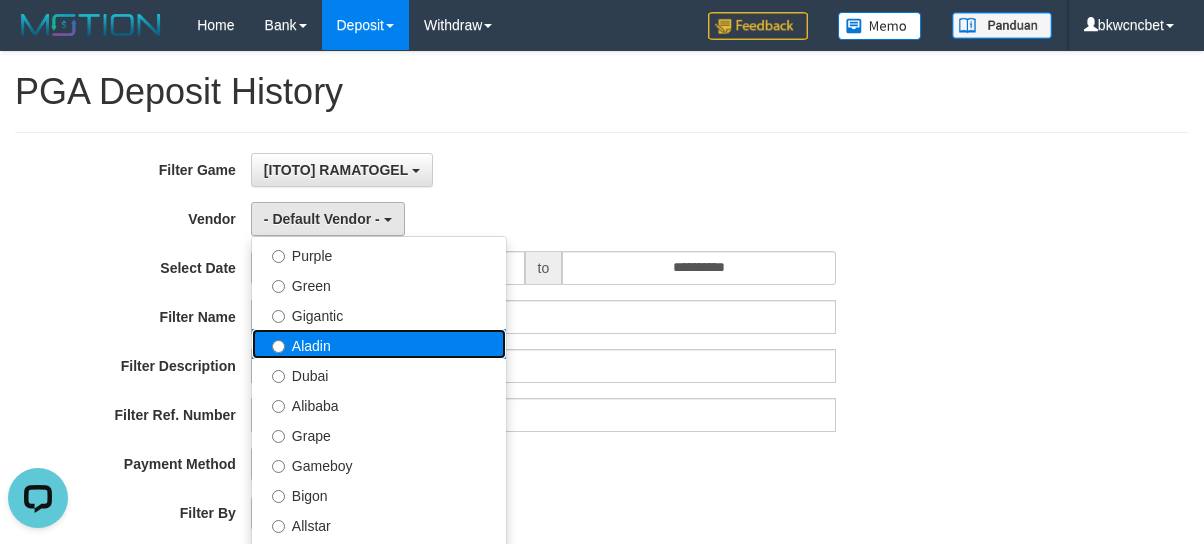 click on "Aladin" at bounding box center (379, 344) 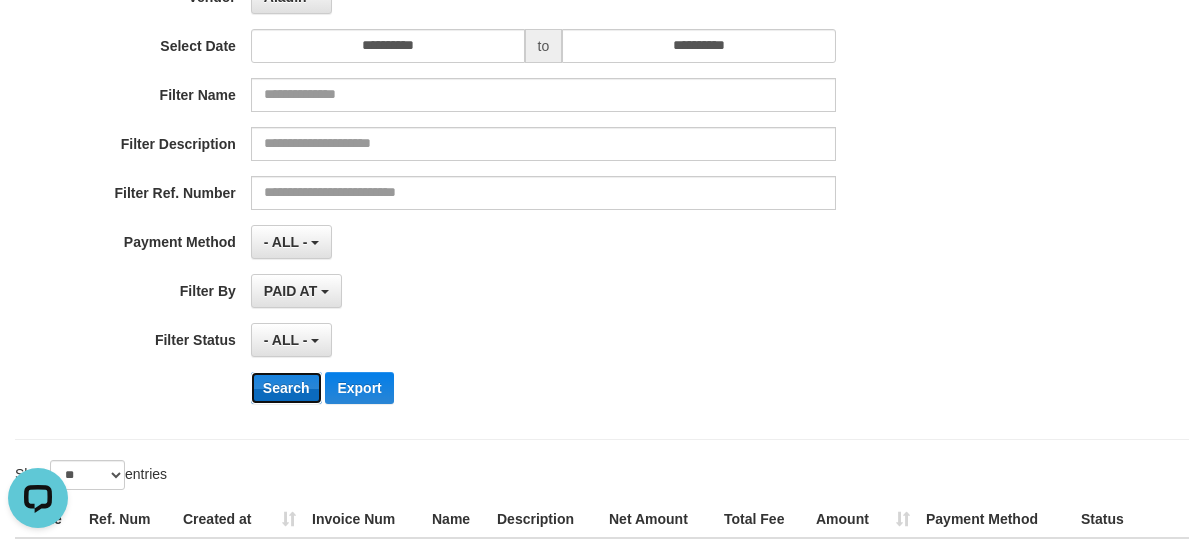 click on "Search" at bounding box center (286, 388) 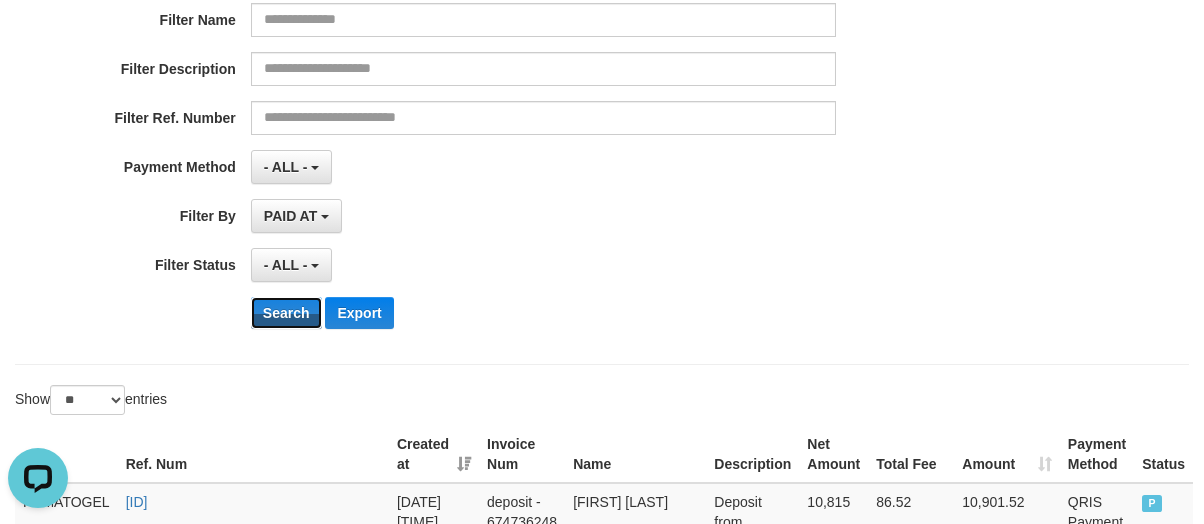 scroll, scrollTop: 0, scrollLeft: 0, axis: both 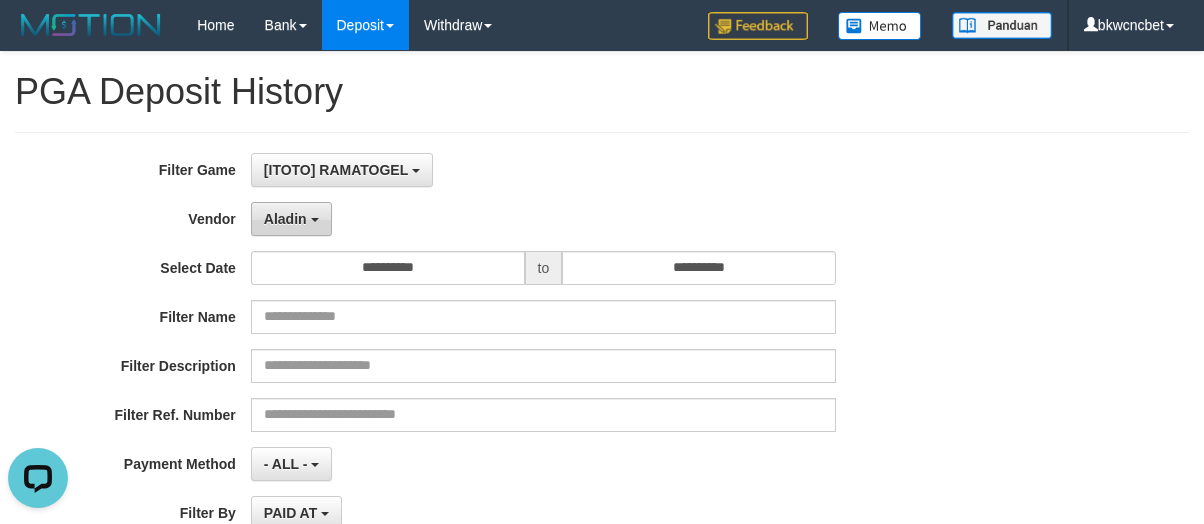 click on "Aladin" at bounding box center [291, 219] 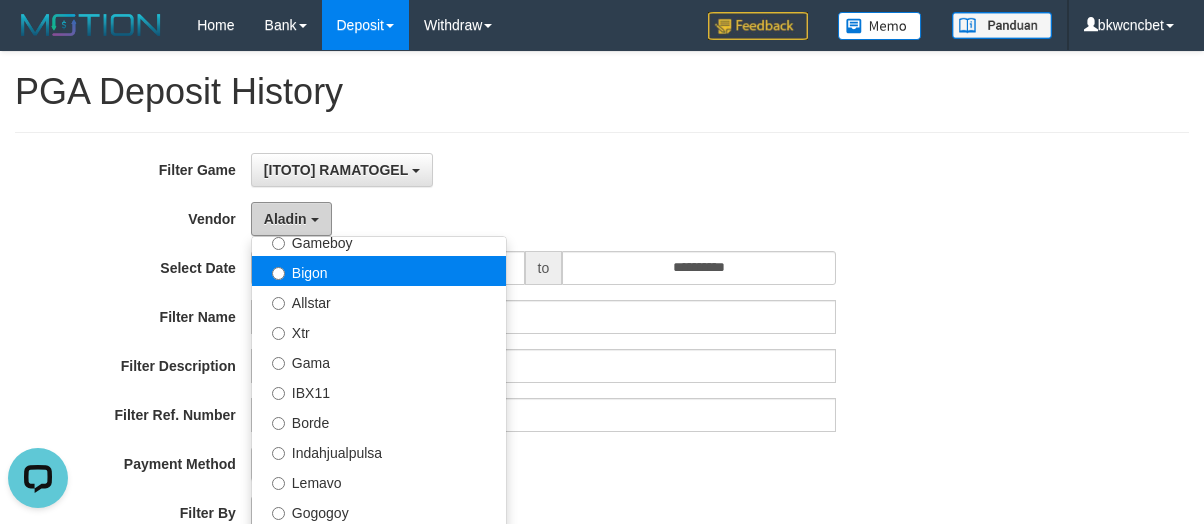 scroll, scrollTop: 222, scrollLeft: 0, axis: vertical 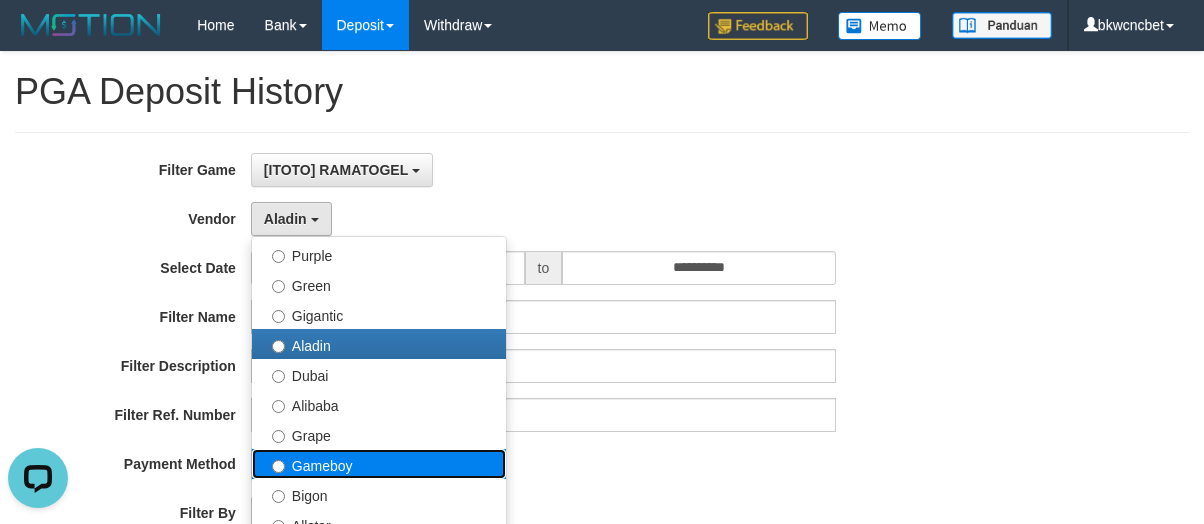 click on "Gameboy" at bounding box center [379, 464] 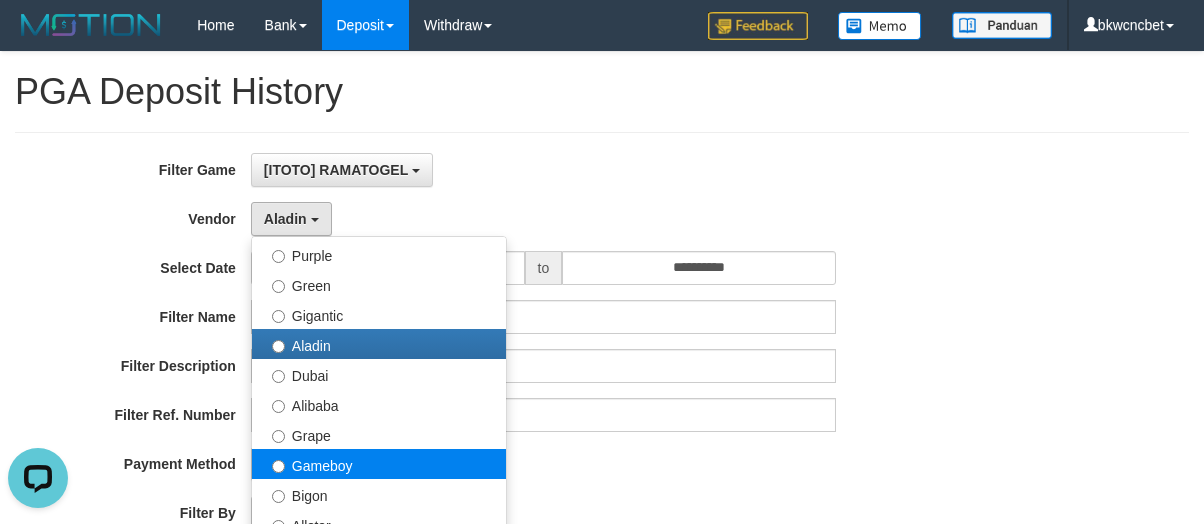 select on "**********" 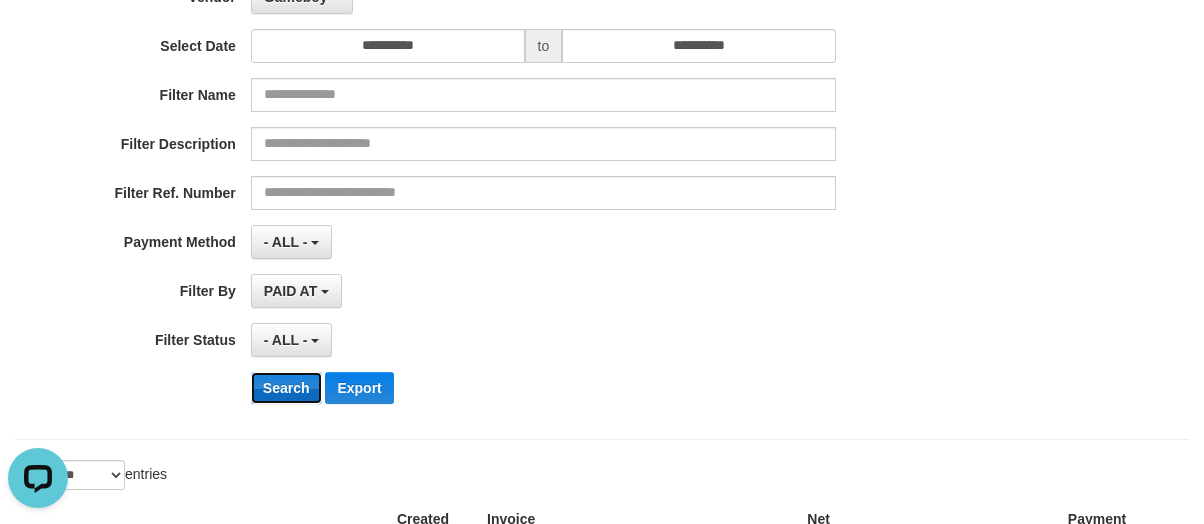 click on "Search" at bounding box center (286, 388) 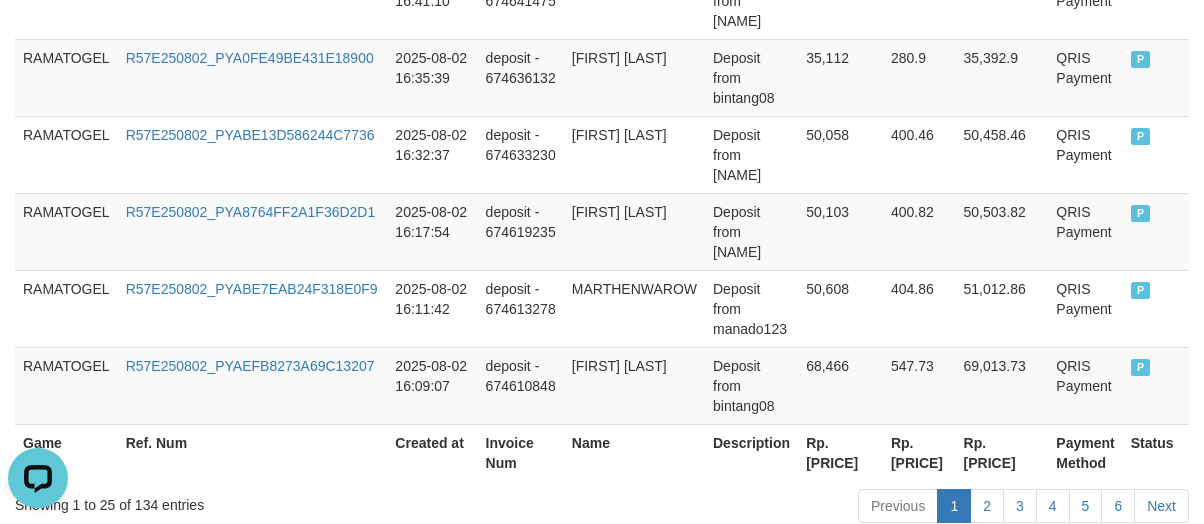 scroll, scrollTop: 2250, scrollLeft: 0, axis: vertical 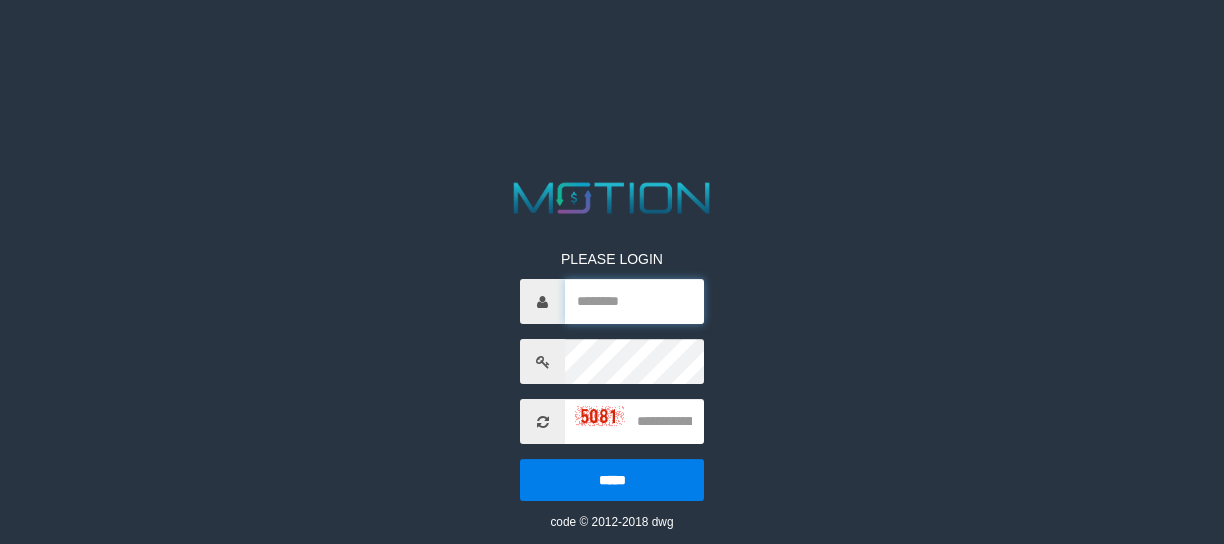 type on "*********" 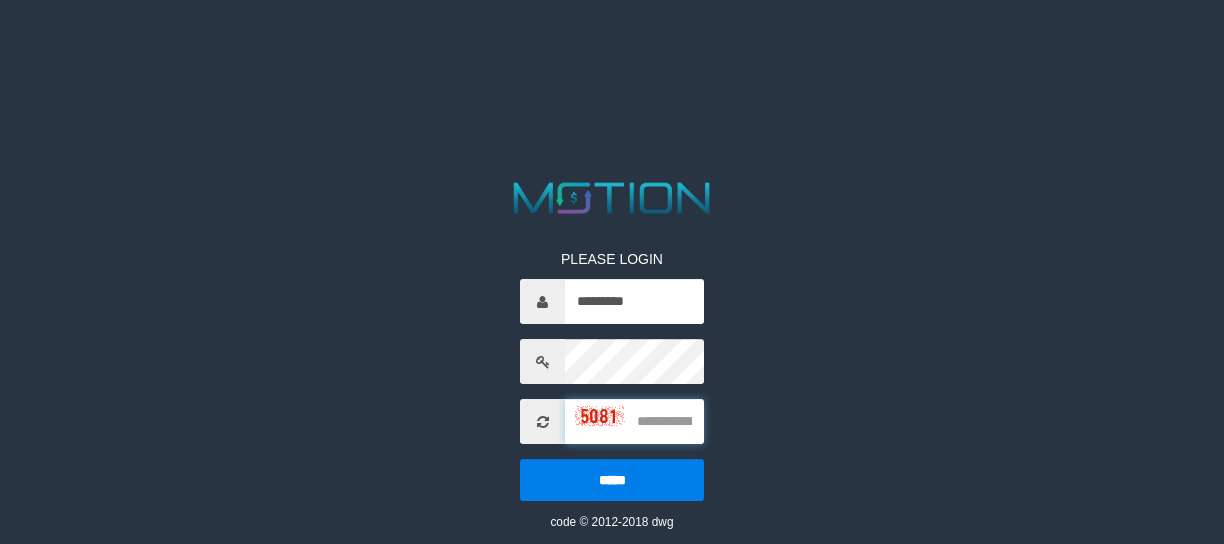 click at bounding box center (634, 421) 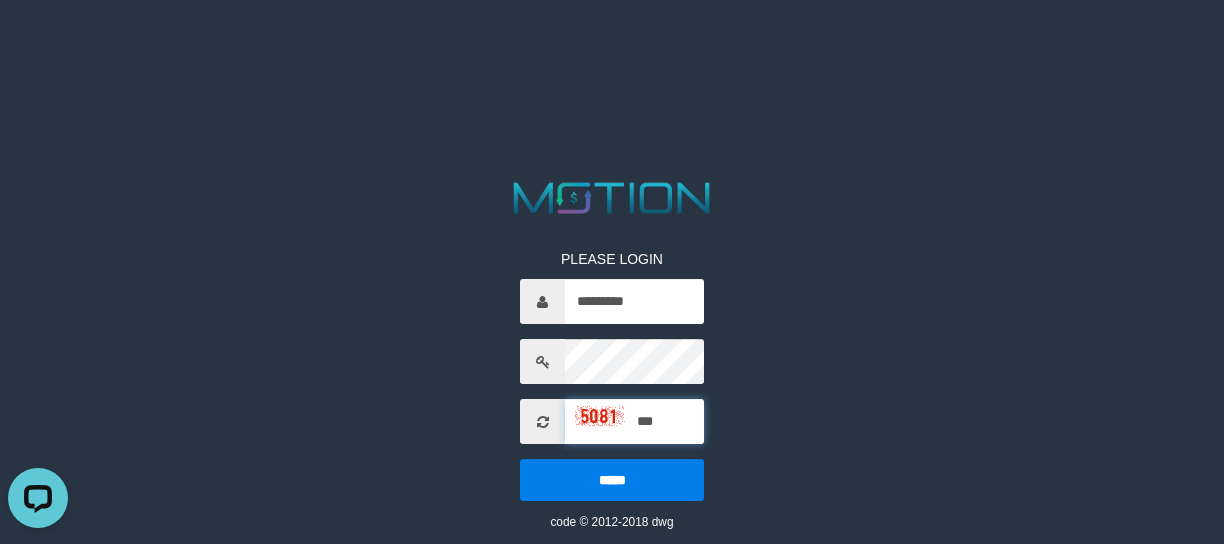scroll, scrollTop: 0, scrollLeft: 0, axis: both 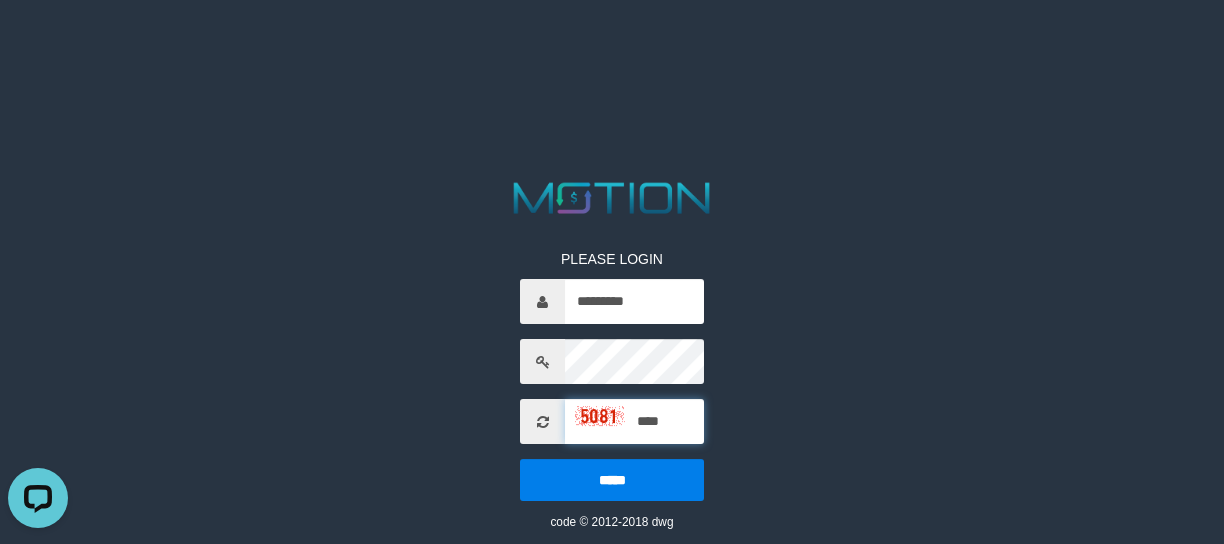 type on "****" 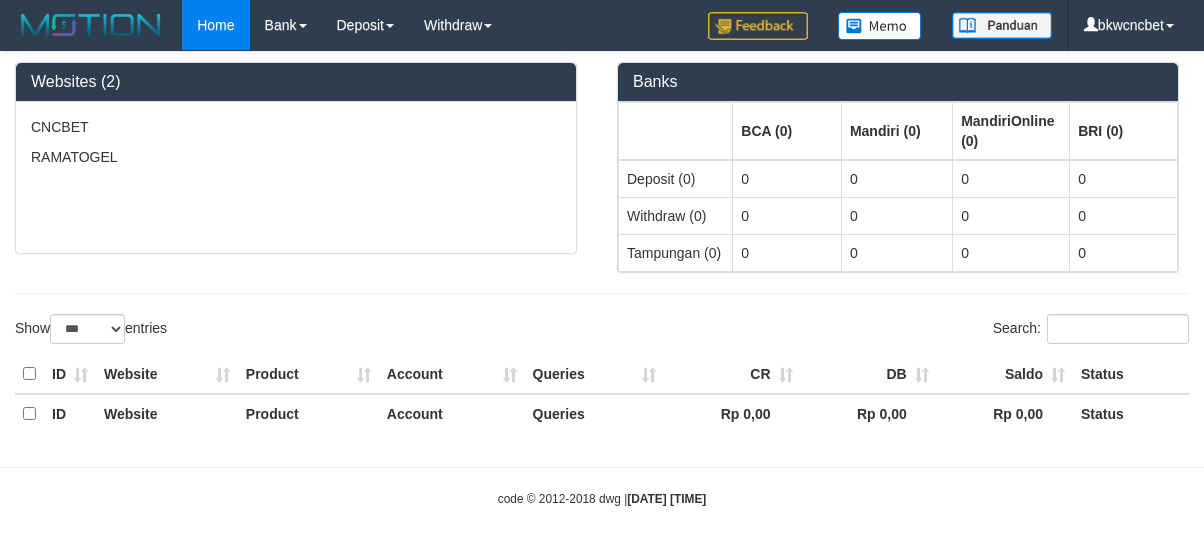 select on "***" 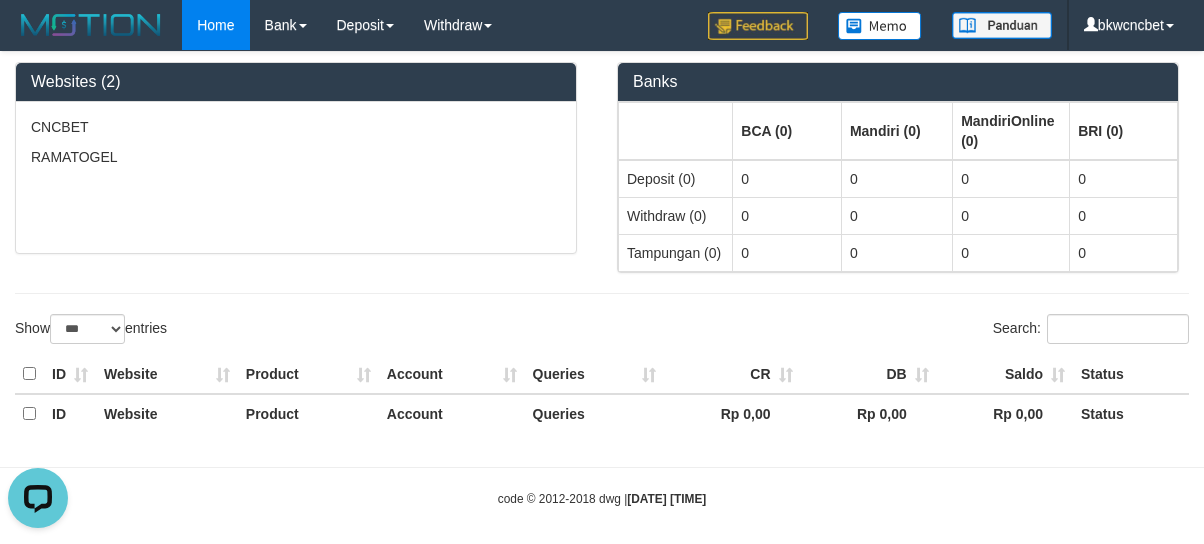 scroll, scrollTop: 0, scrollLeft: 0, axis: both 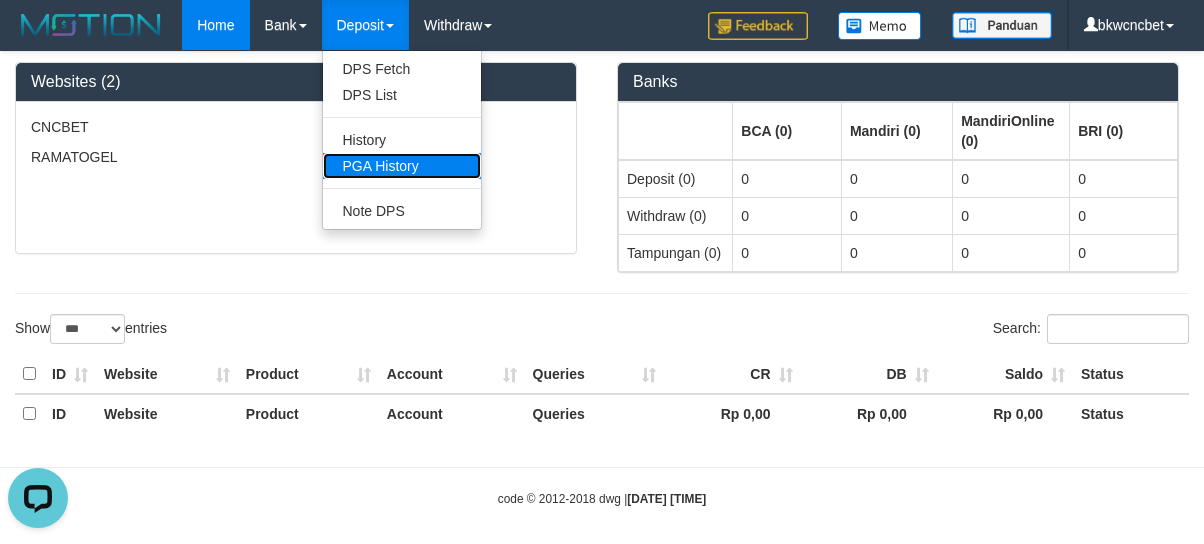 click on "PGA History" at bounding box center (402, 166) 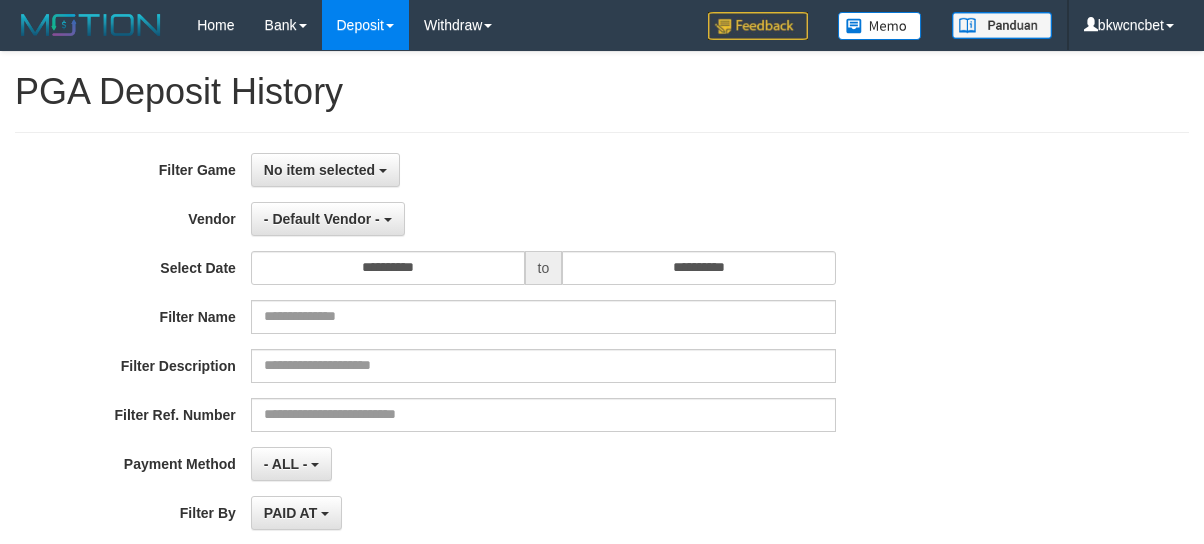 select 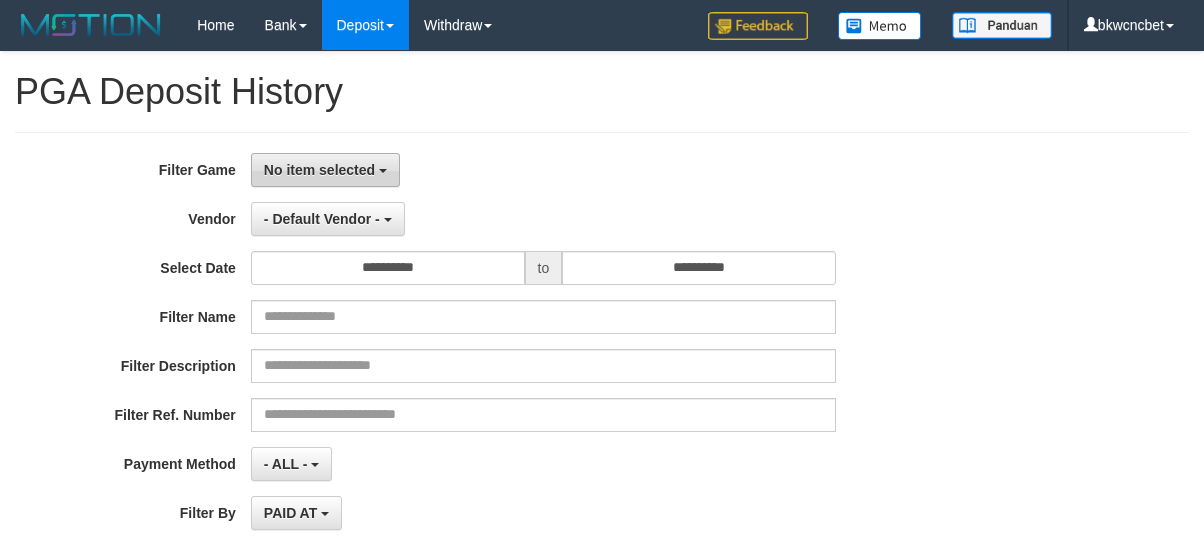 click on "No item selected" at bounding box center [319, 170] 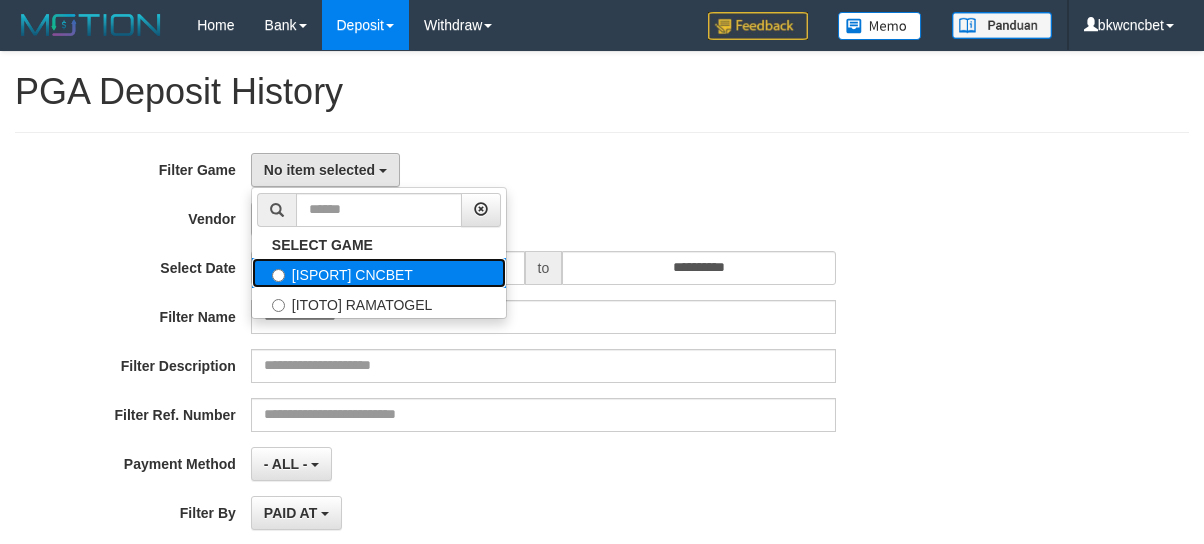 click on "[ISPORT] CNCBET" at bounding box center [379, 273] 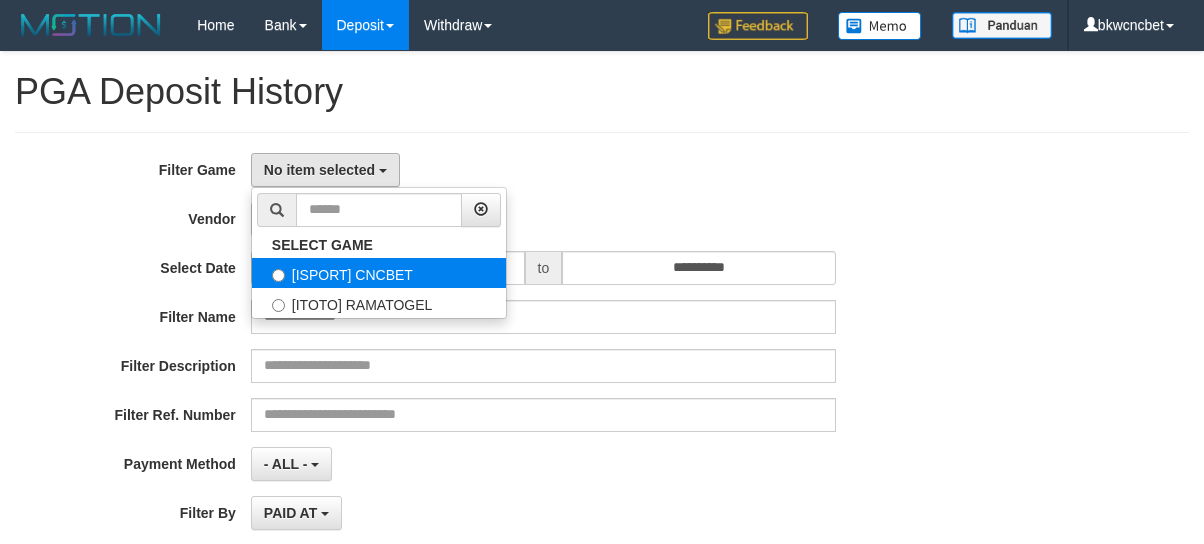 select on "****" 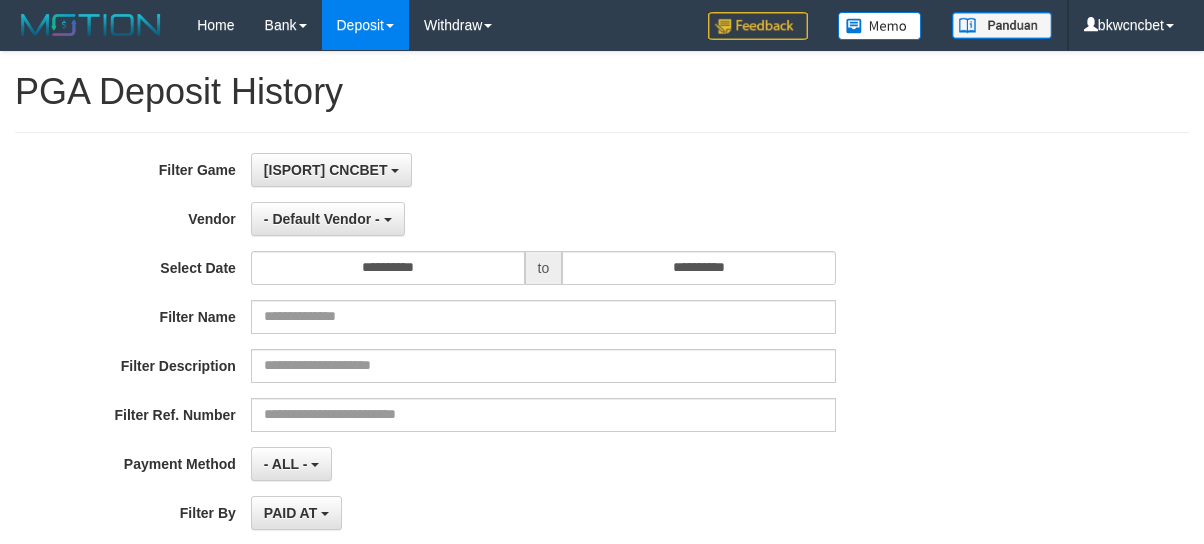 scroll, scrollTop: 17, scrollLeft: 0, axis: vertical 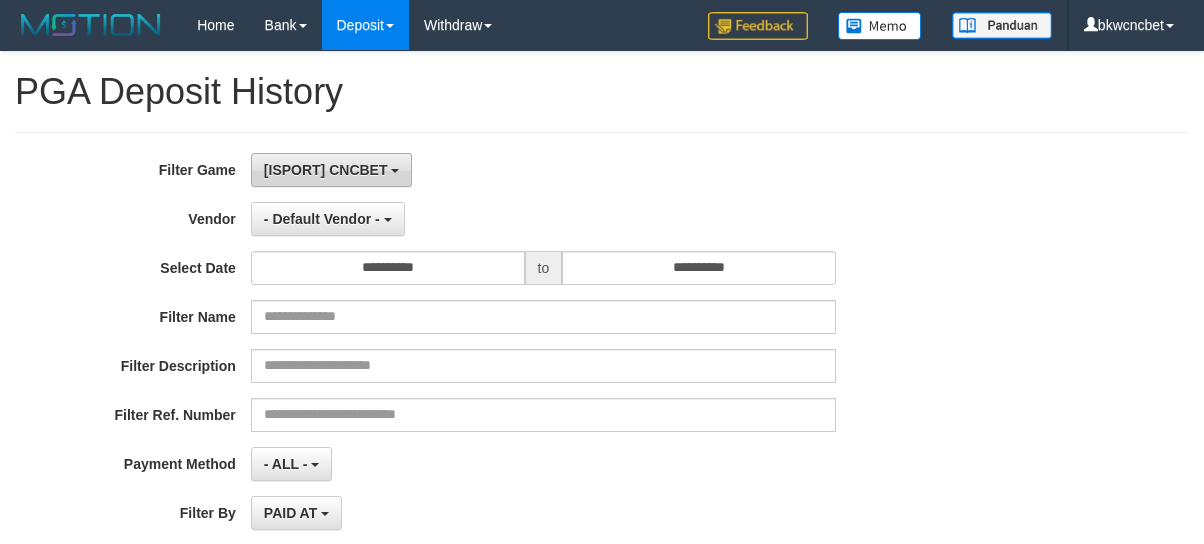 drag, startPoint x: 341, startPoint y: 188, endPoint x: 324, endPoint y: 204, distance: 23.345236 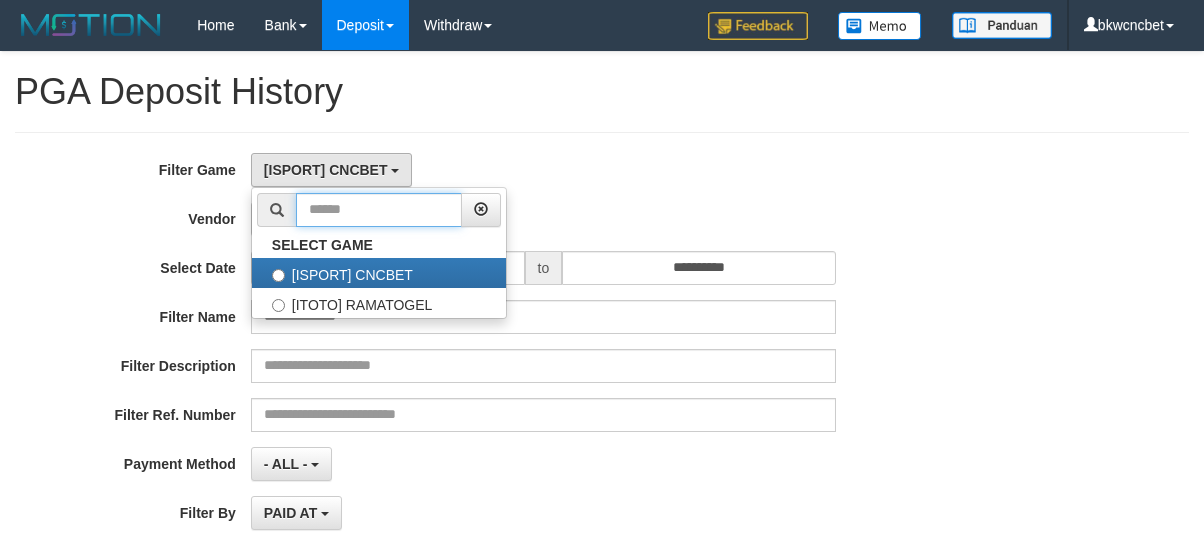 click at bounding box center [379, 210] 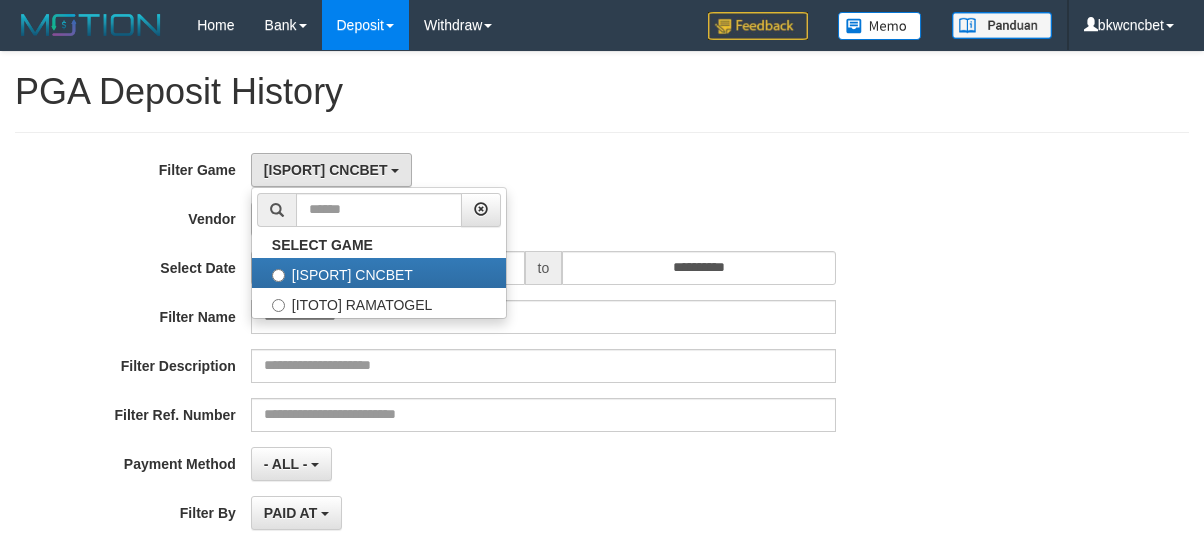 click on "[ISPORT] CNCBET
SELECT GAME
[ISPORT] CNCBET
[ITOTO] RAMATOGEL" at bounding box center (543, 170) 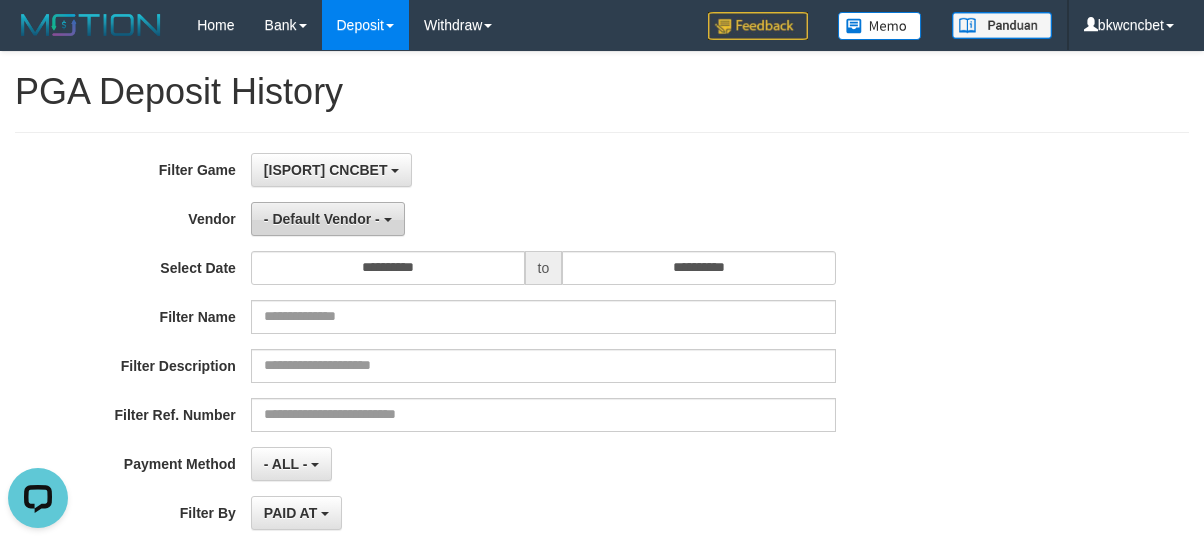 scroll, scrollTop: 0, scrollLeft: 0, axis: both 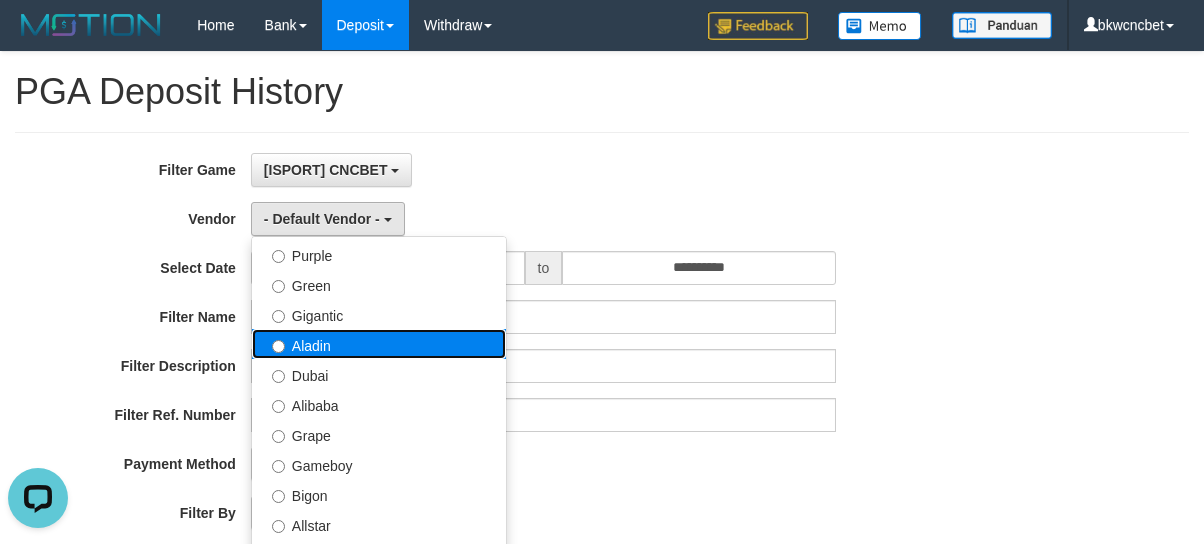 click on "Aladin" at bounding box center (379, 344) 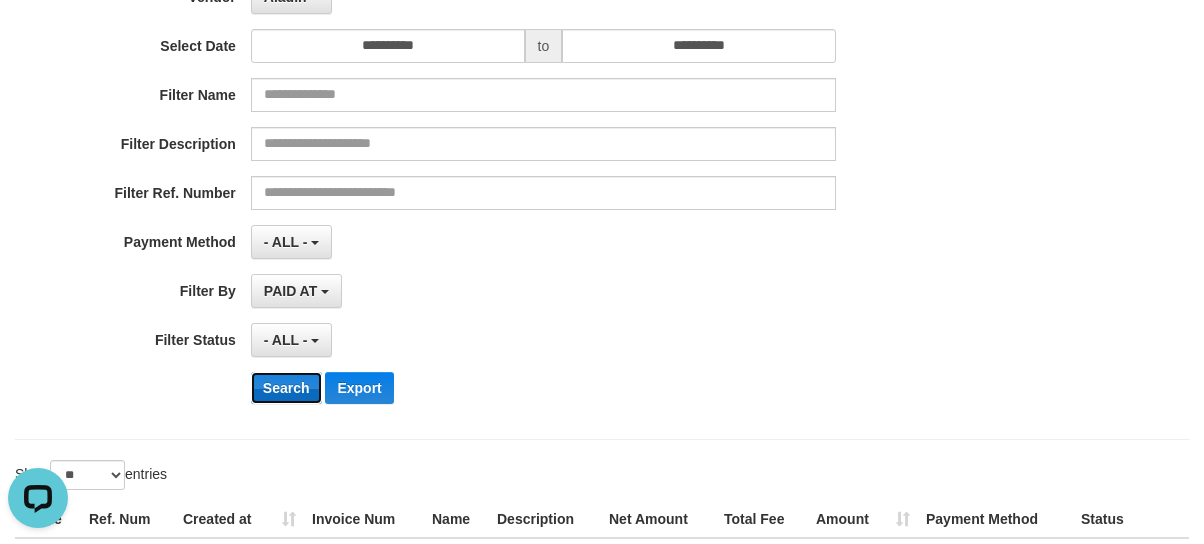 click on "Search" at bounding box center (286, 388) 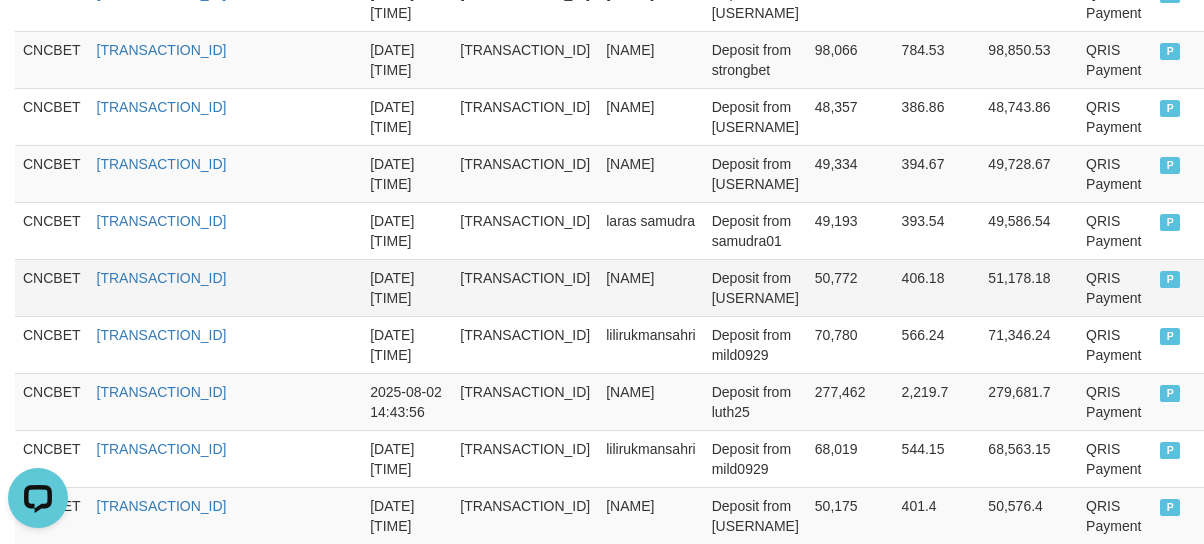 scroll, scrollTop: 0, scrollLeft: 0, axis: both 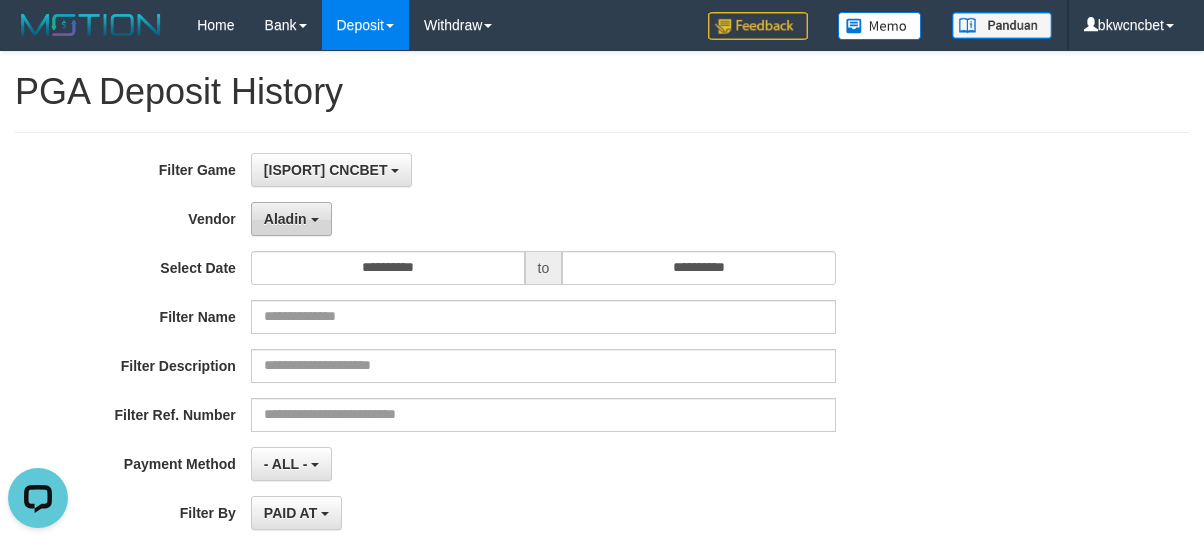 click on "Aladin" at bounding box center (285, 219) 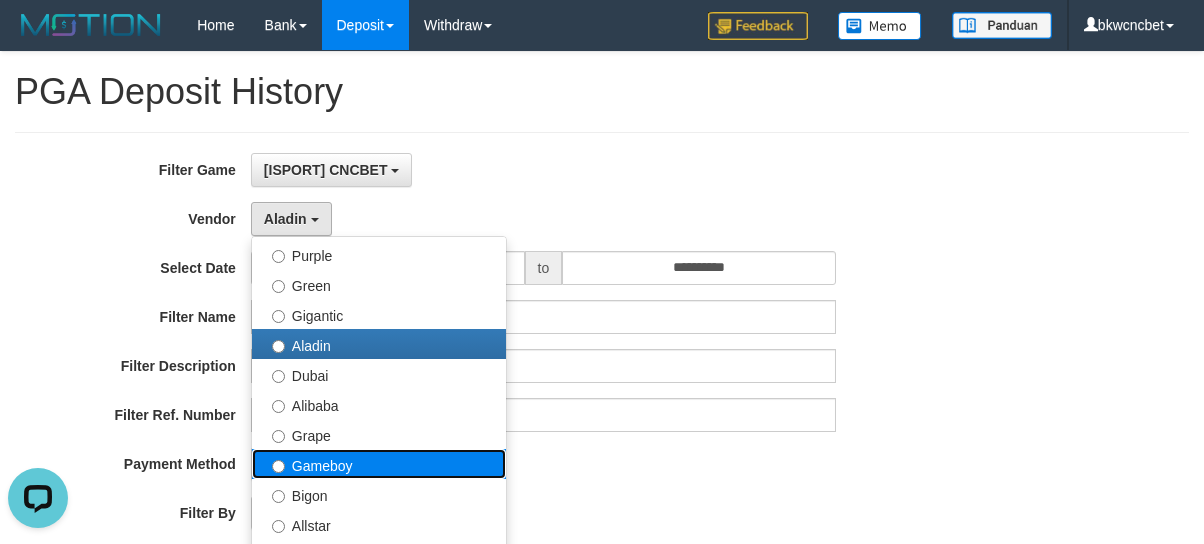 click on "Gameboy" at bounding box center [379, 464] 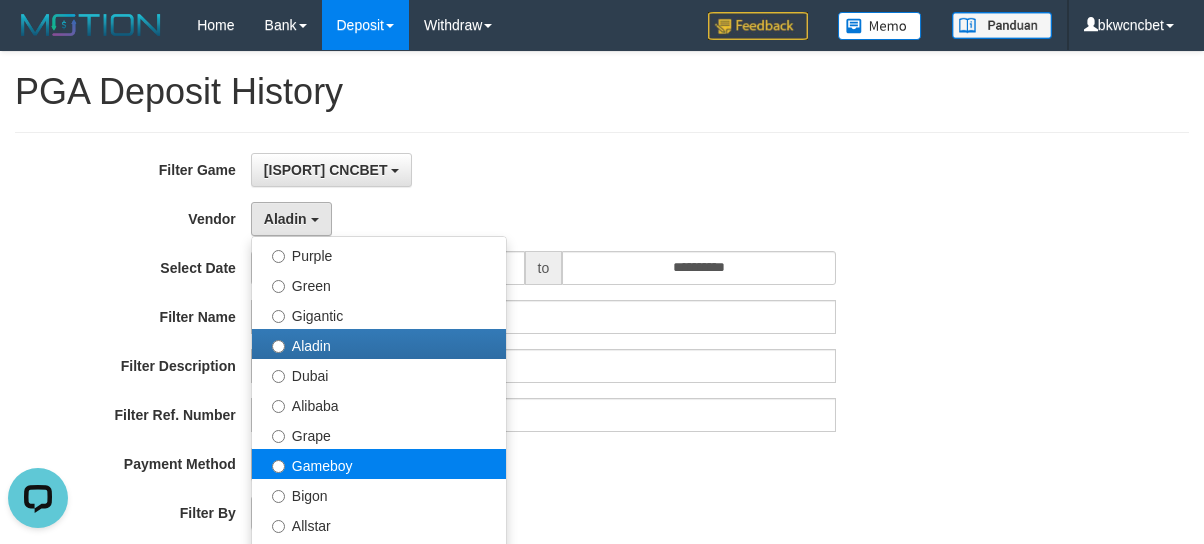 select on "**********" 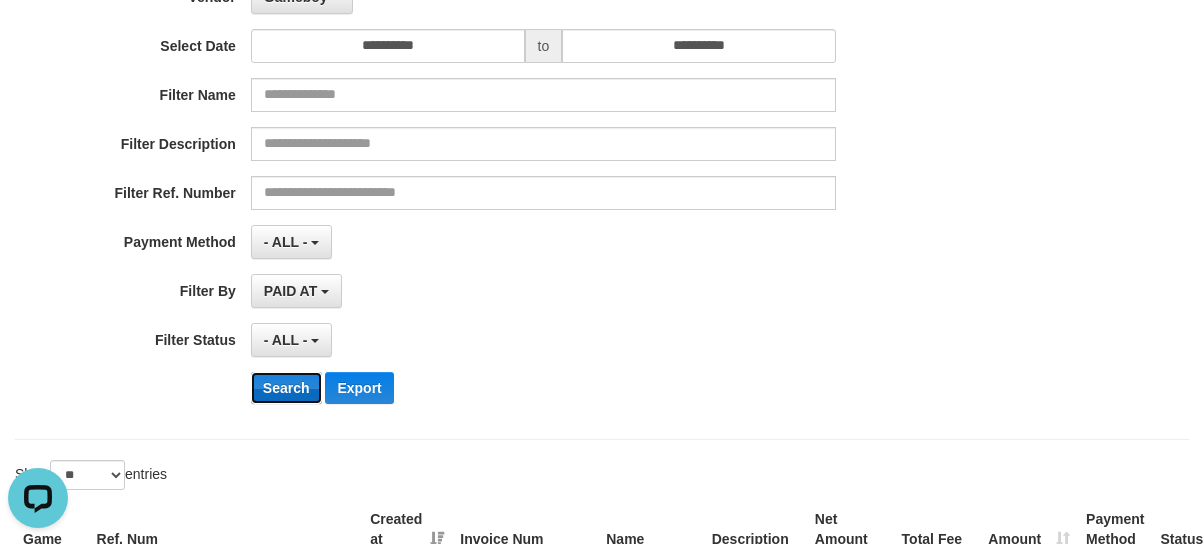 click on "Search" at bounding box center (286, 388) 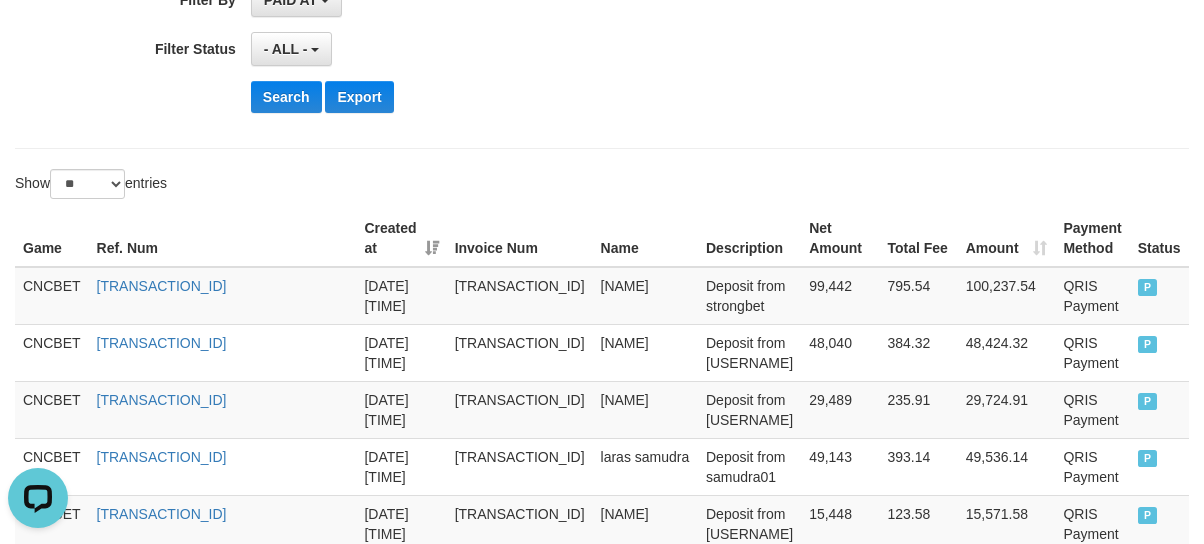 scroll, scrollTop: 0, scrollLeft: 0, axis: both 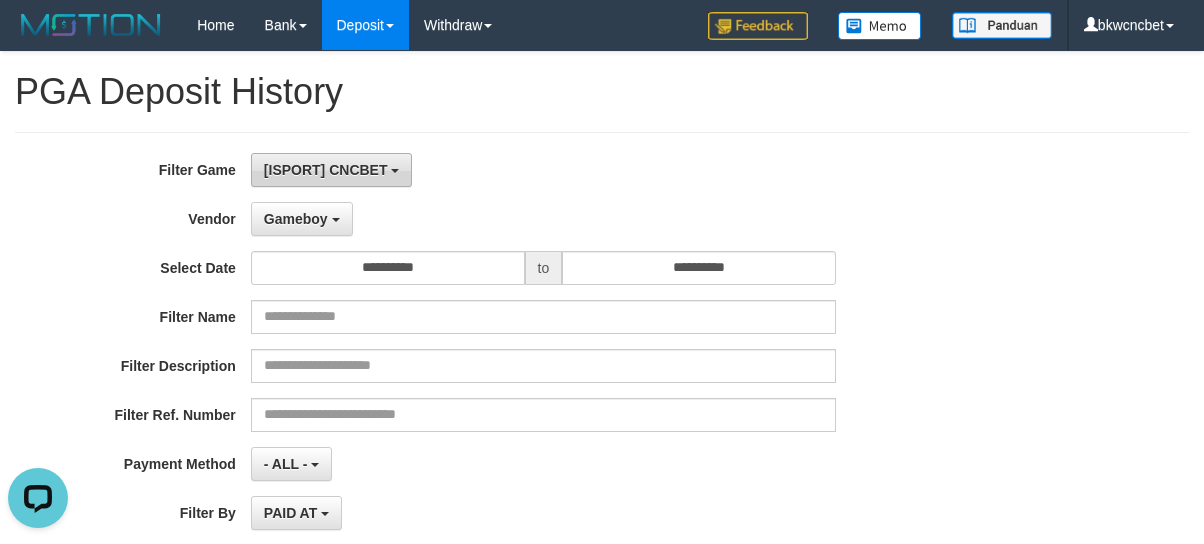 click on "[ISPORT] CNCBET" at bounding box center (326, 170) 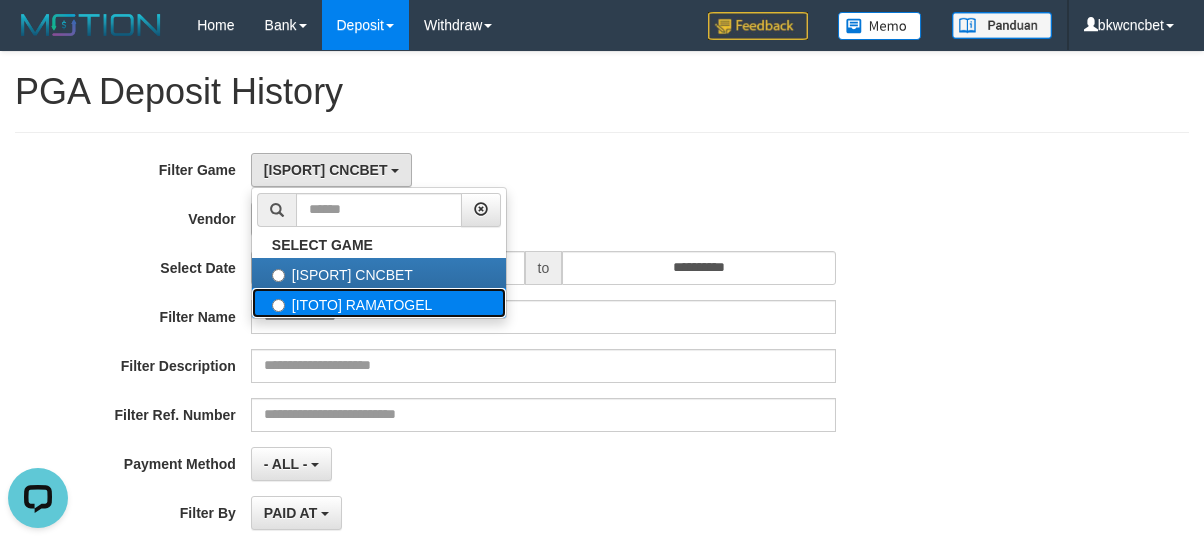 click on "[ITOTO] RAMATOGEL" at bounding box center [379, 303] 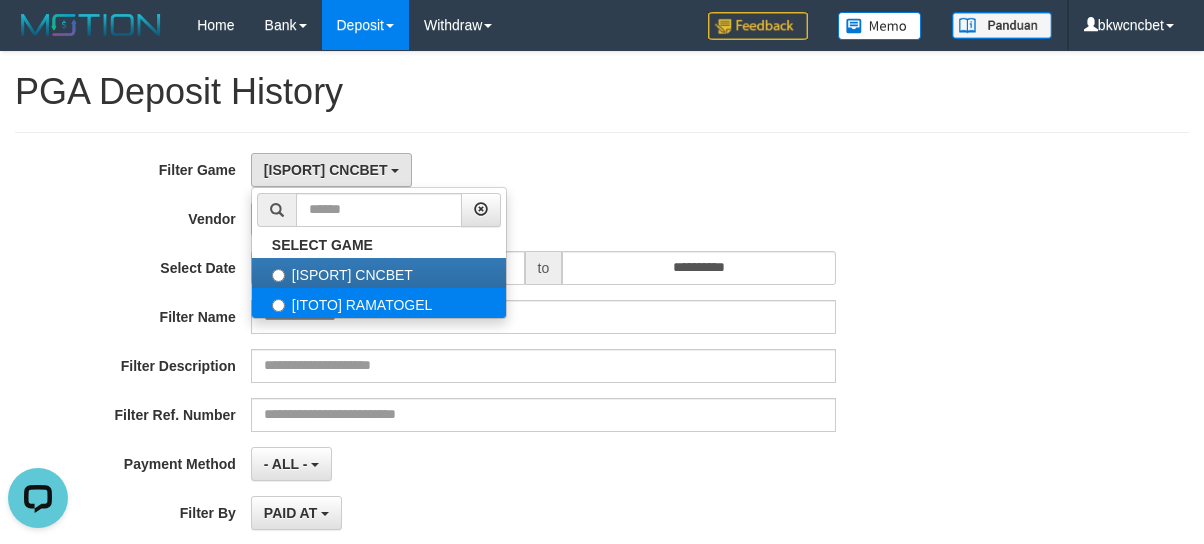 select on "****" 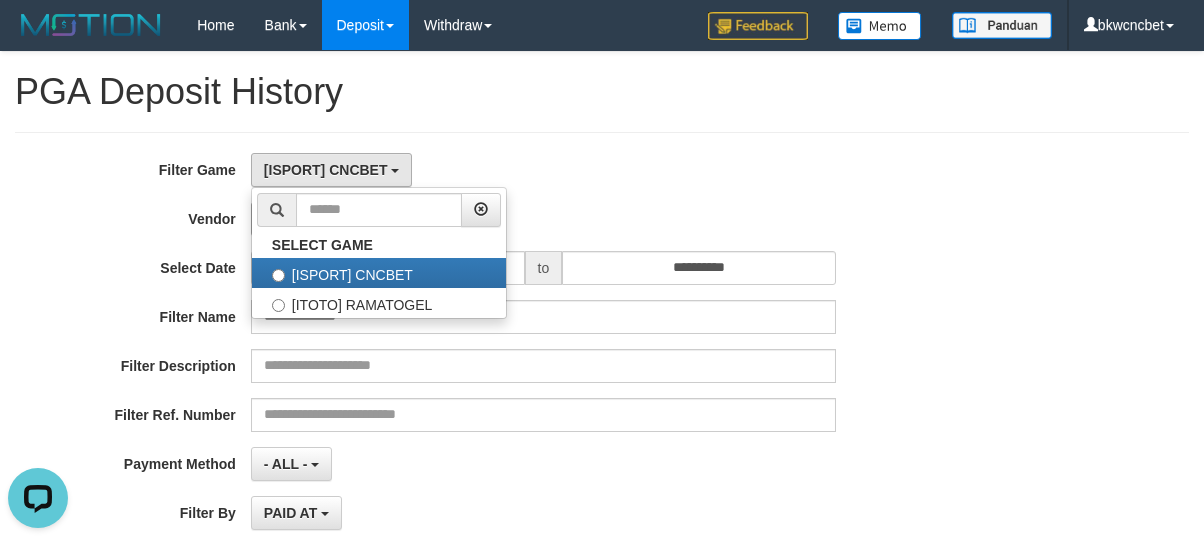 scroll, scrollTop: 34, scrollLeft: 0, axis: vertical 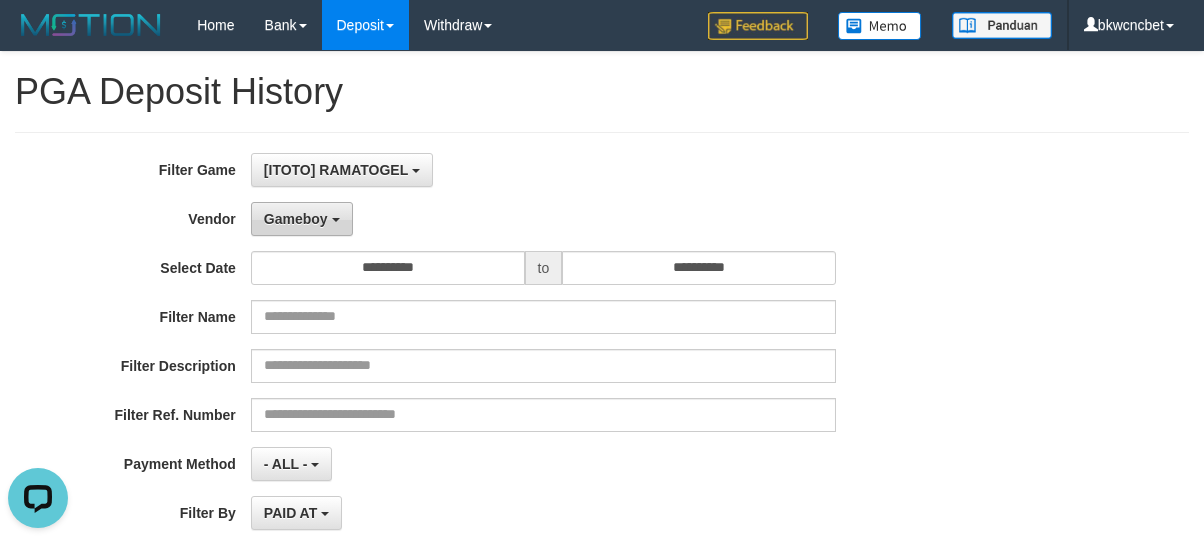click at bounding box center [336, 220] 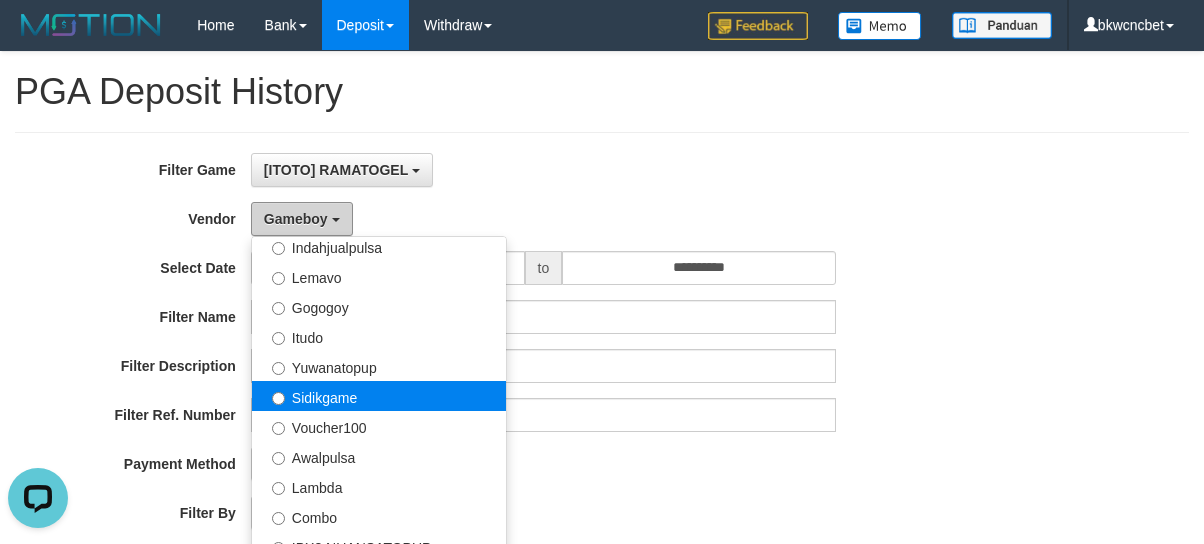 scroll, scrollTop: 657, scrollLeft: 0, axis: vertical 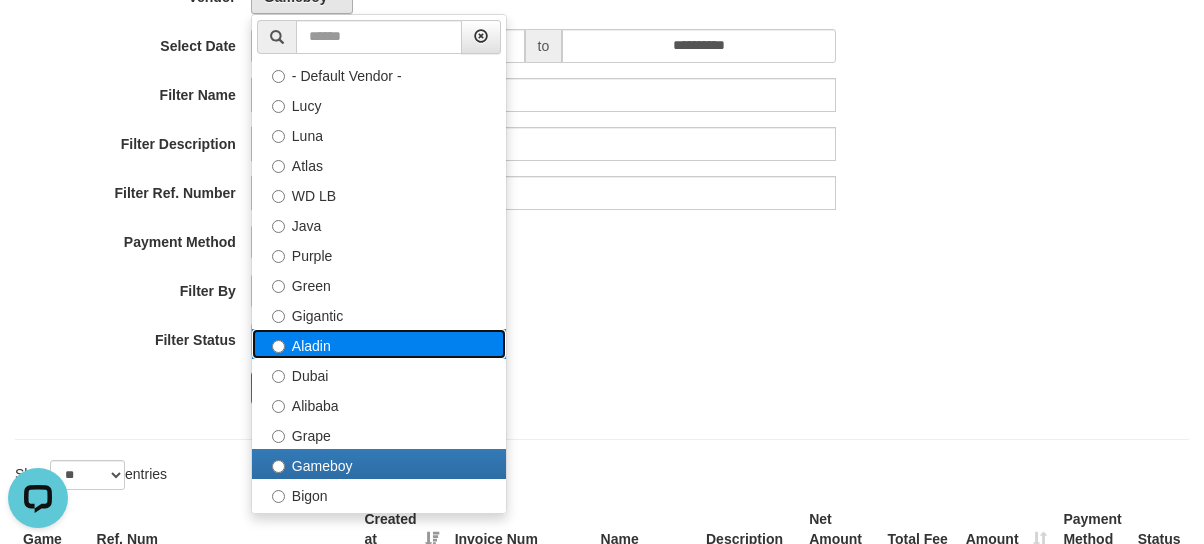 click on "Aladin" at bounding box center (379, 344) 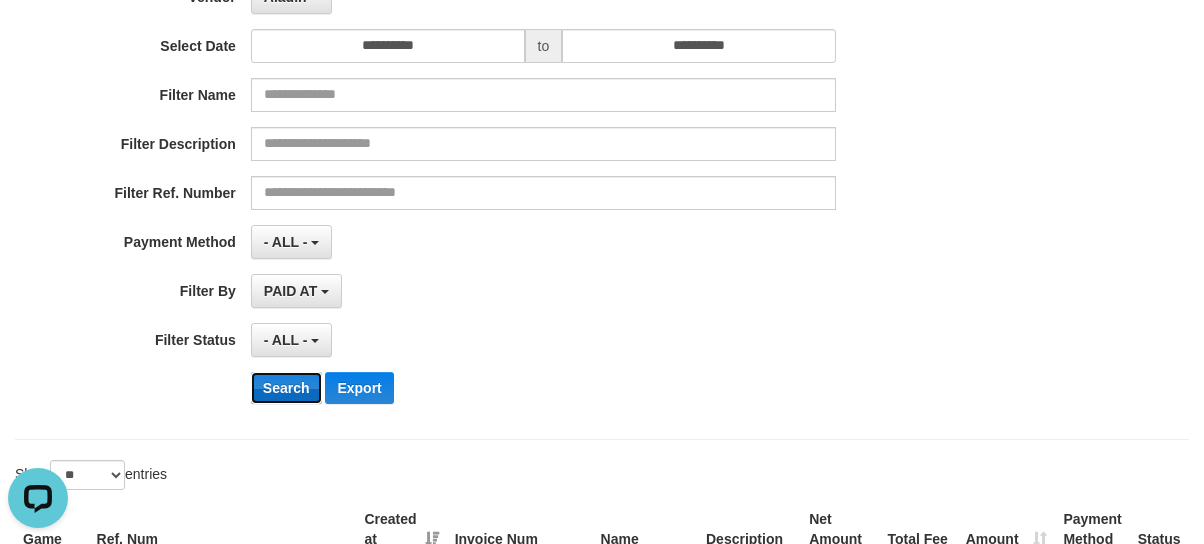 click on "Search" at bounding box center [286, 388] 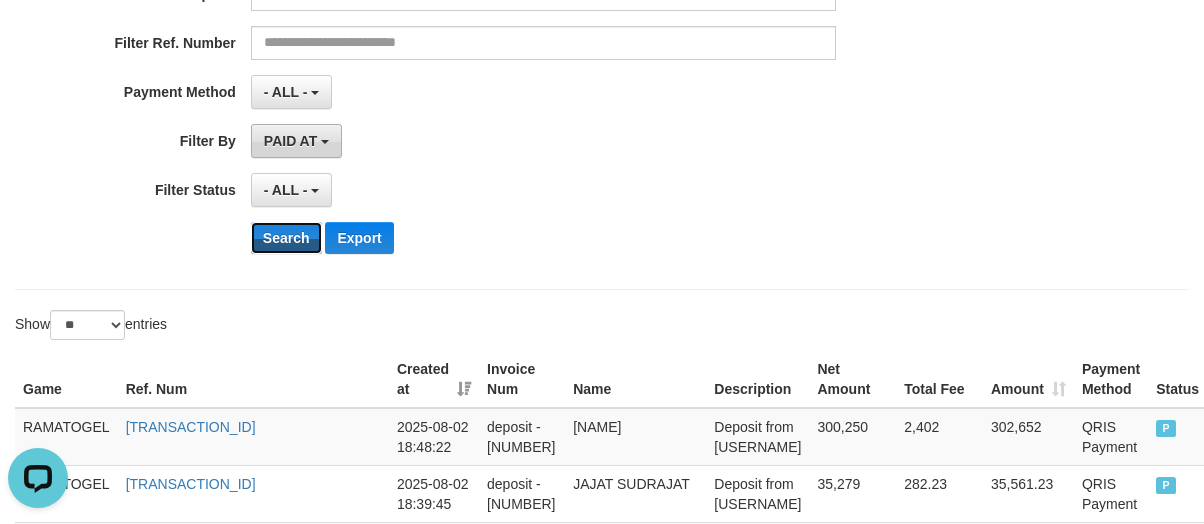 scroll, scrollTop: 108, scrollLeft: 0, axis: vertical 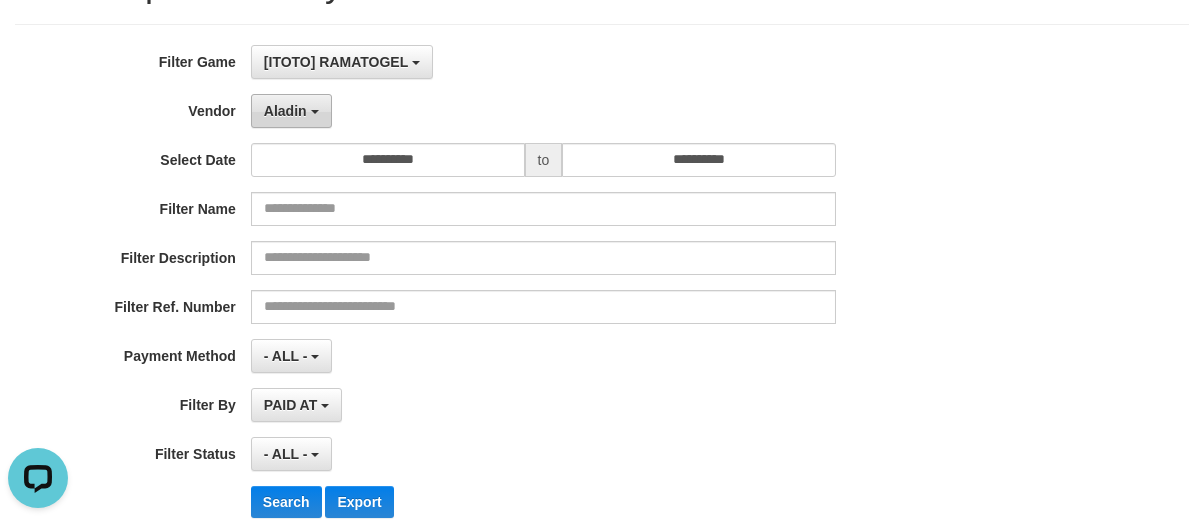 click on "Aladin" at bounding box center [291, 111] 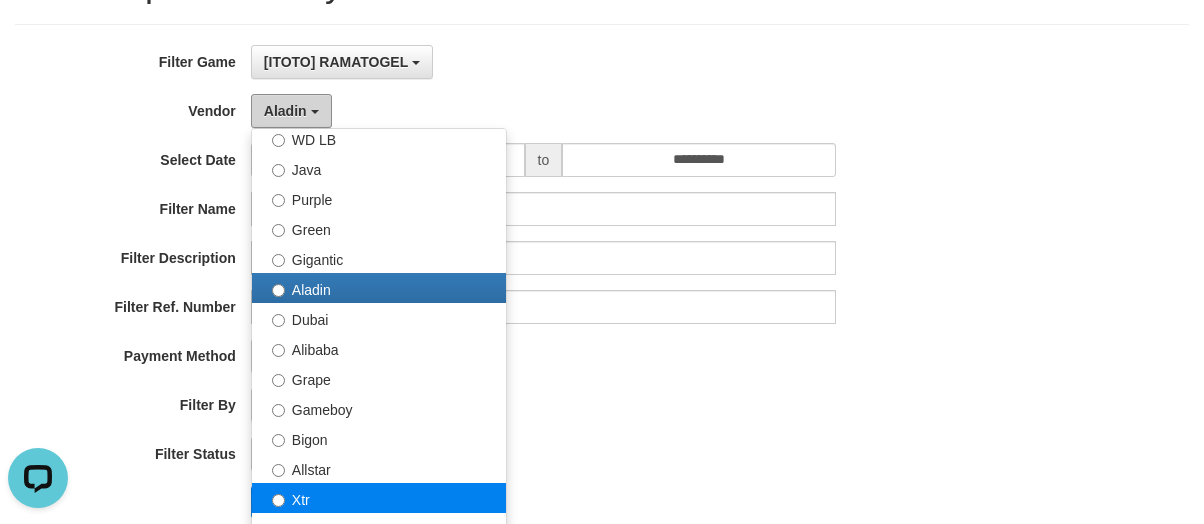 scroll, scrollTop: 222, scrollLeft: 0, axis: vertical 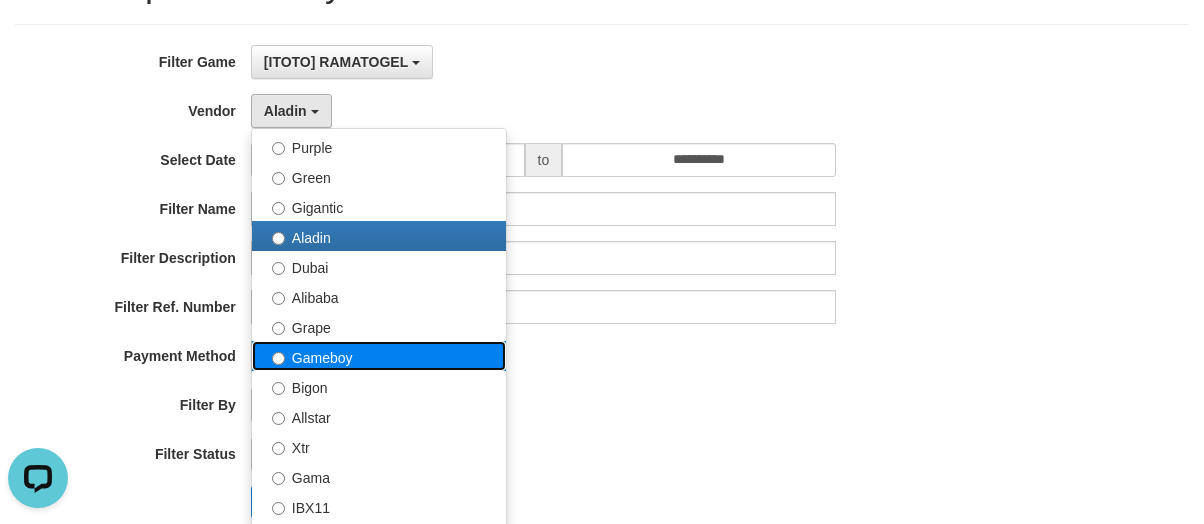 click on "Gameboy" at bounding box center (379, 356) 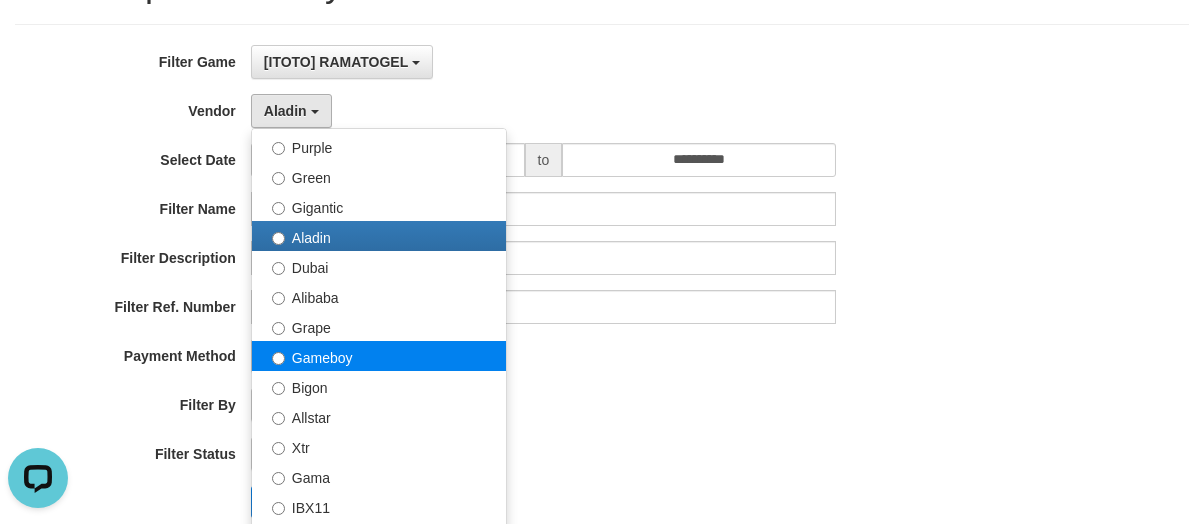 select on "**********" 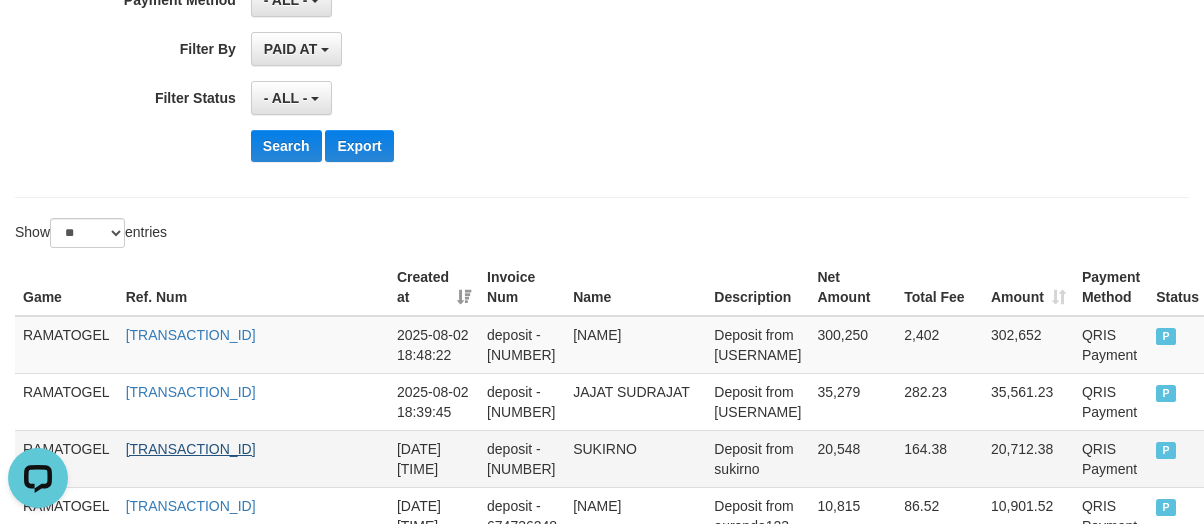 scroll, scrollTop: 553, scrollLeft: 0, axis: vertical 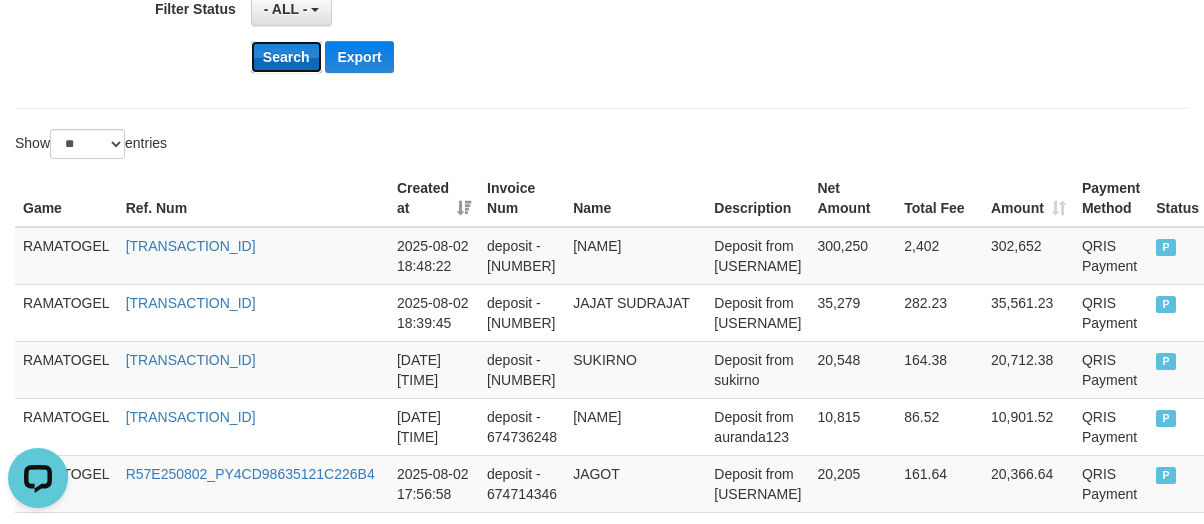 click on "Search" at bounding box center [286, 57] 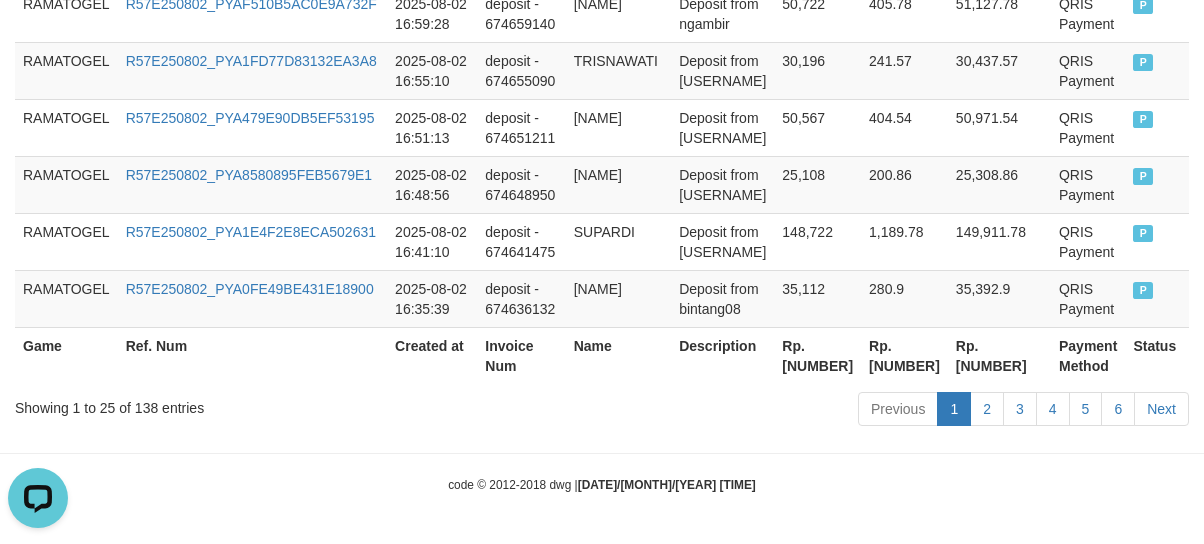 scroll, scrollTop: 2210, scrollLeft: 0, axis: vertical 